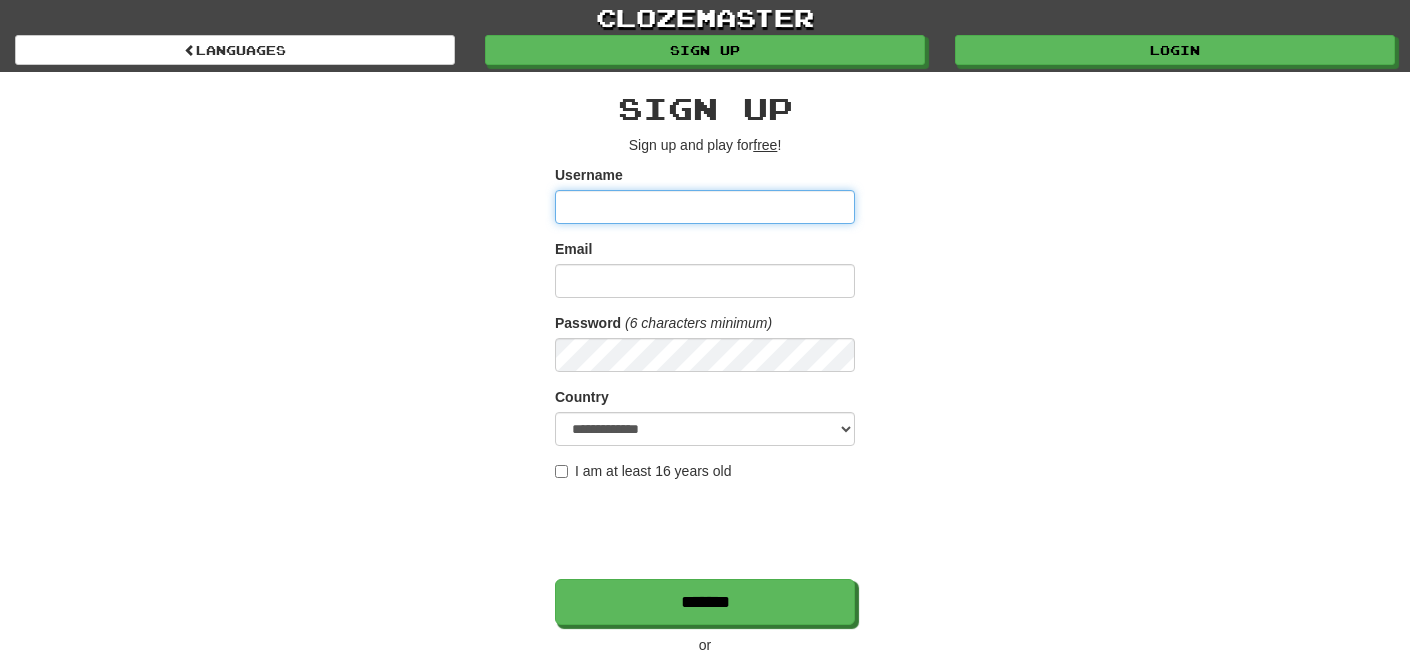scroll, scrollTop: 0, scrollLeft: 0, axis: both 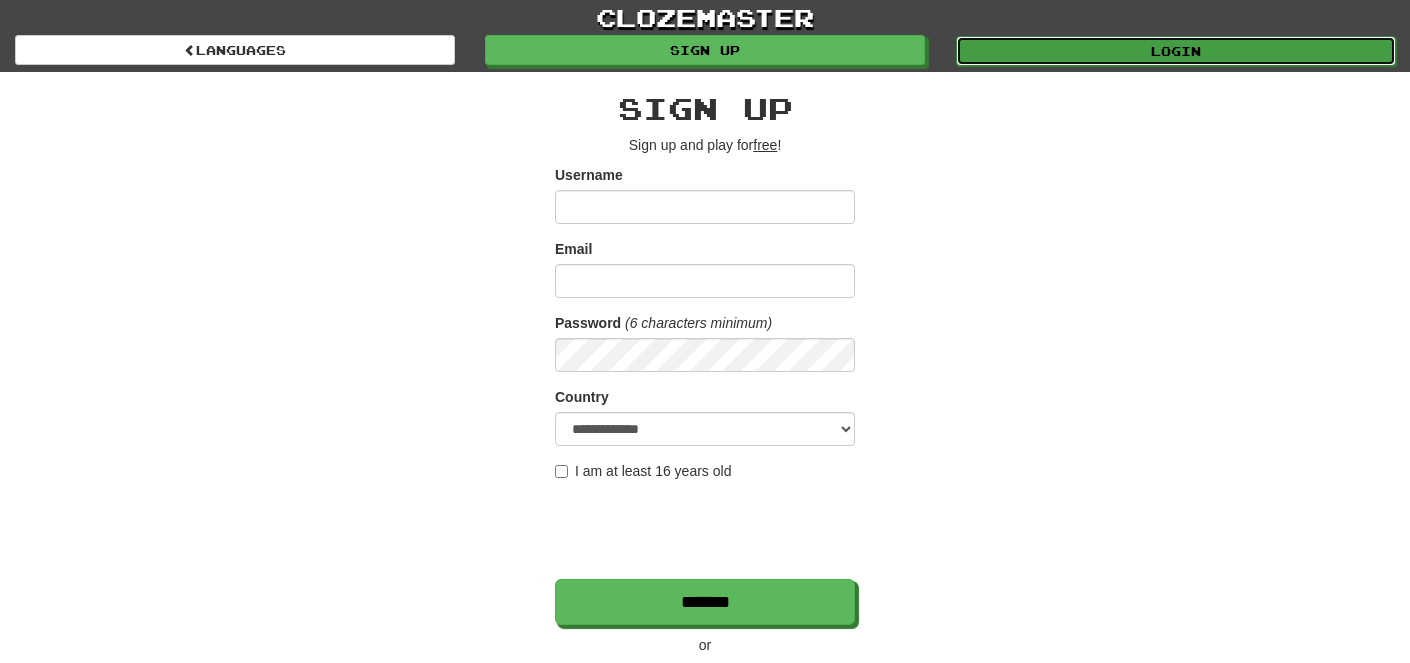 click on "Login" at bounding box center (1176, 51) 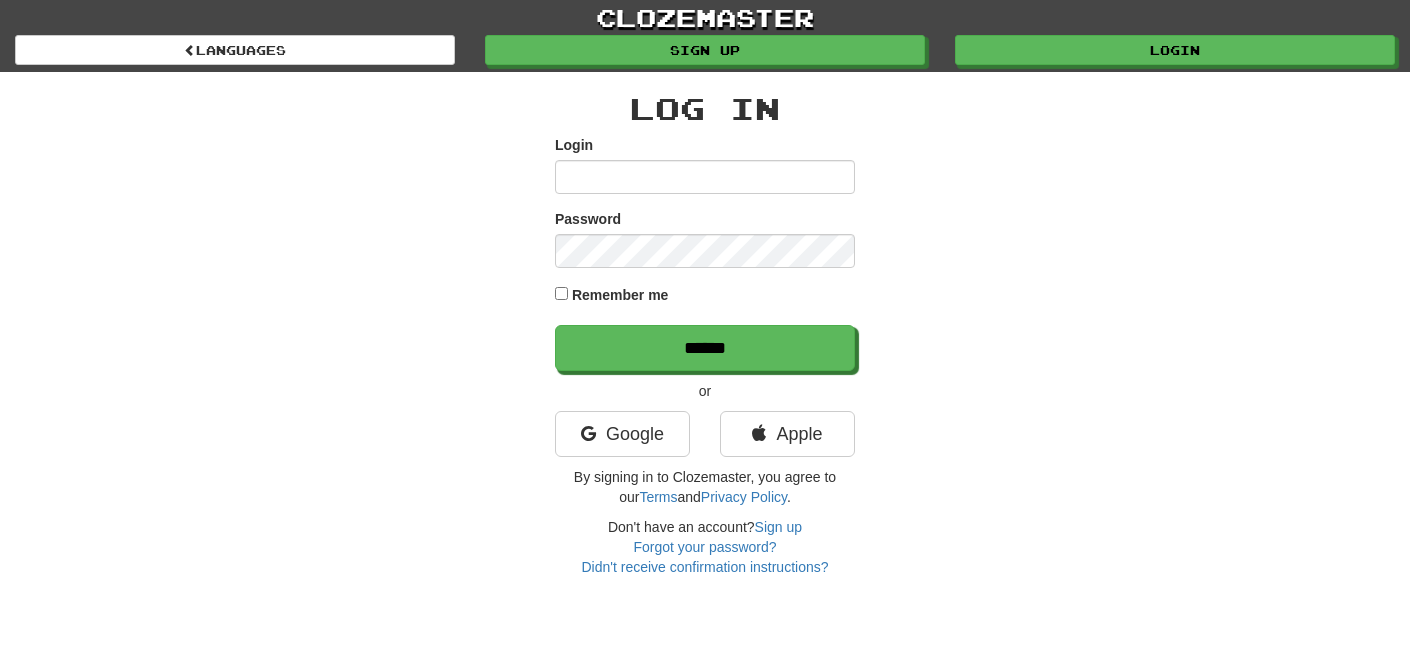 scroll, scrollTop: 0, scrollLeft: 0, axis: both 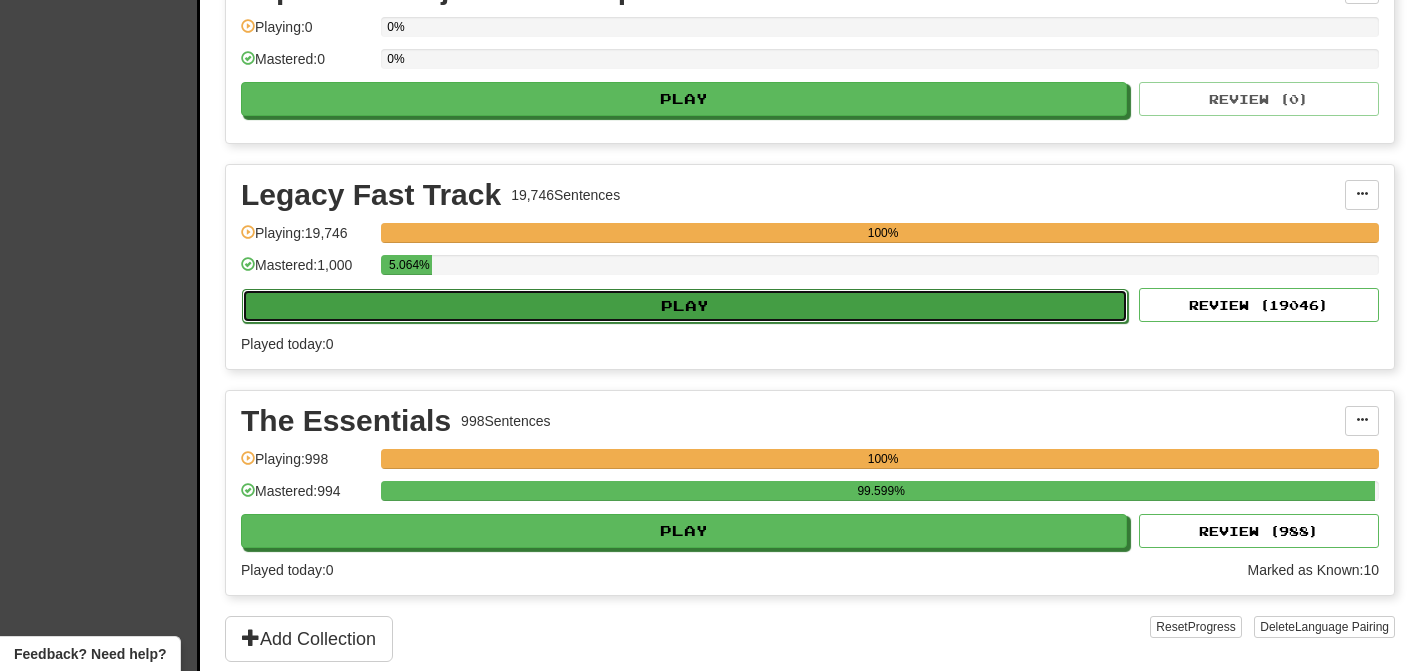 click on "Play" at bounding box center (685, 306) 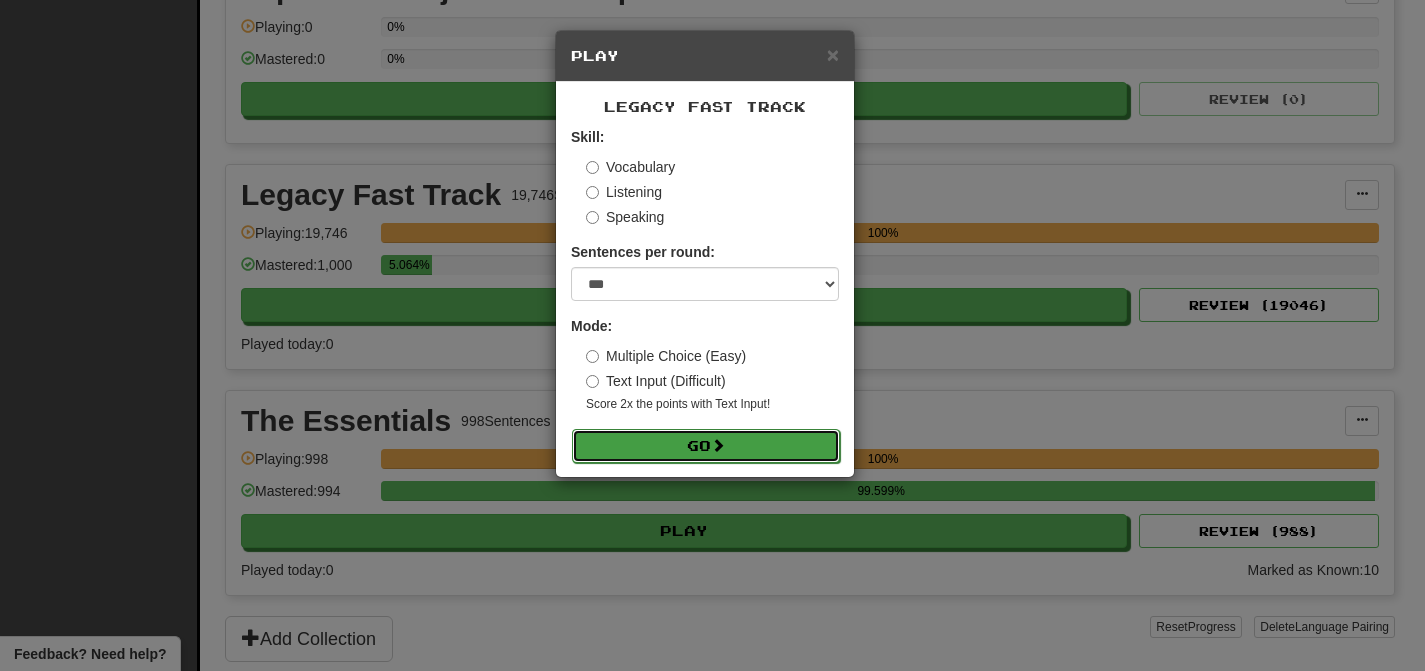 click on "Go" at bounding box center (706, 446) 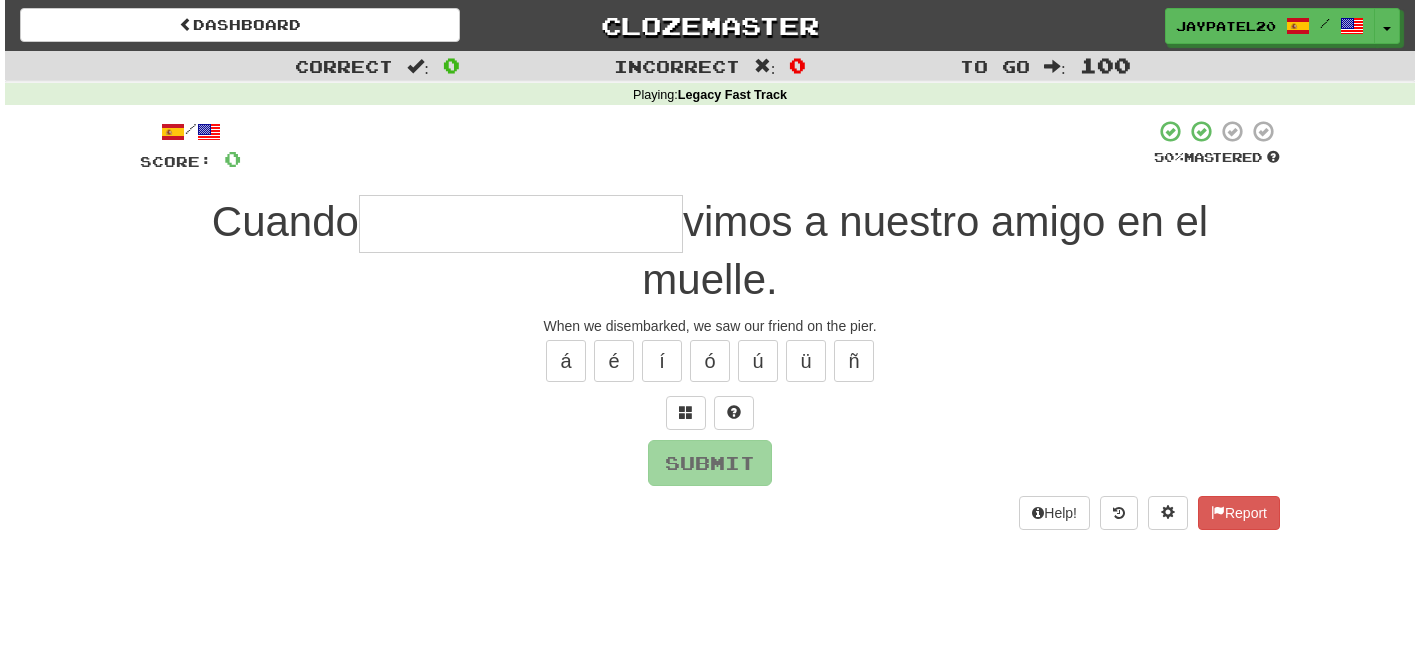 scroll, scrollTop: 0, scrollLeft: 0, axis: both 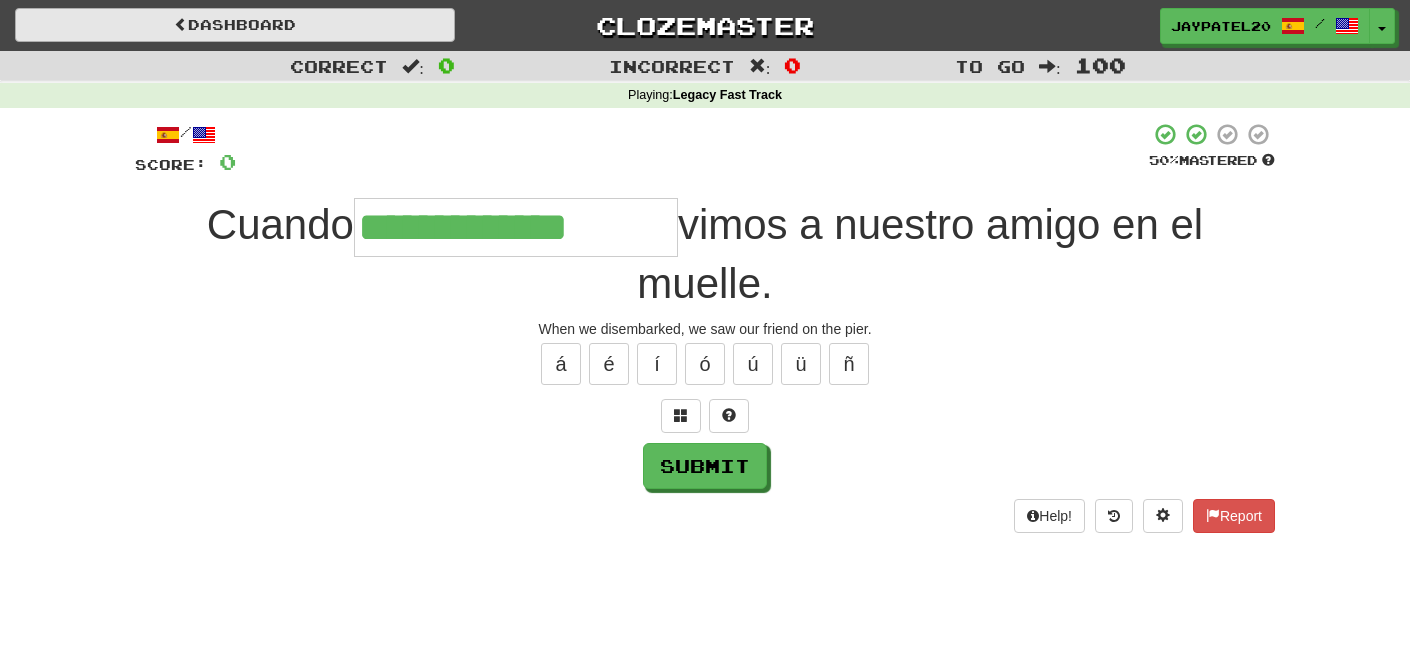 type on "**********" 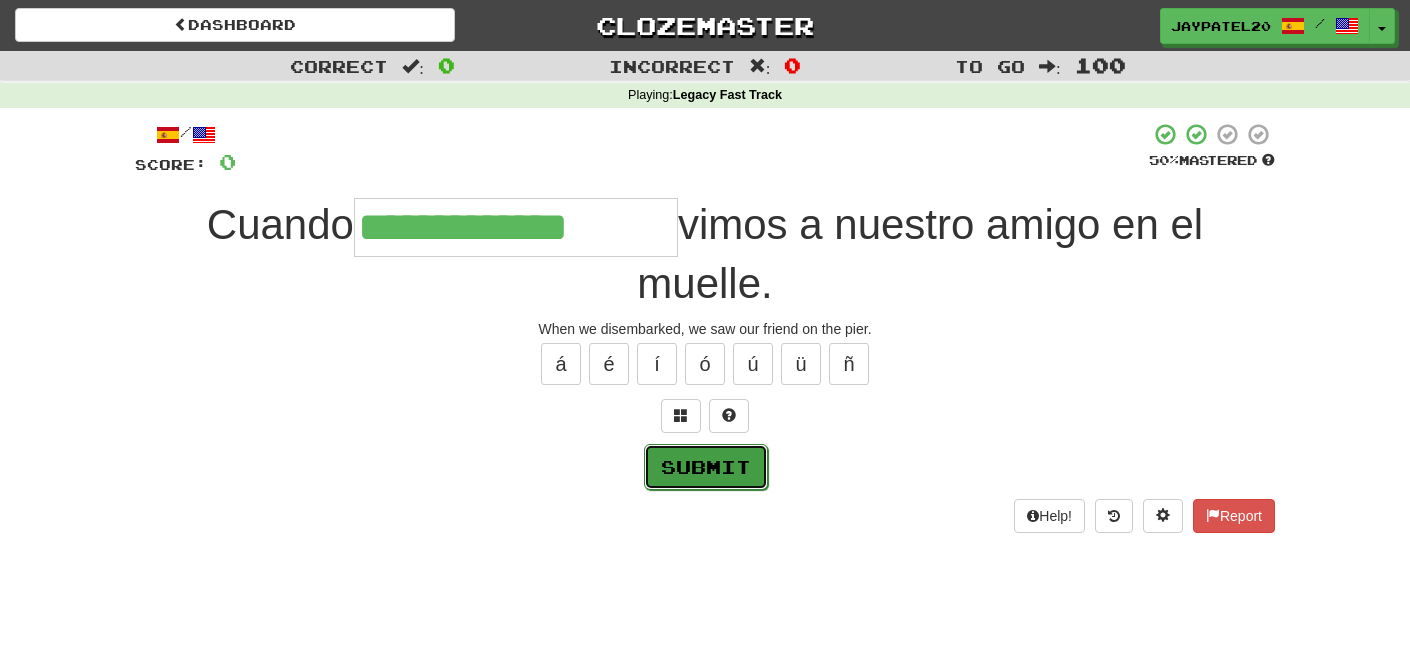 click on "Submit" at bounding box center [706, 467] 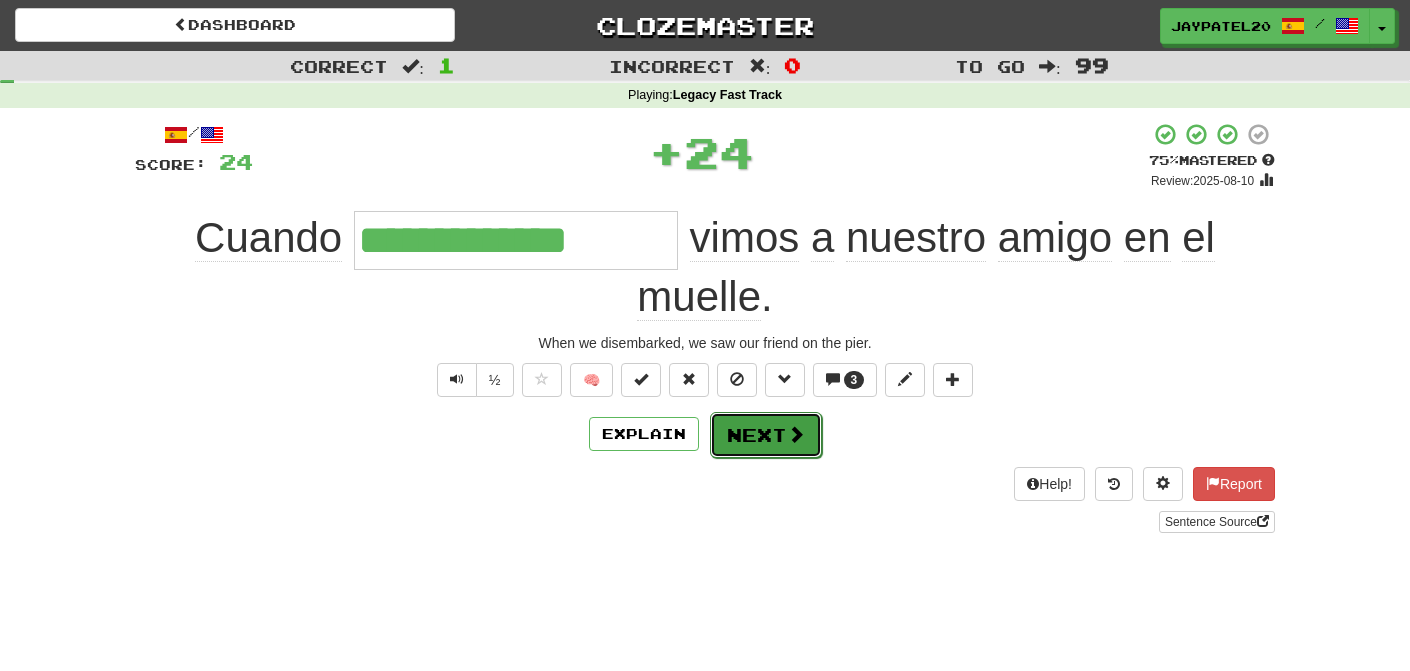click on "Next" at bounding box center (766, 435) 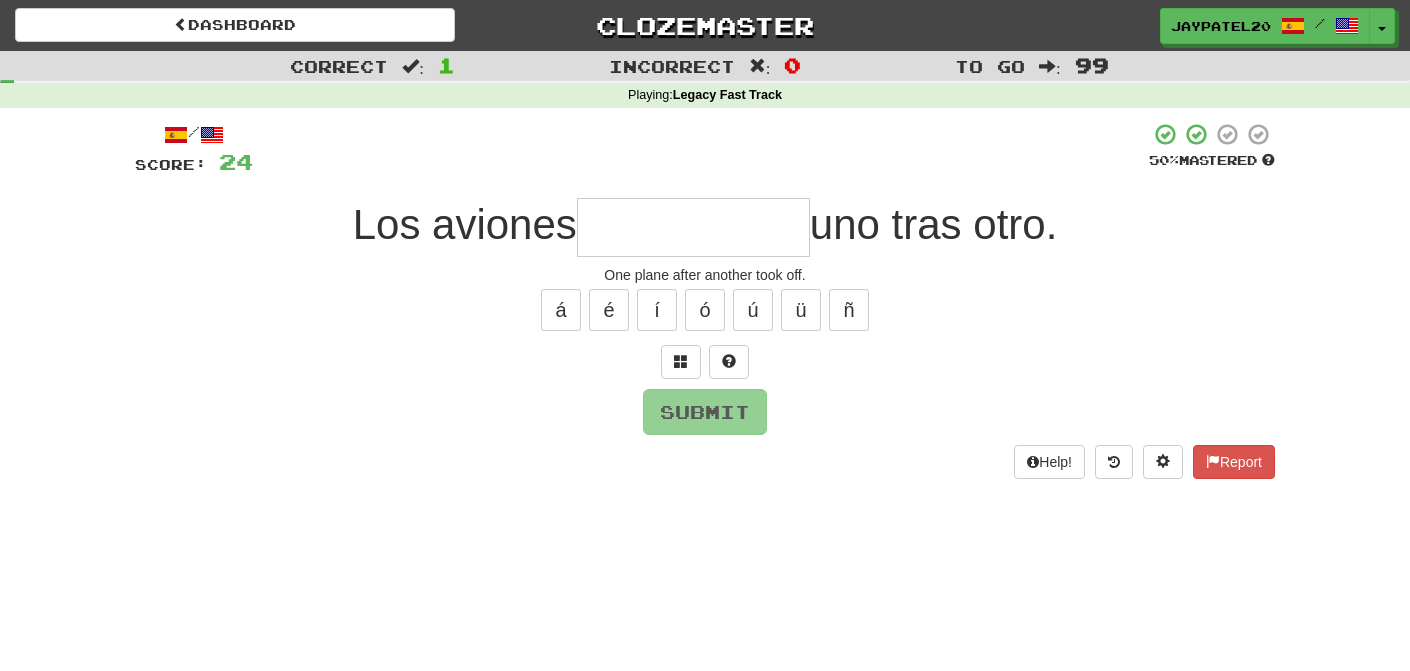 type on "*" 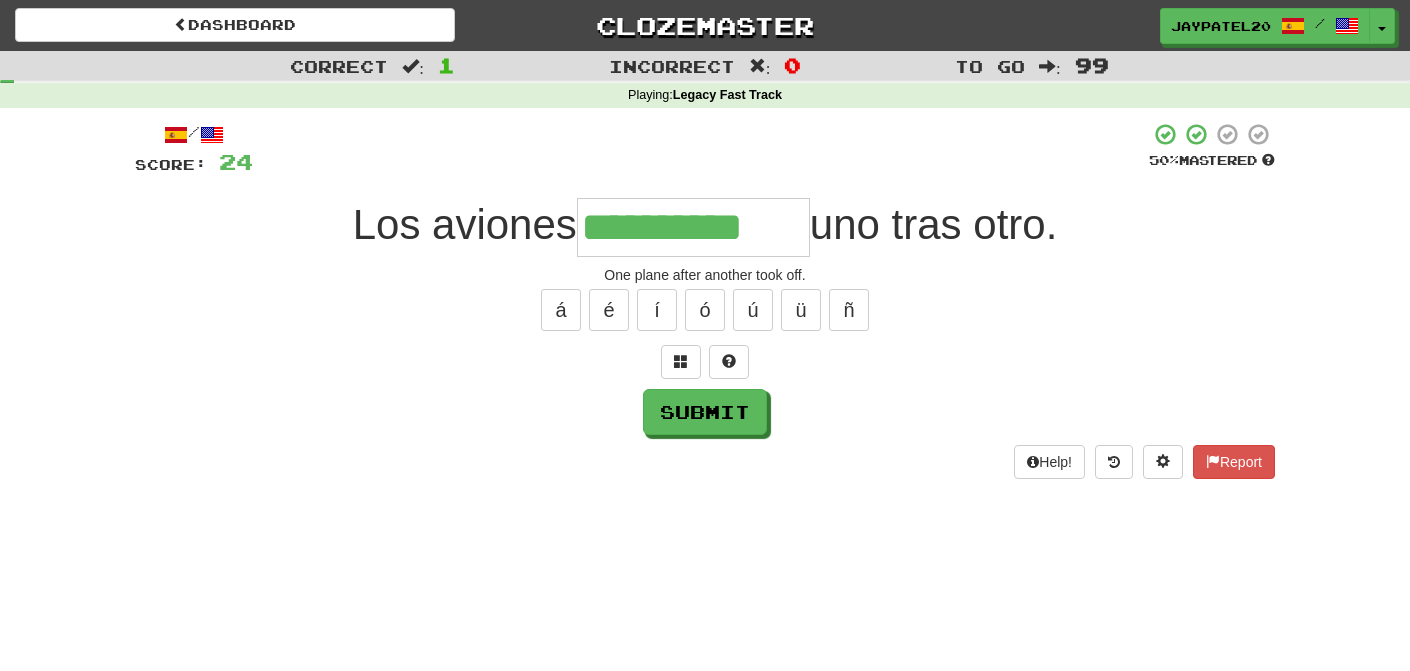 type on "**********" 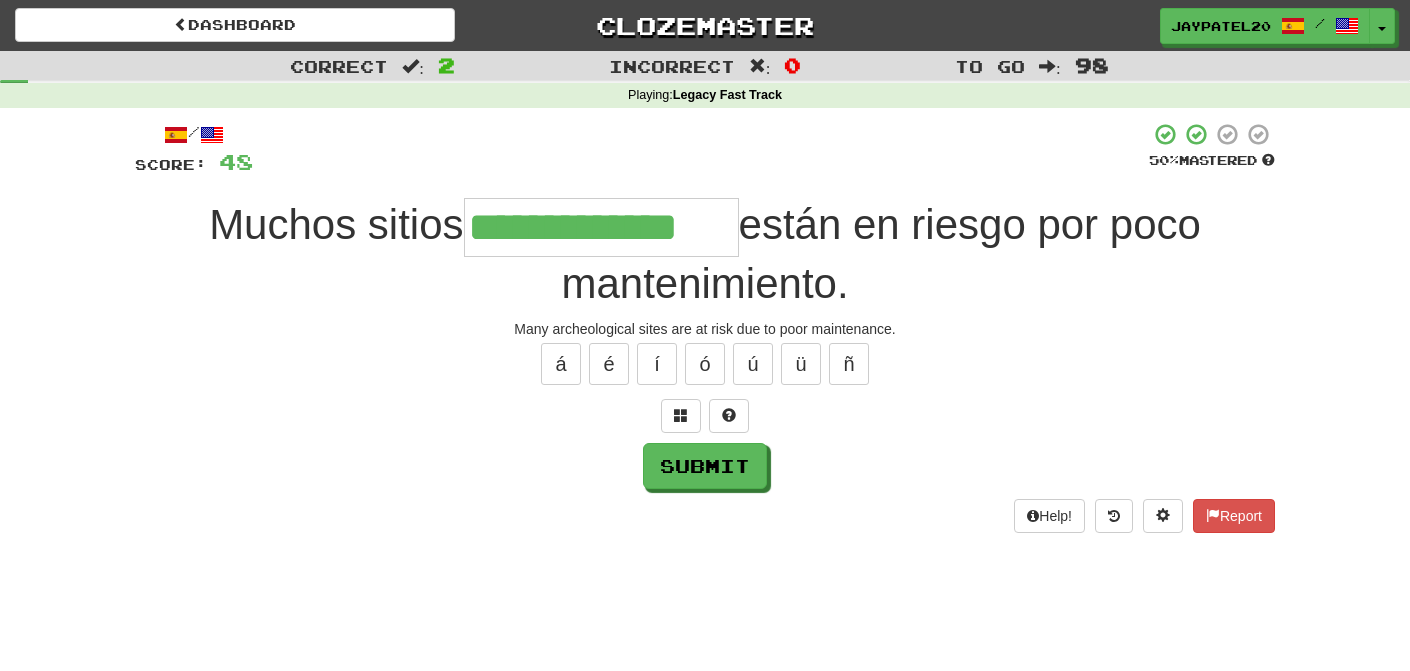 type on "**********" 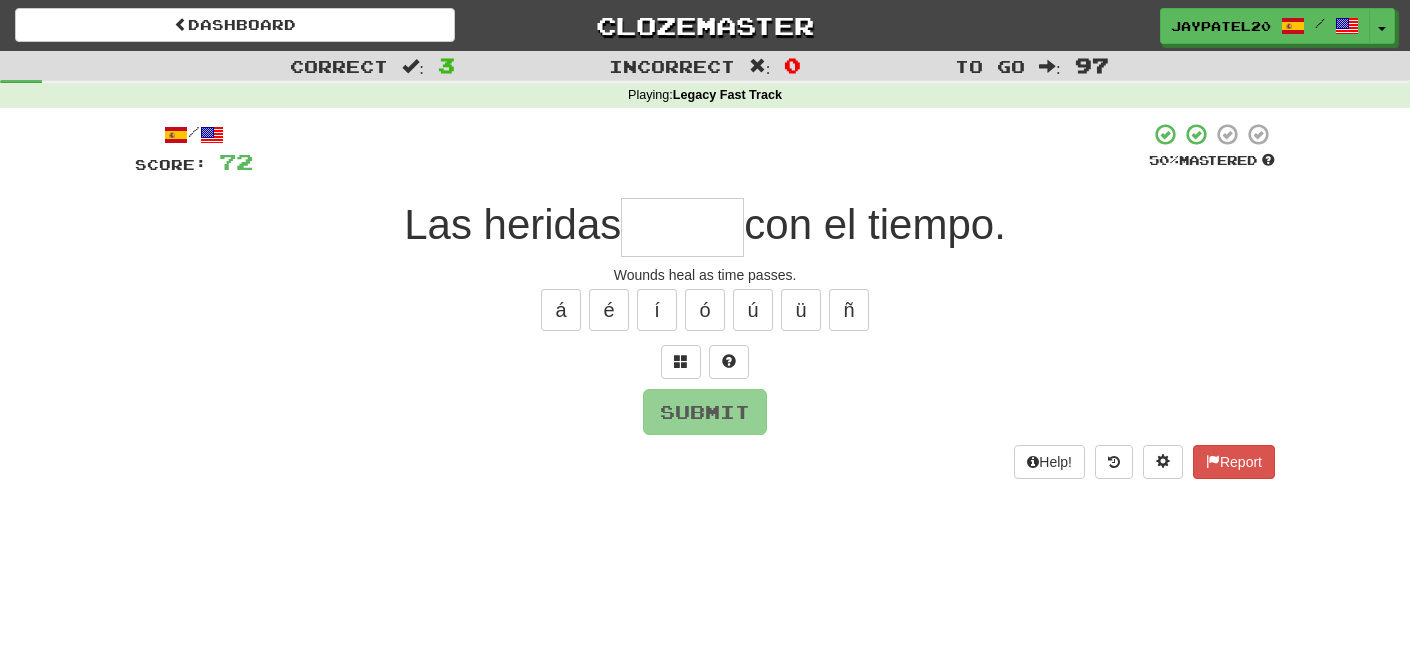 type on "*" 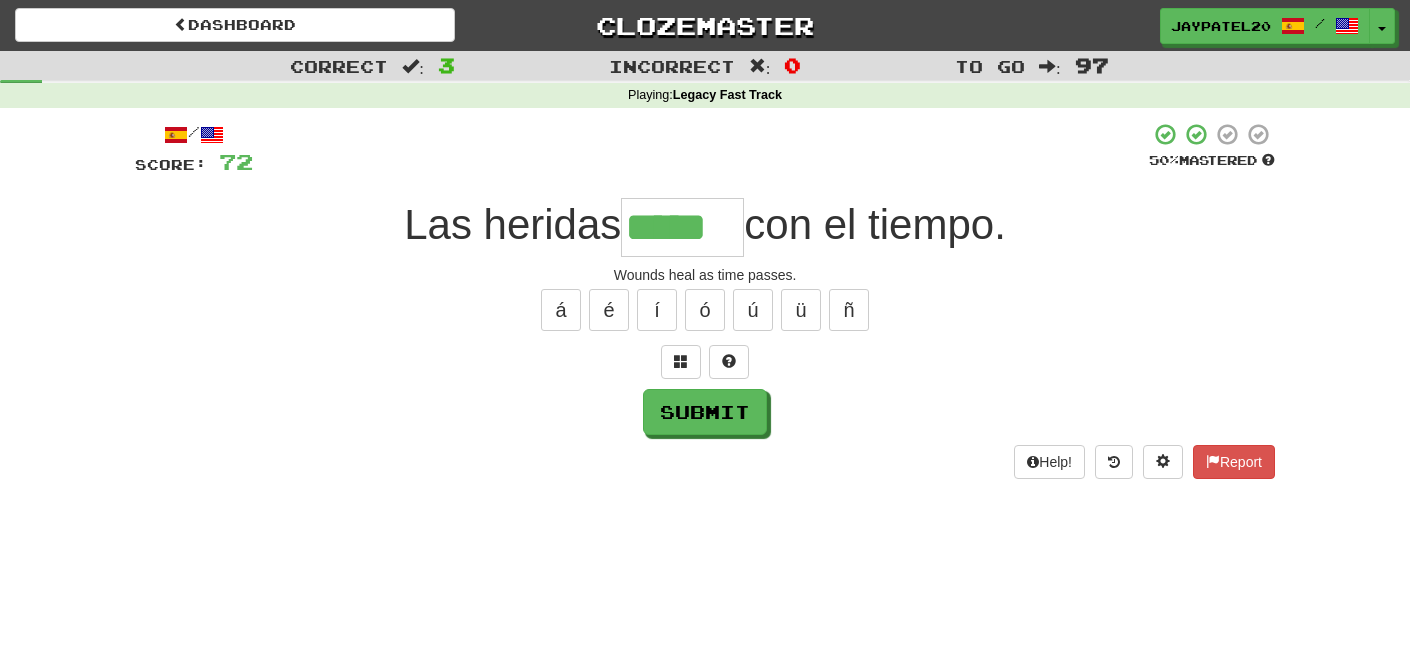 type on "*****" 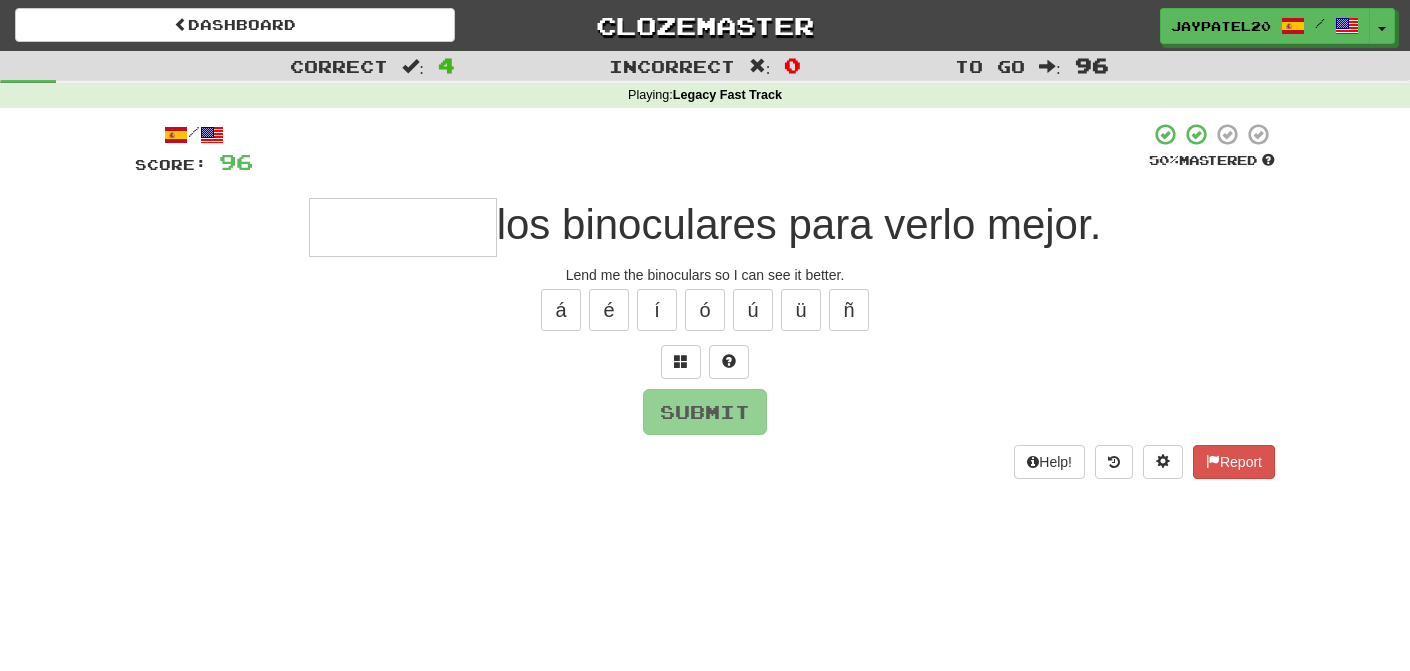 type on "*" 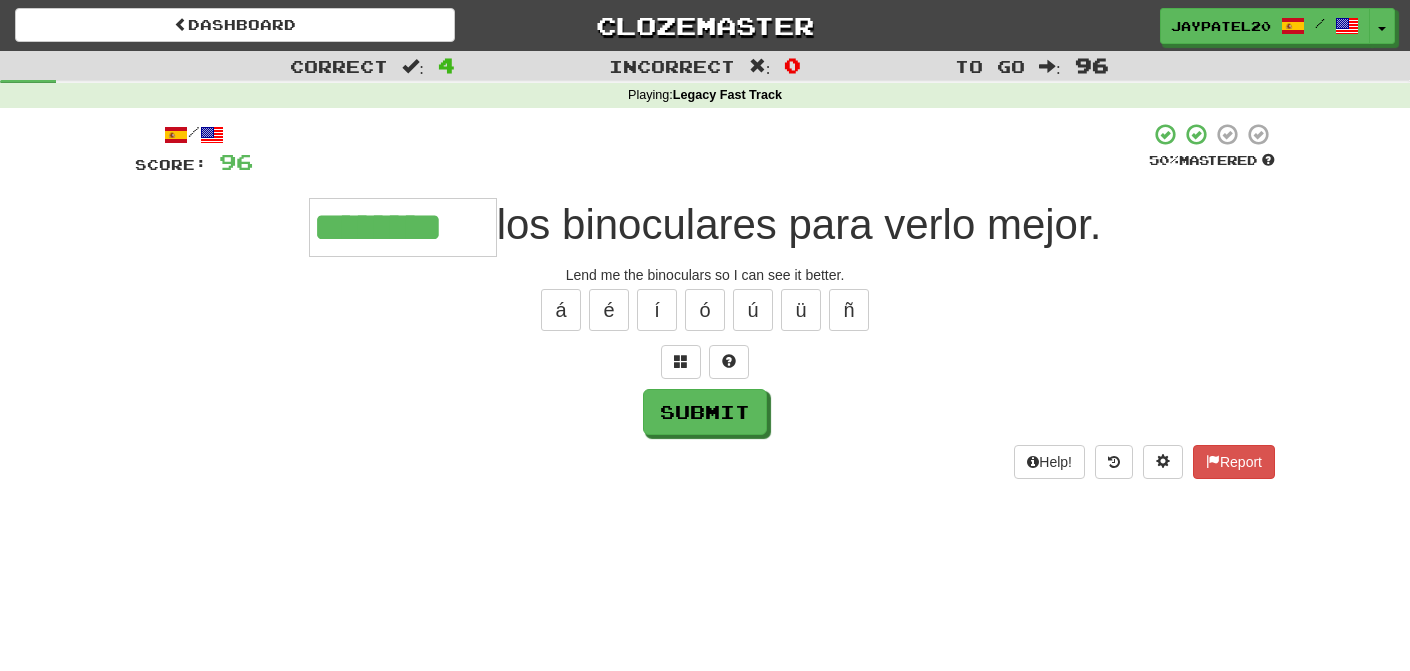 type on "********" 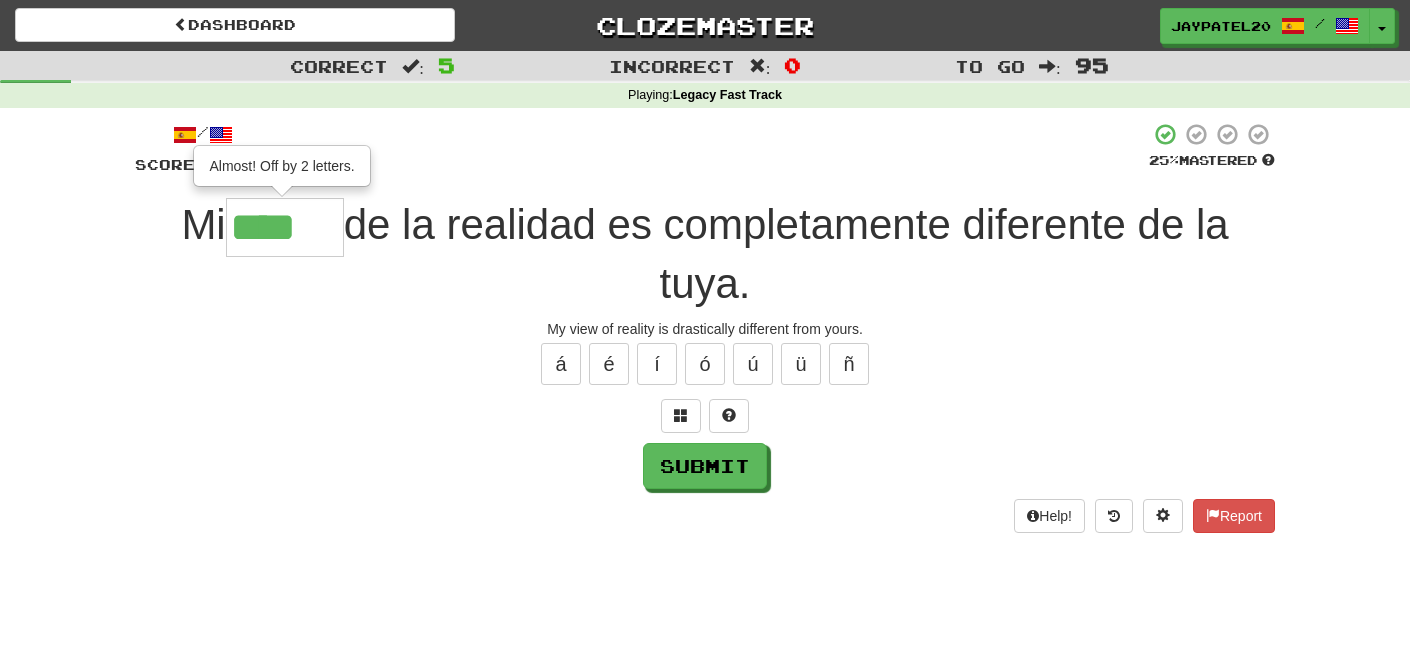 type on "******" 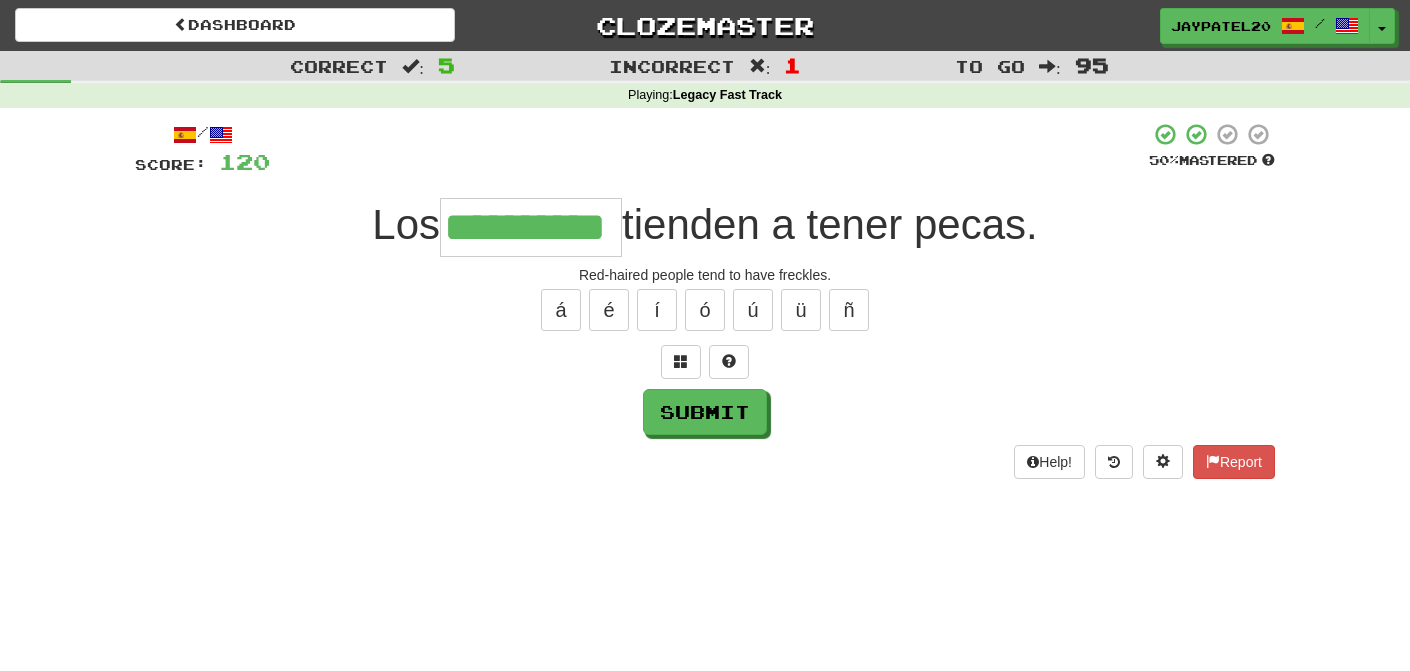 type on "**********" 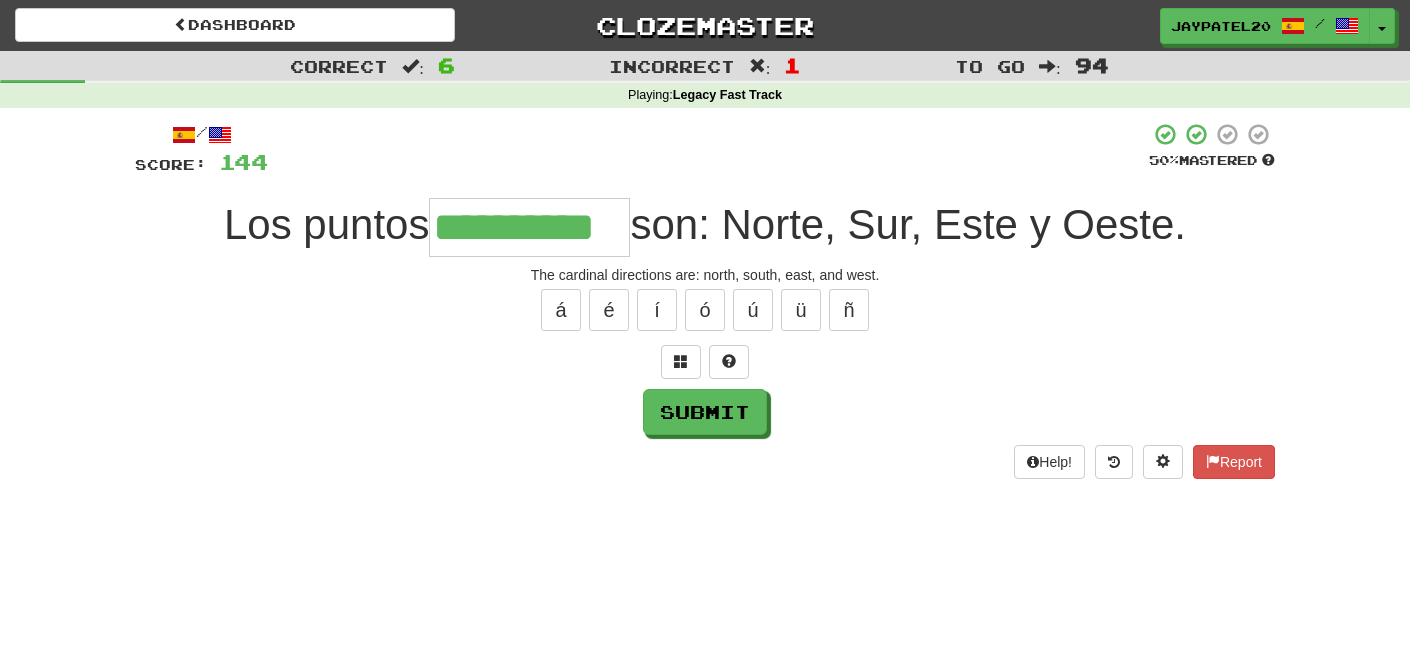 type on "**********" 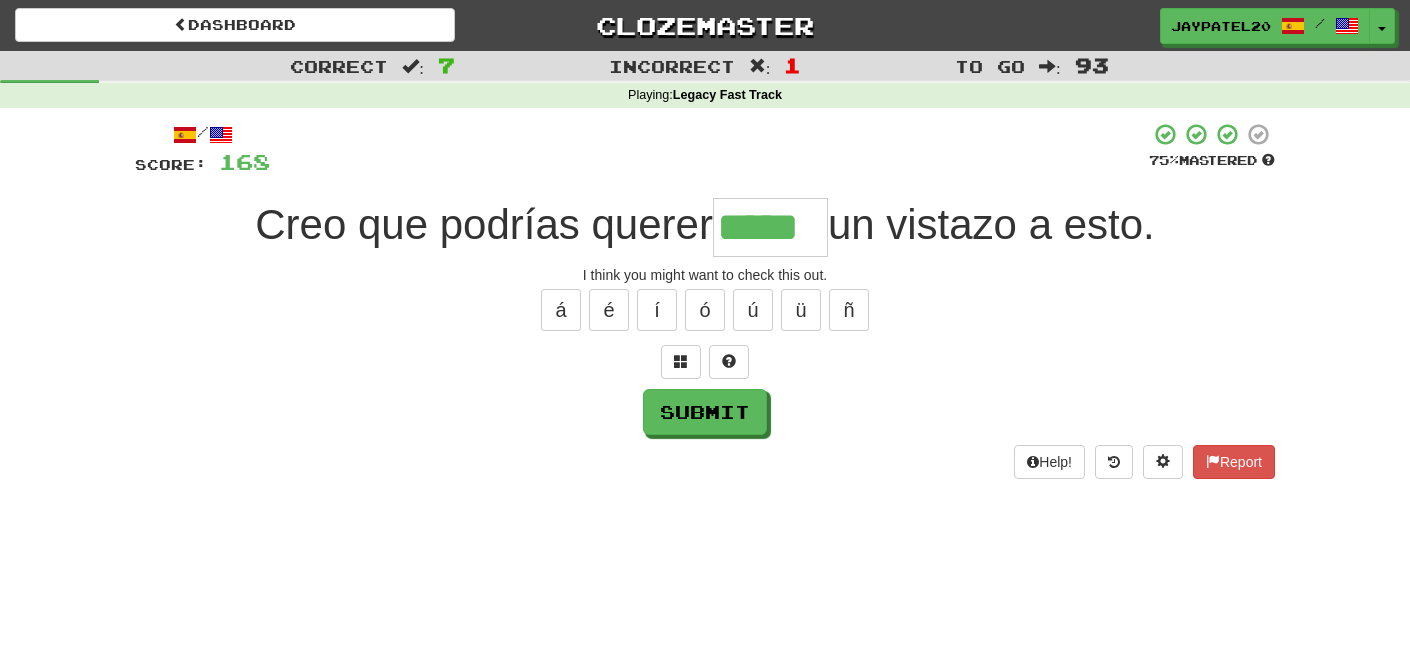 type on "*****" 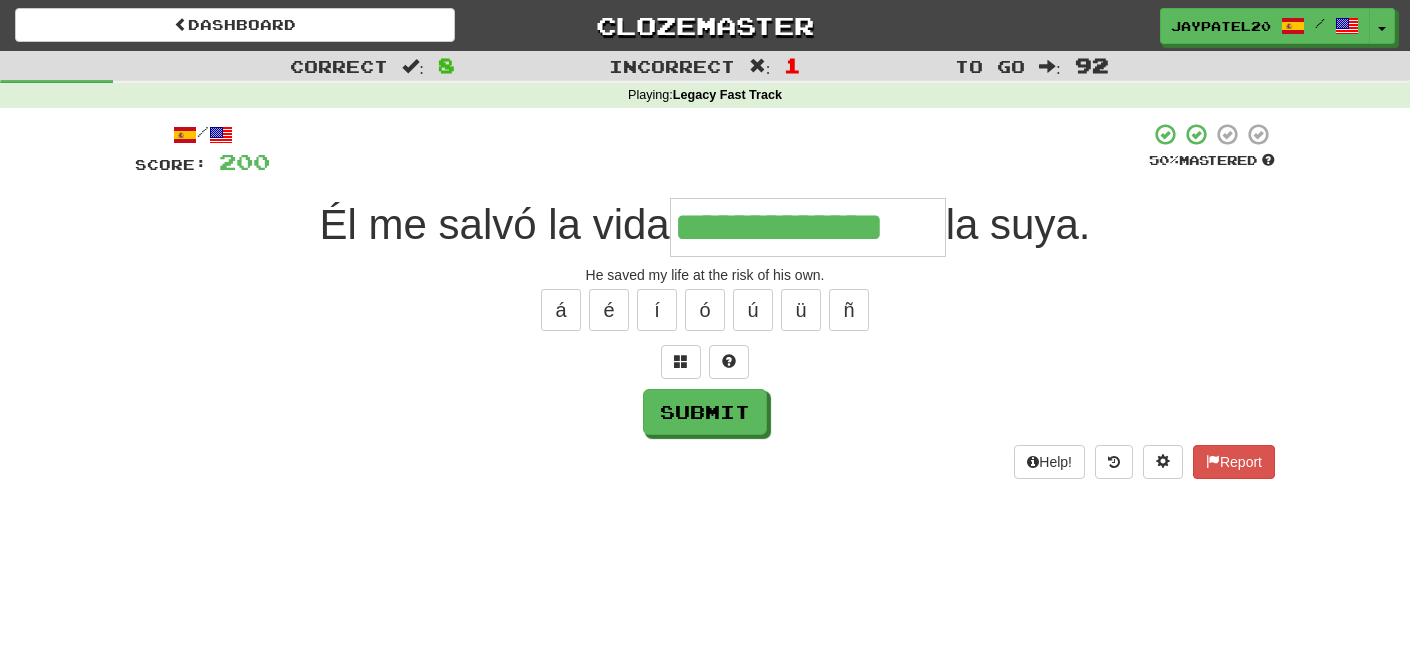 type on "**********" 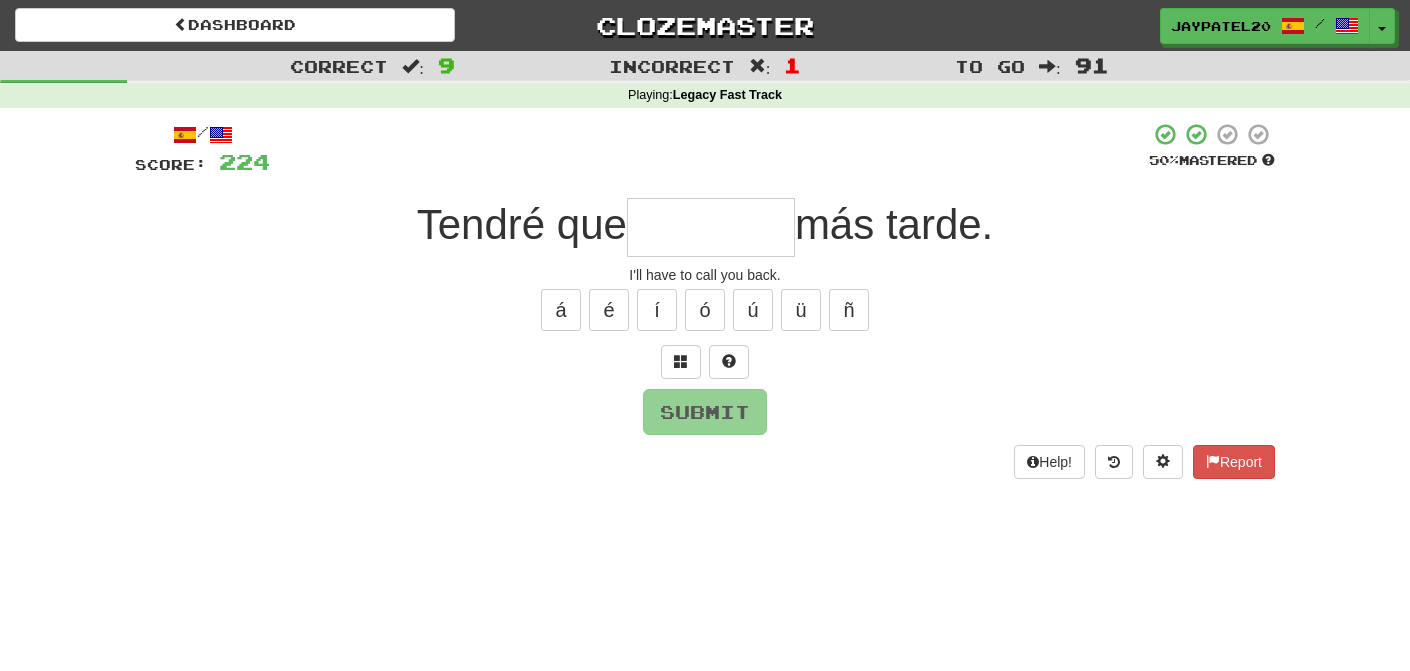 type on "*" 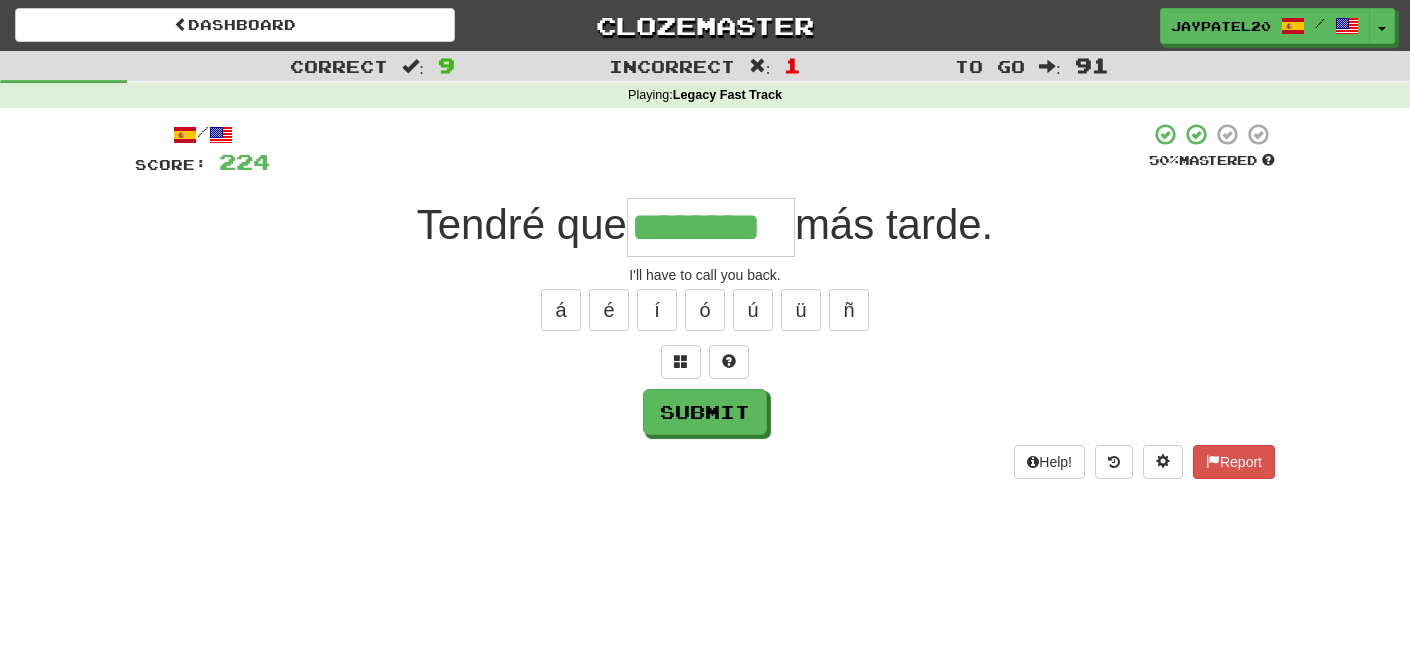 type on "********" 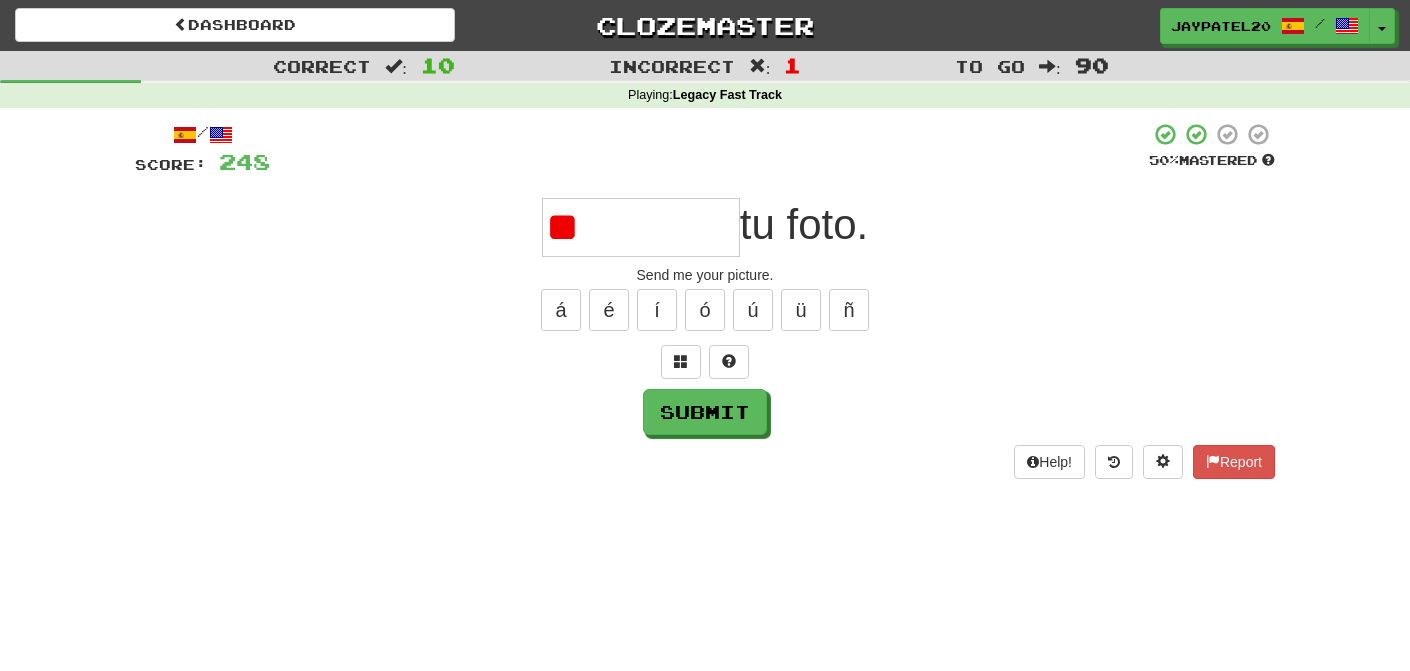 type on "*" 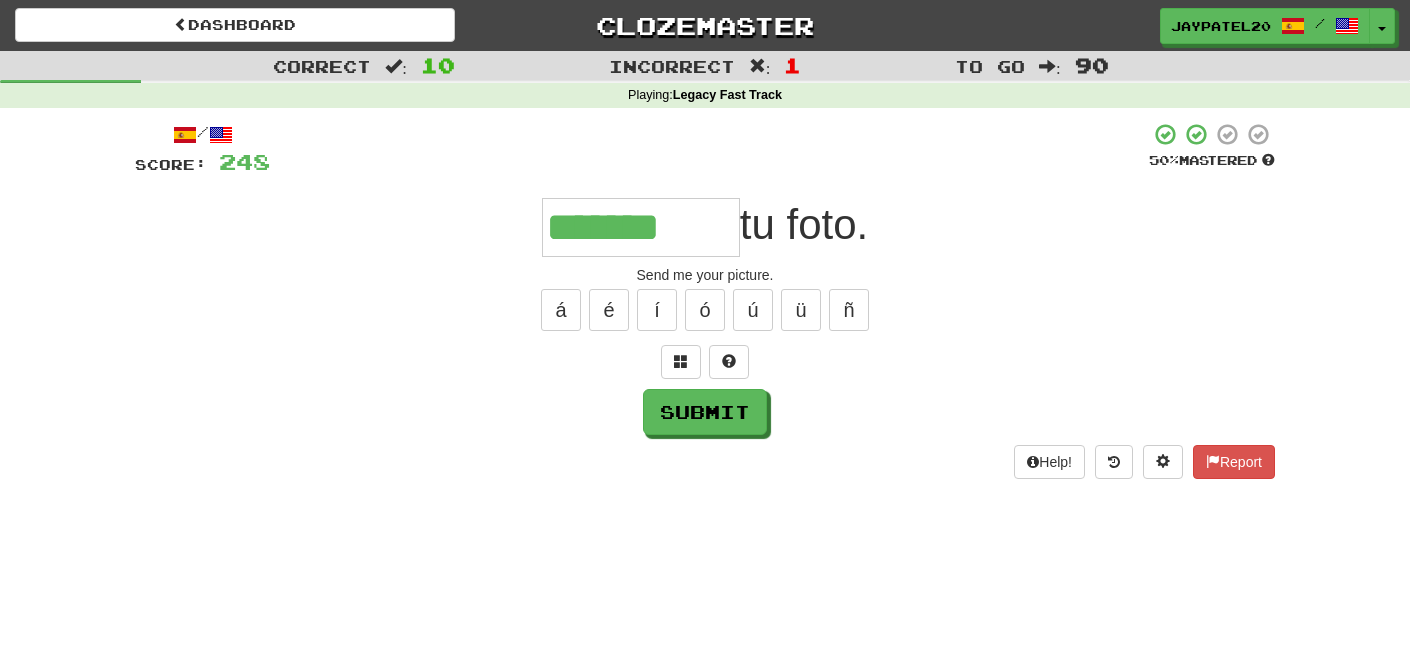 type on "*******" 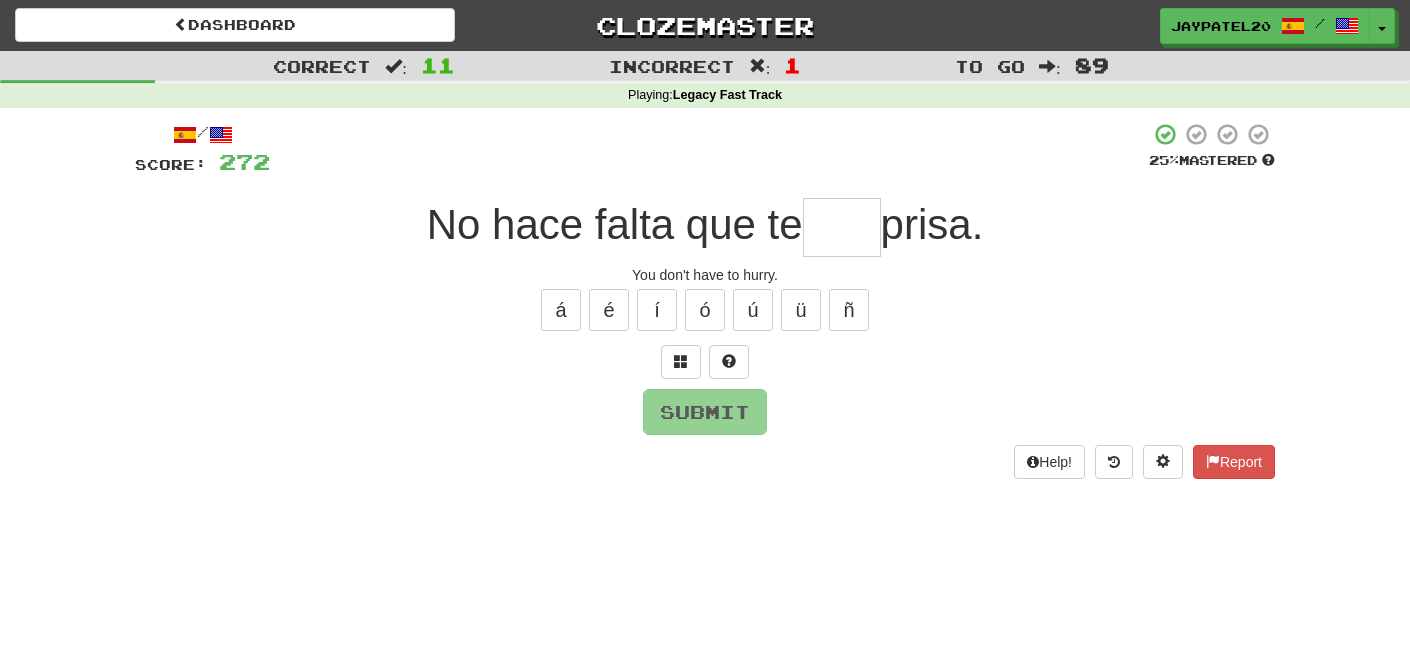 type on "*" 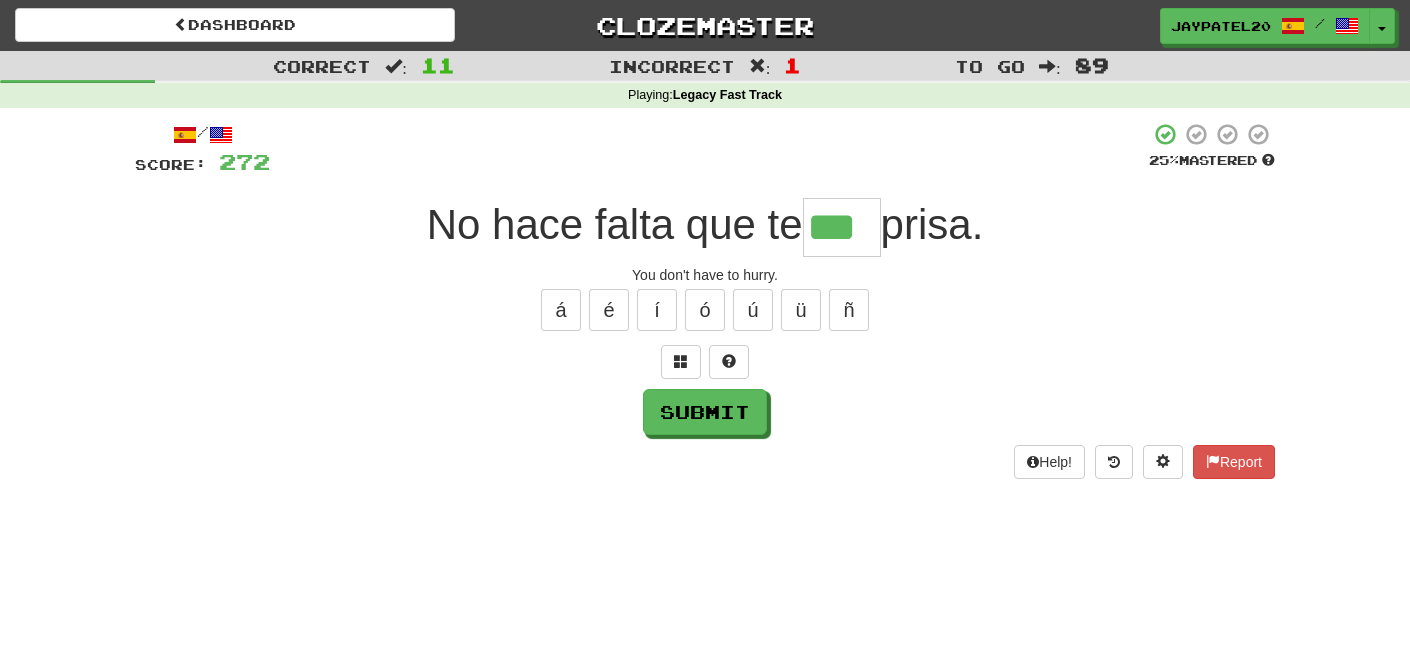 type on "***" 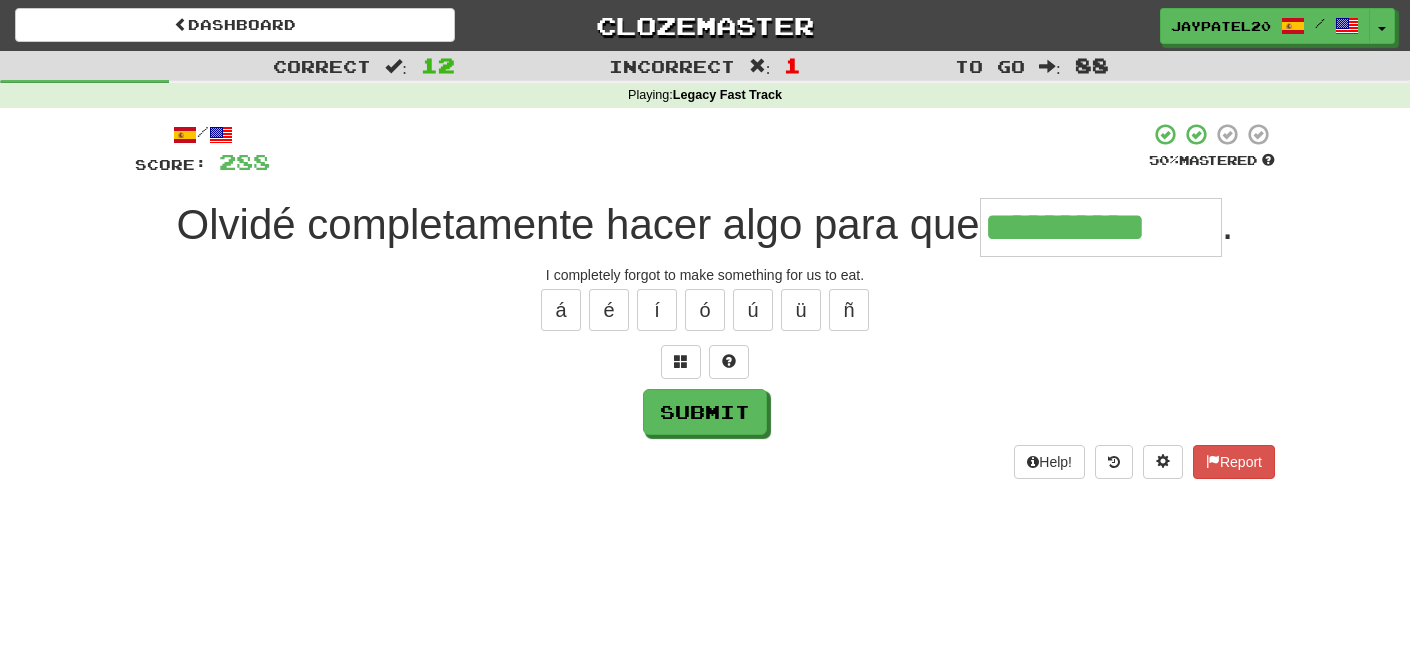 type on "**********" 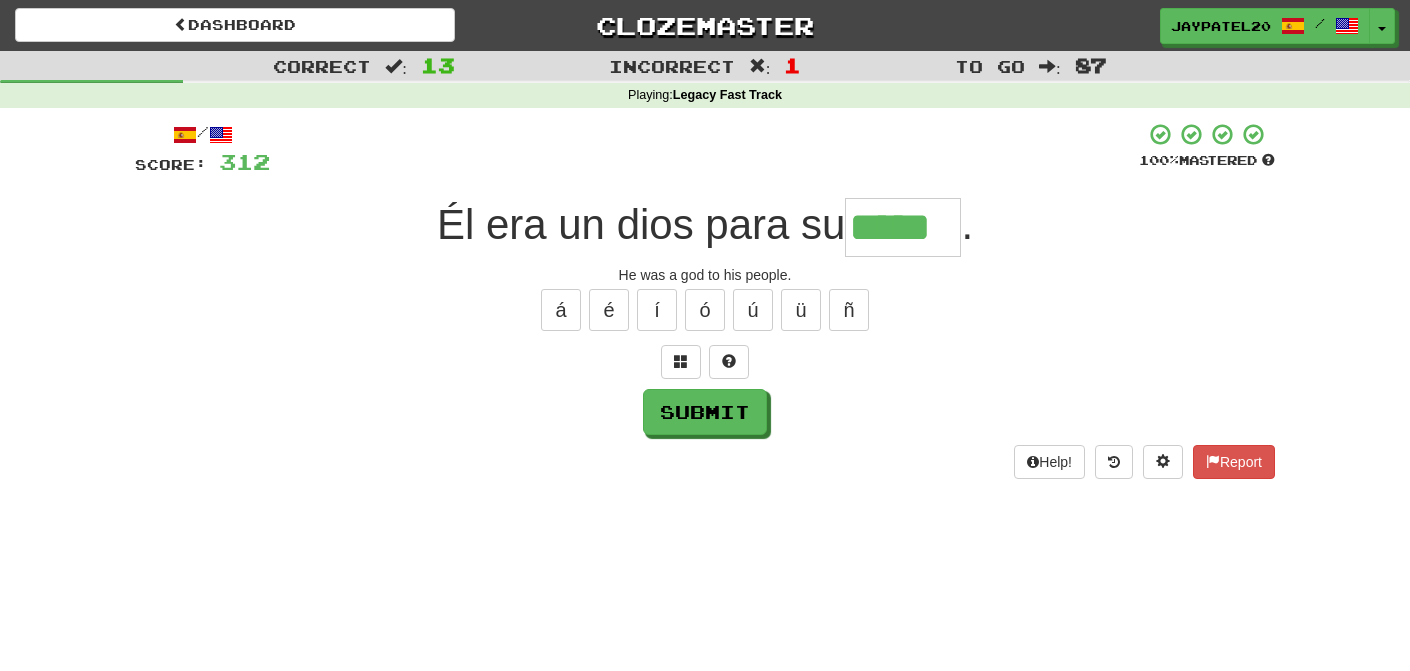type on "*****" 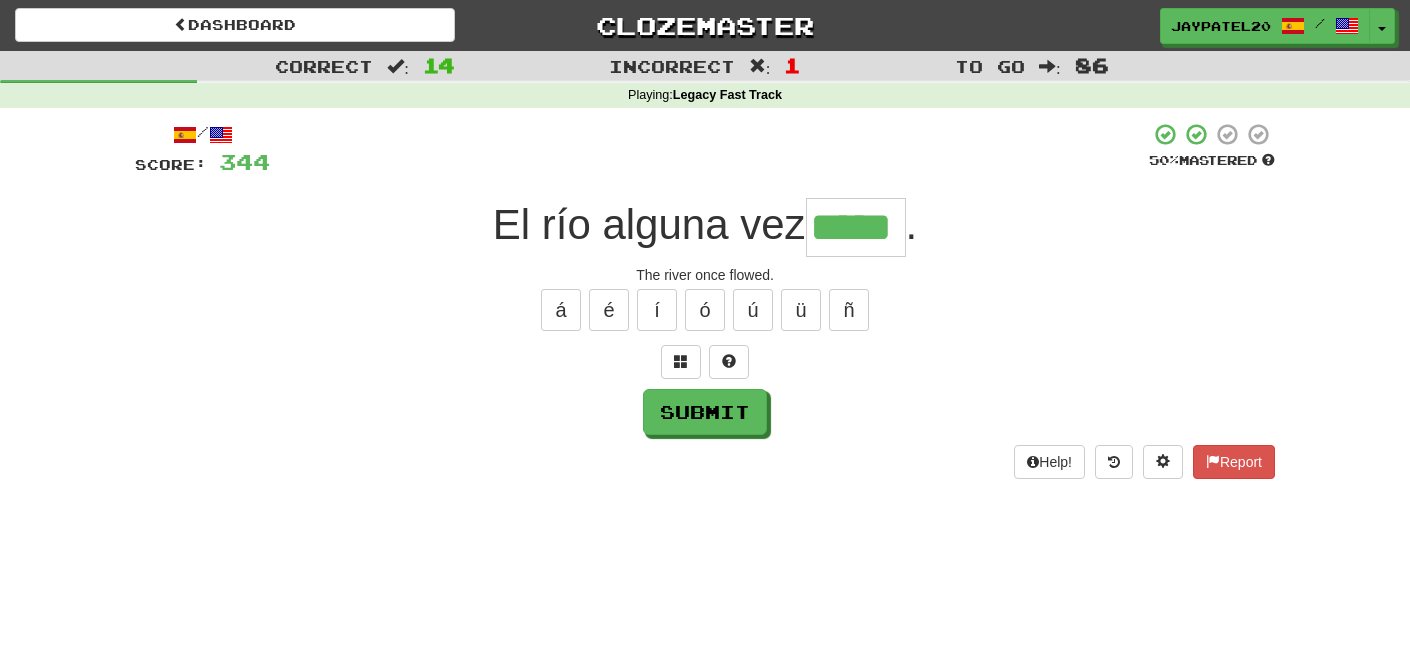 type on "*****" 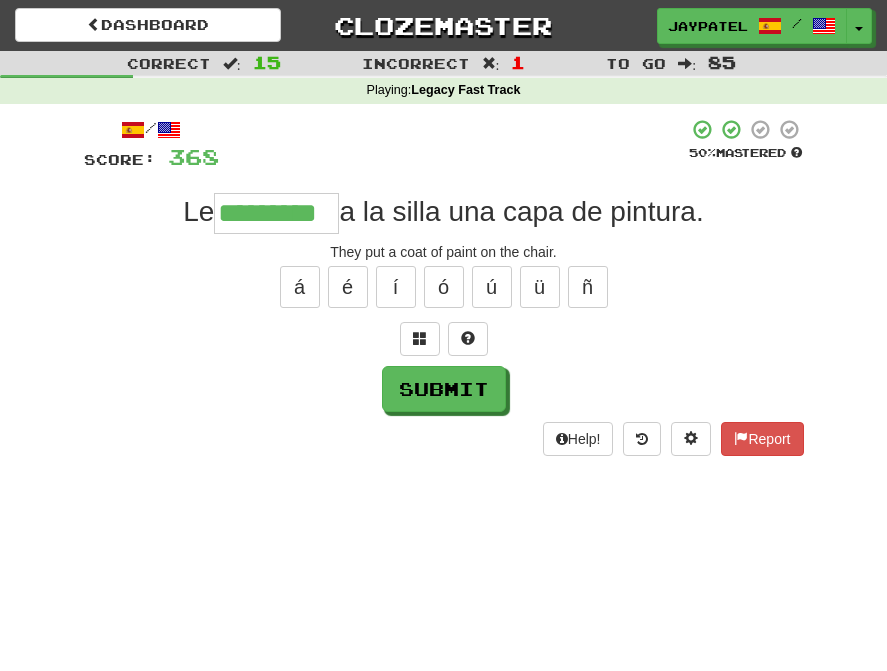 type on "*********" 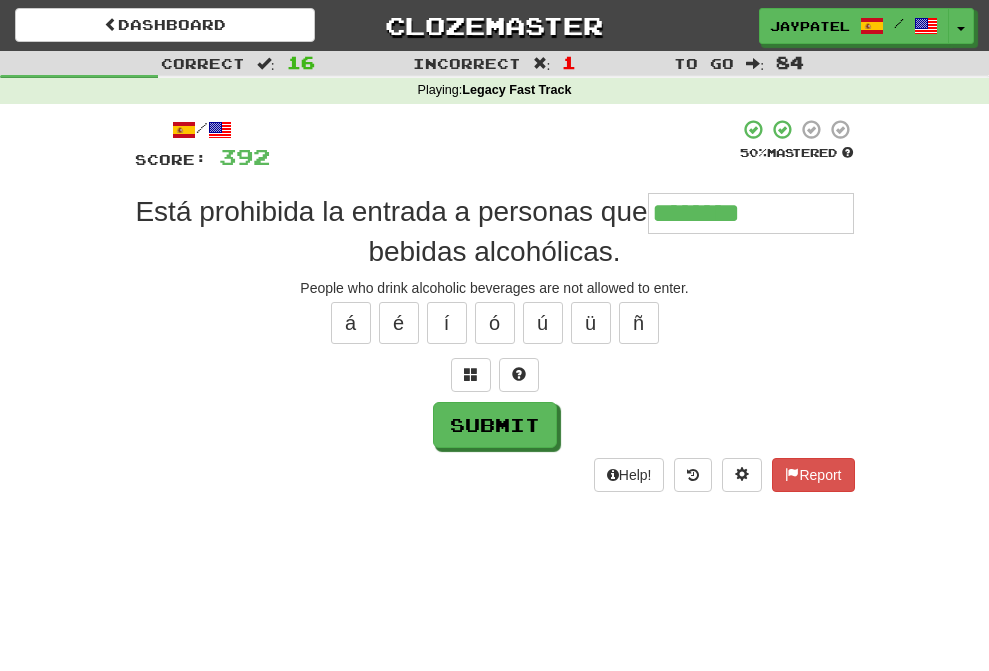 type on "********" 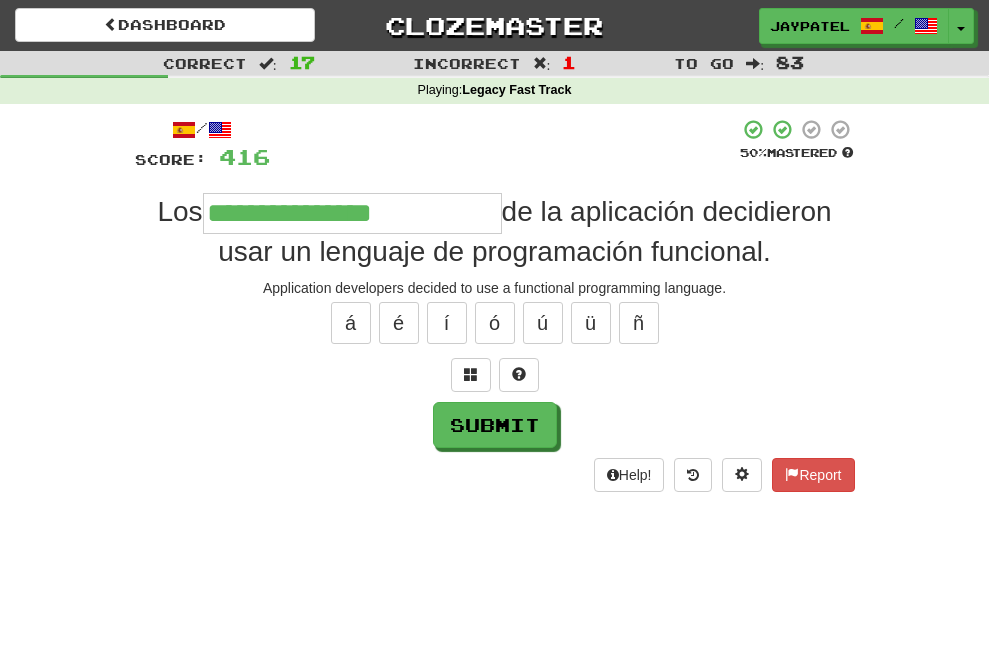 type on "**********" 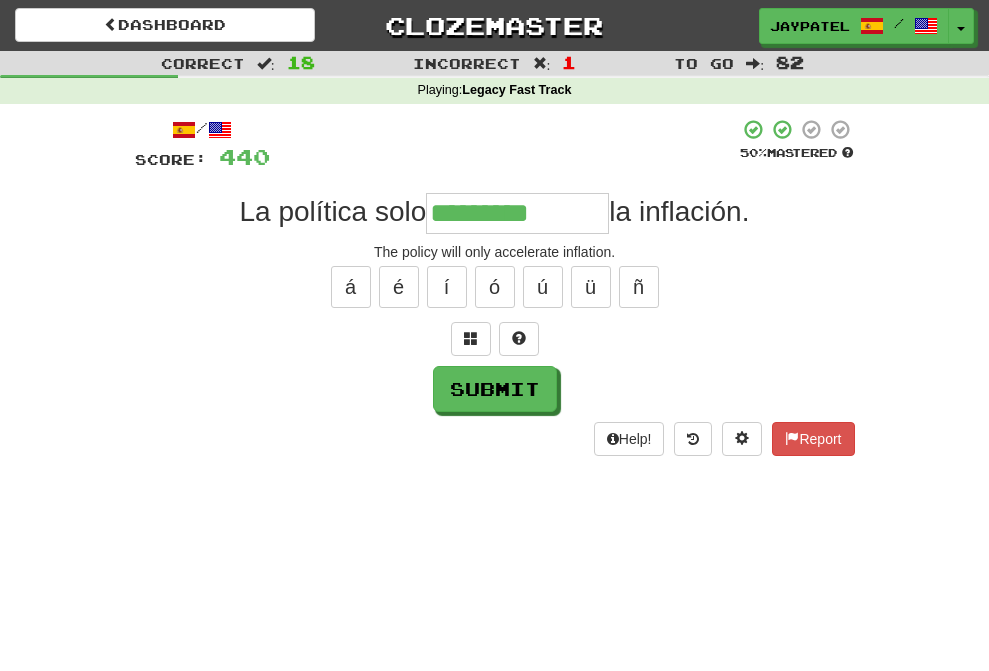 type on "*********" 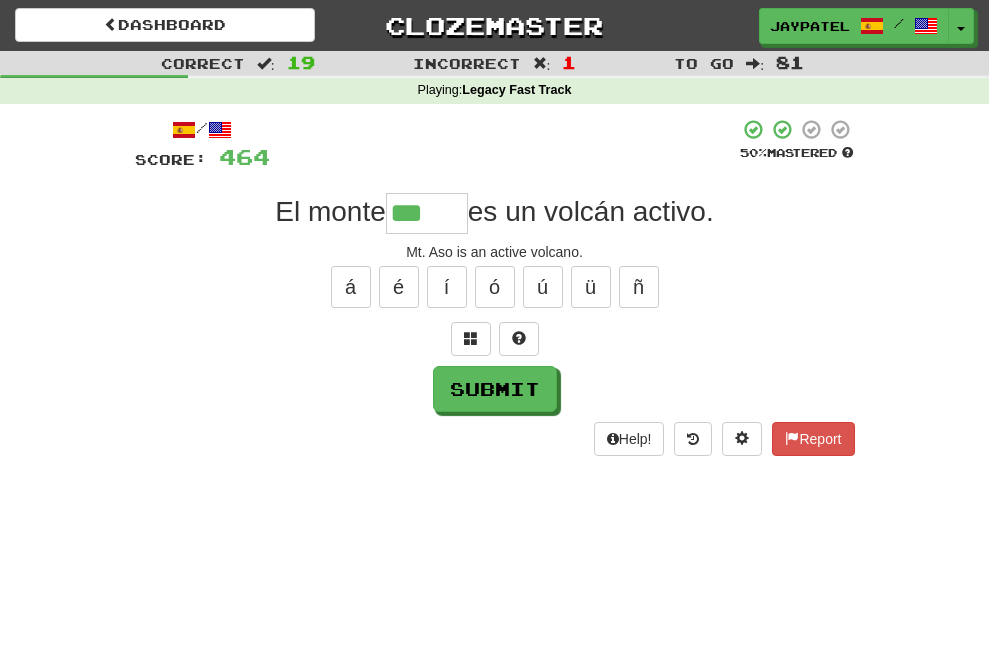 type on "***" 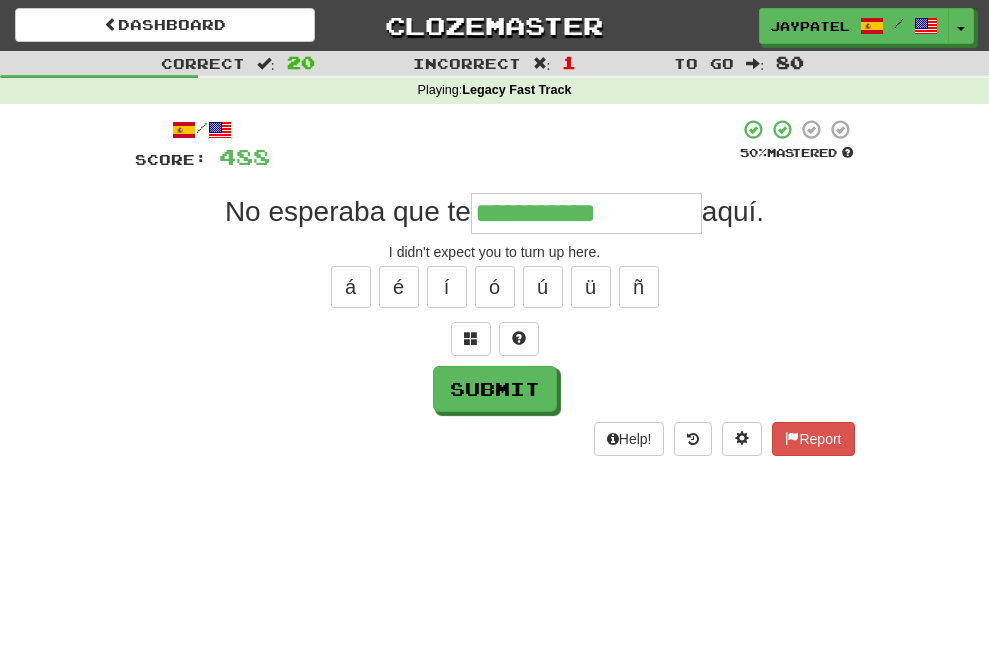 type on "**********" 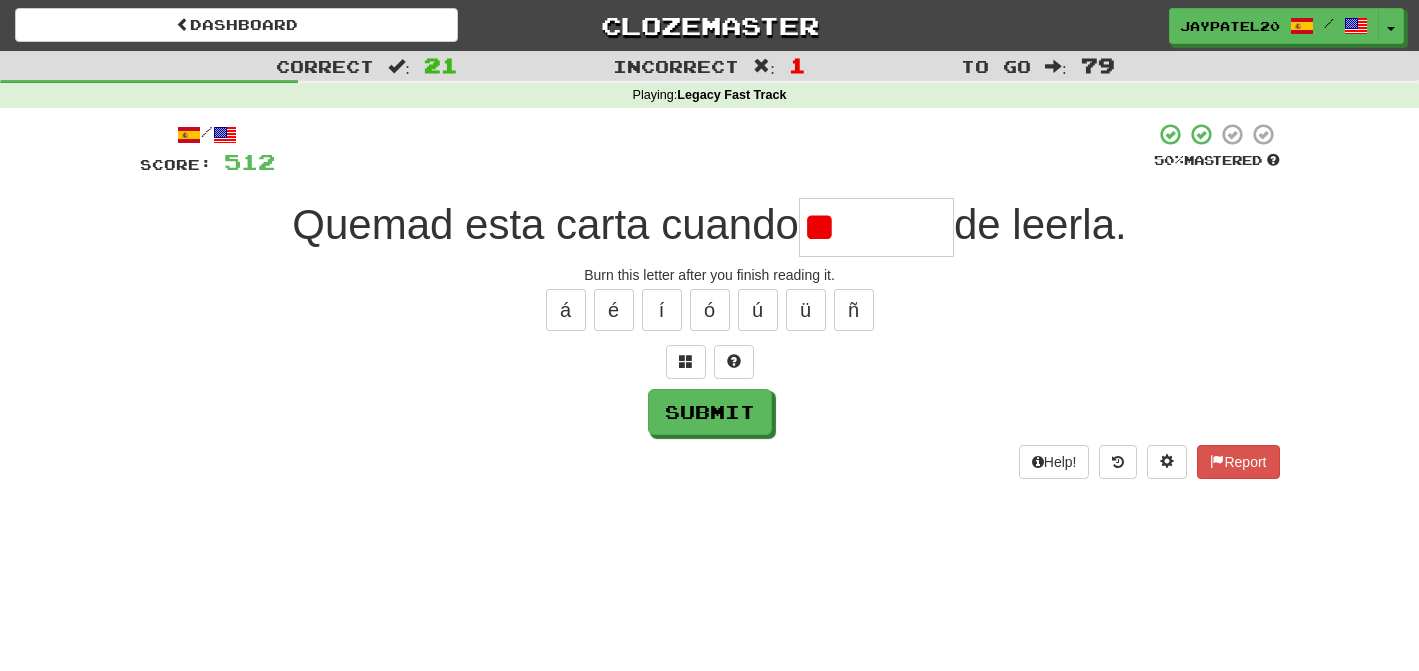 type on "*" 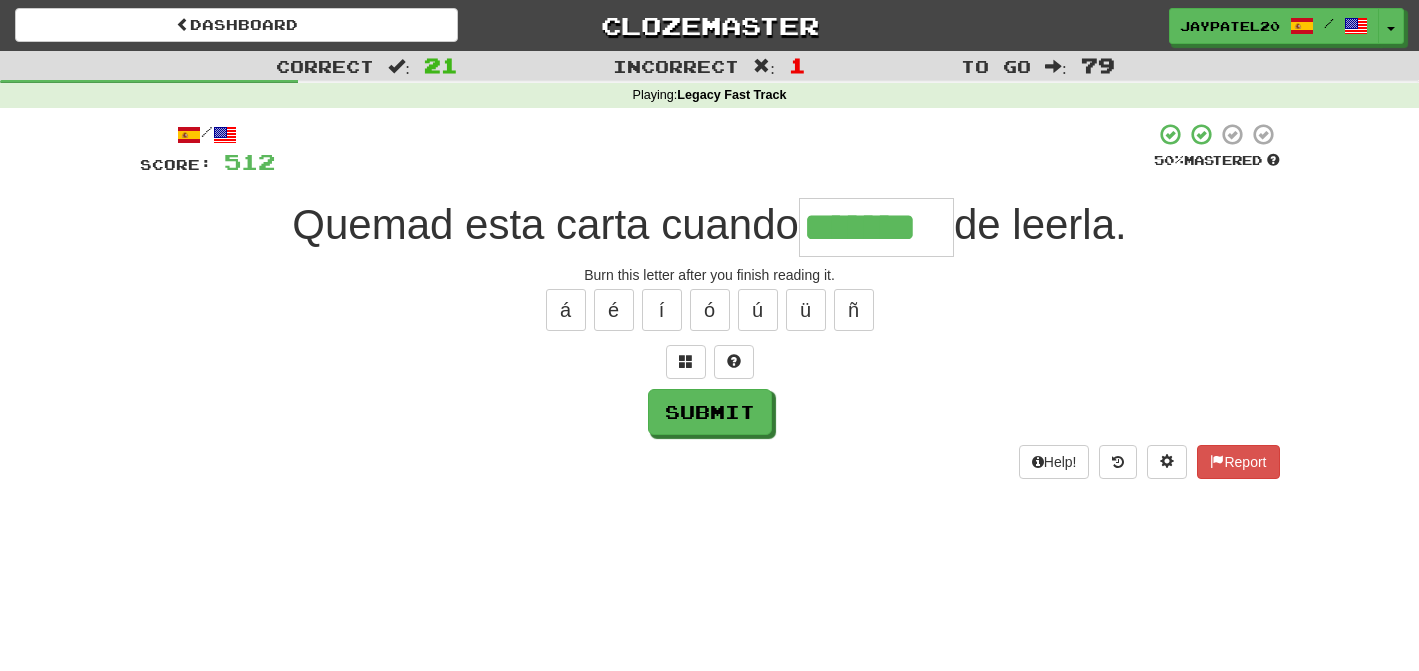 type on "*******" 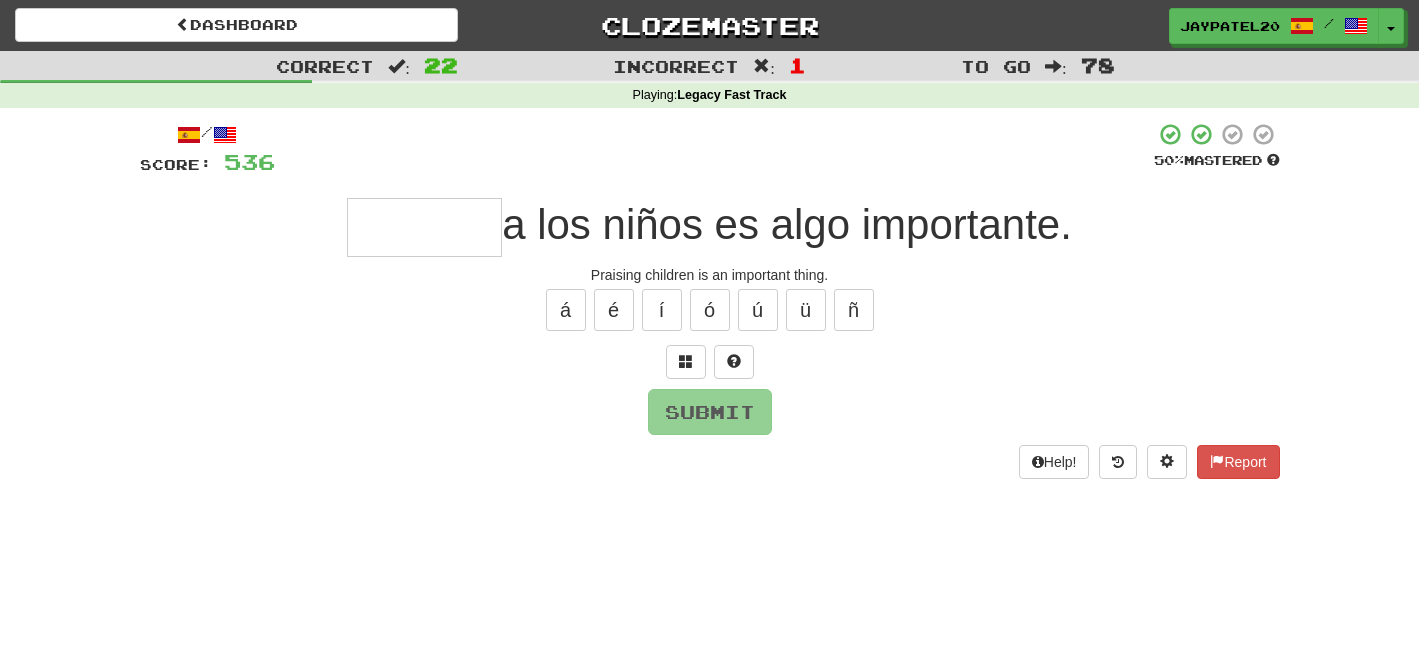 type on "*" 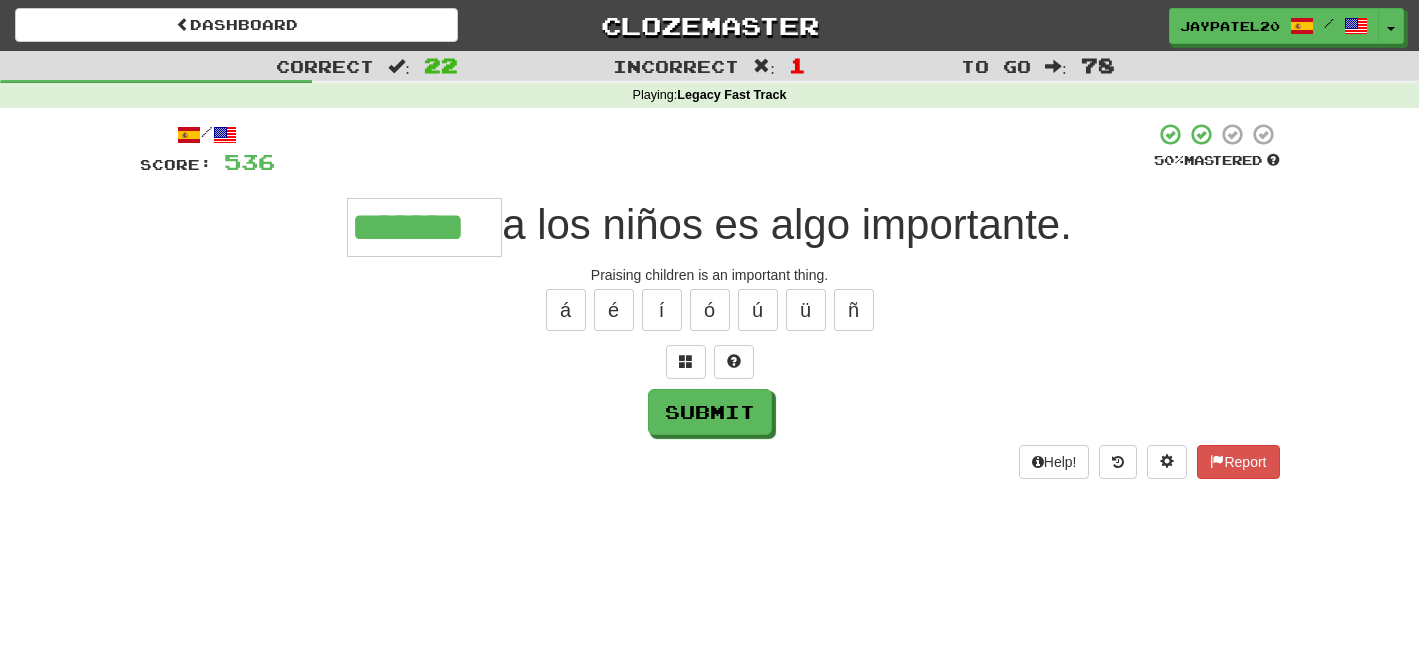 type on "*******" 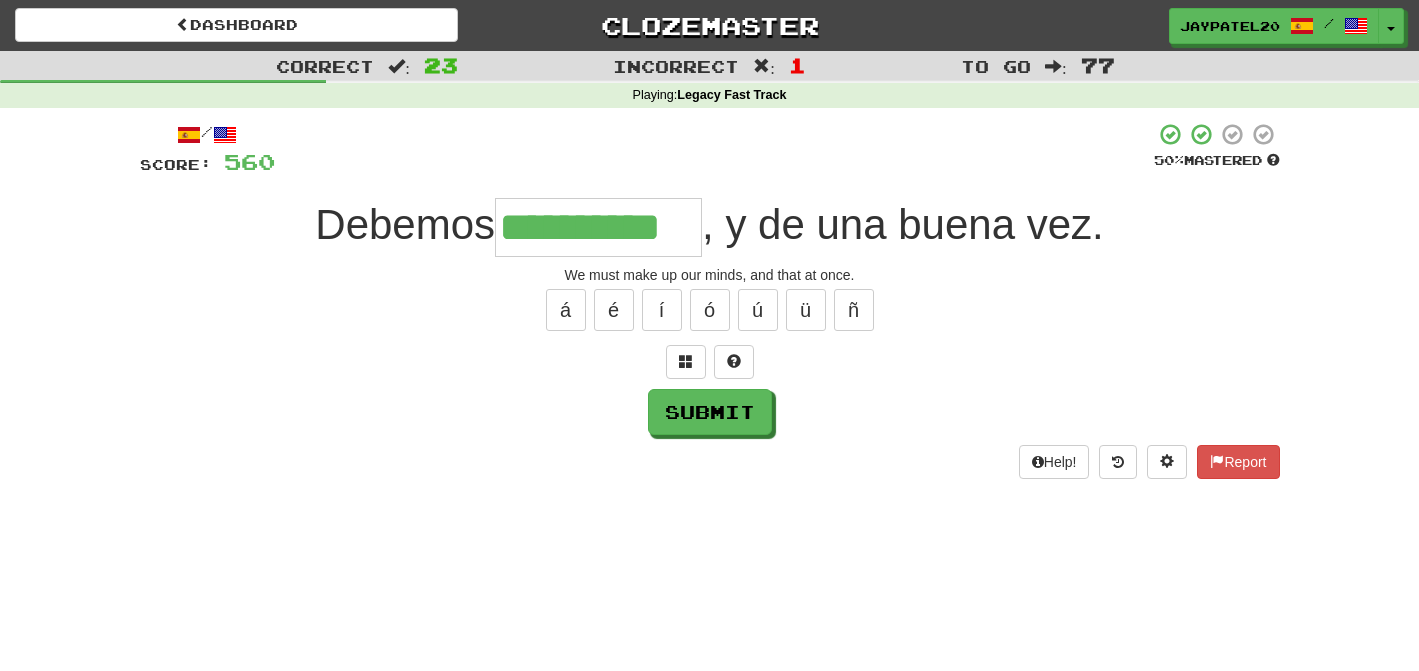 type on "**********" 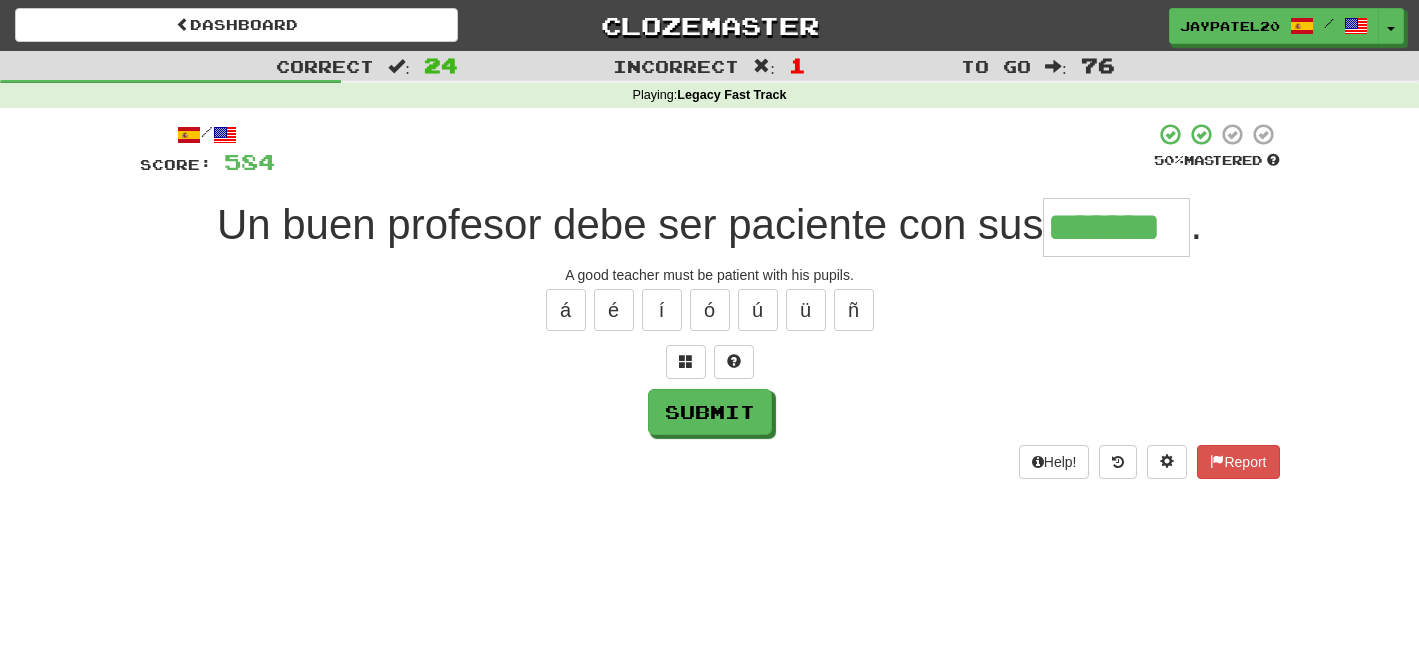 type on "*******" 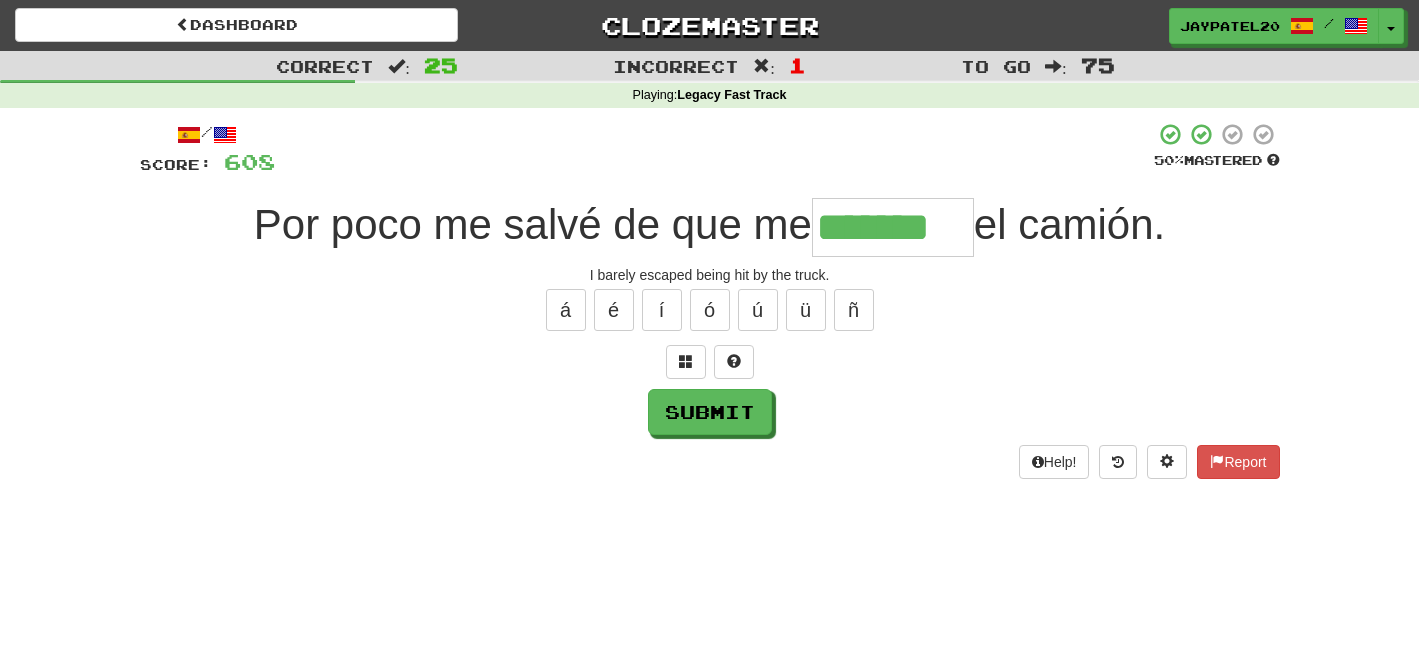 type on "*******" 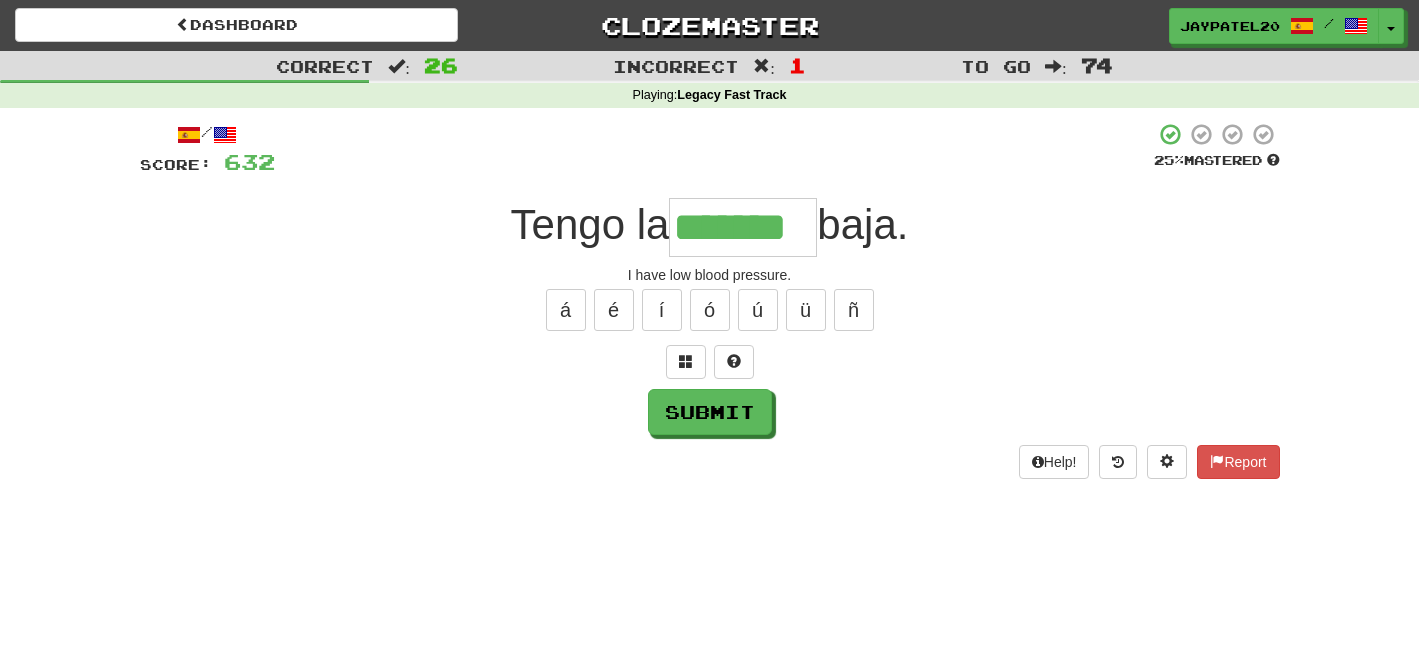 type on "*******" 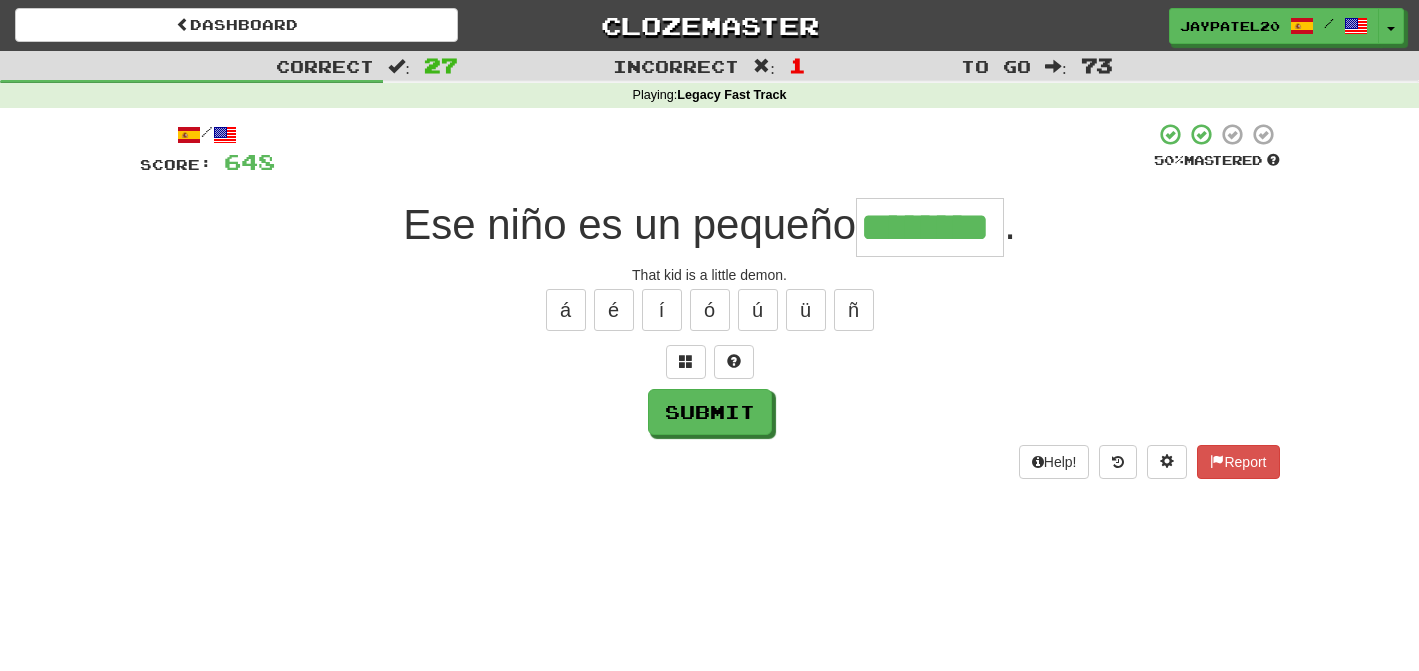 type on "********" 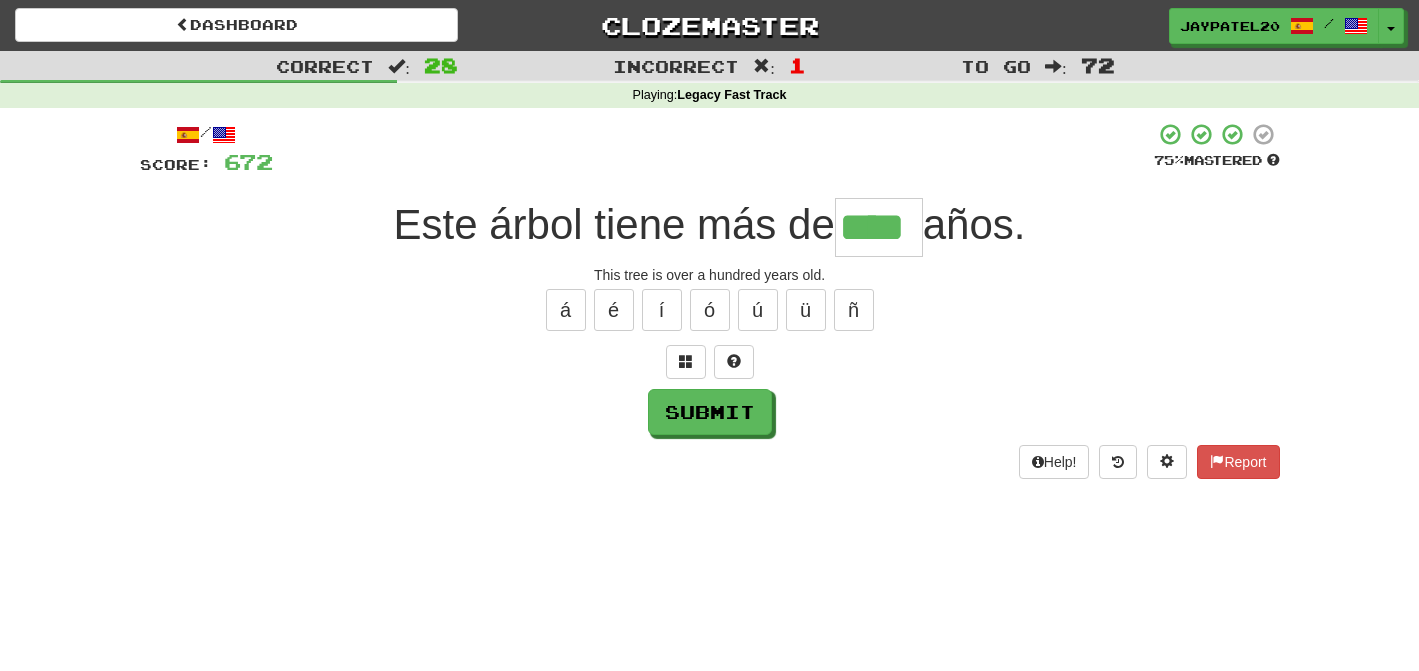 type on "****" 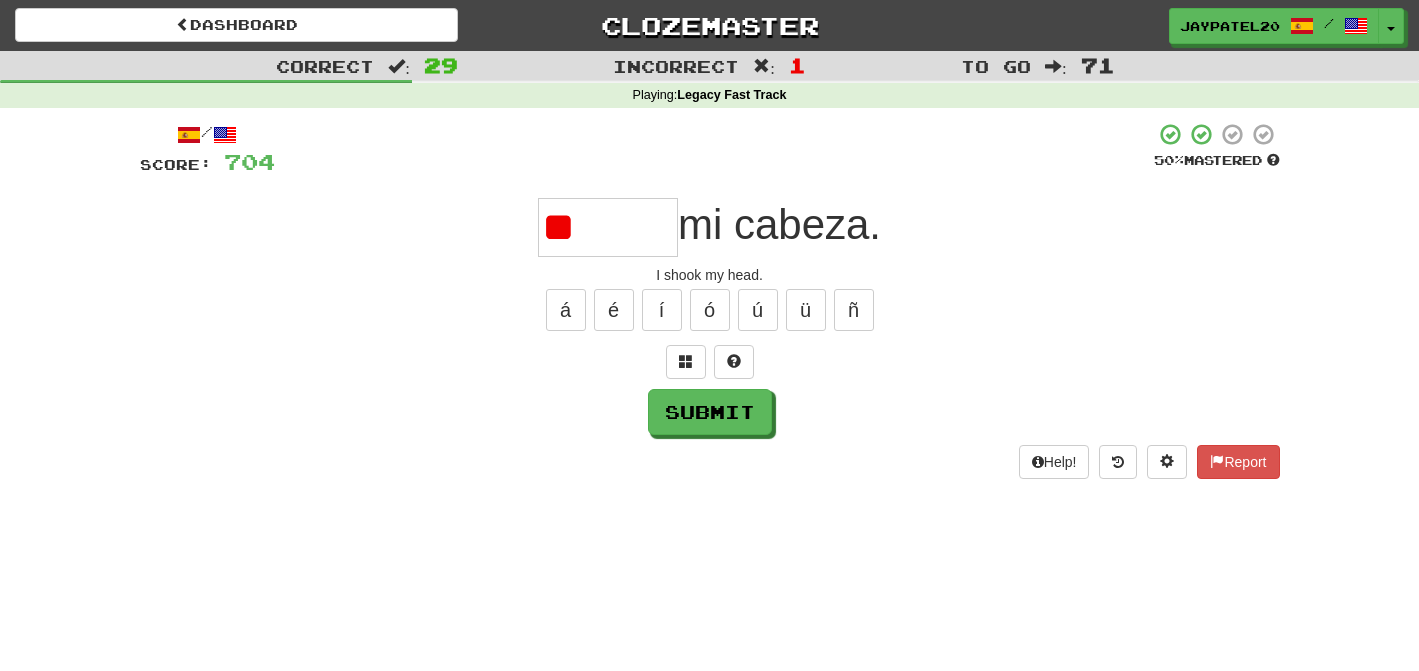 type on "*" 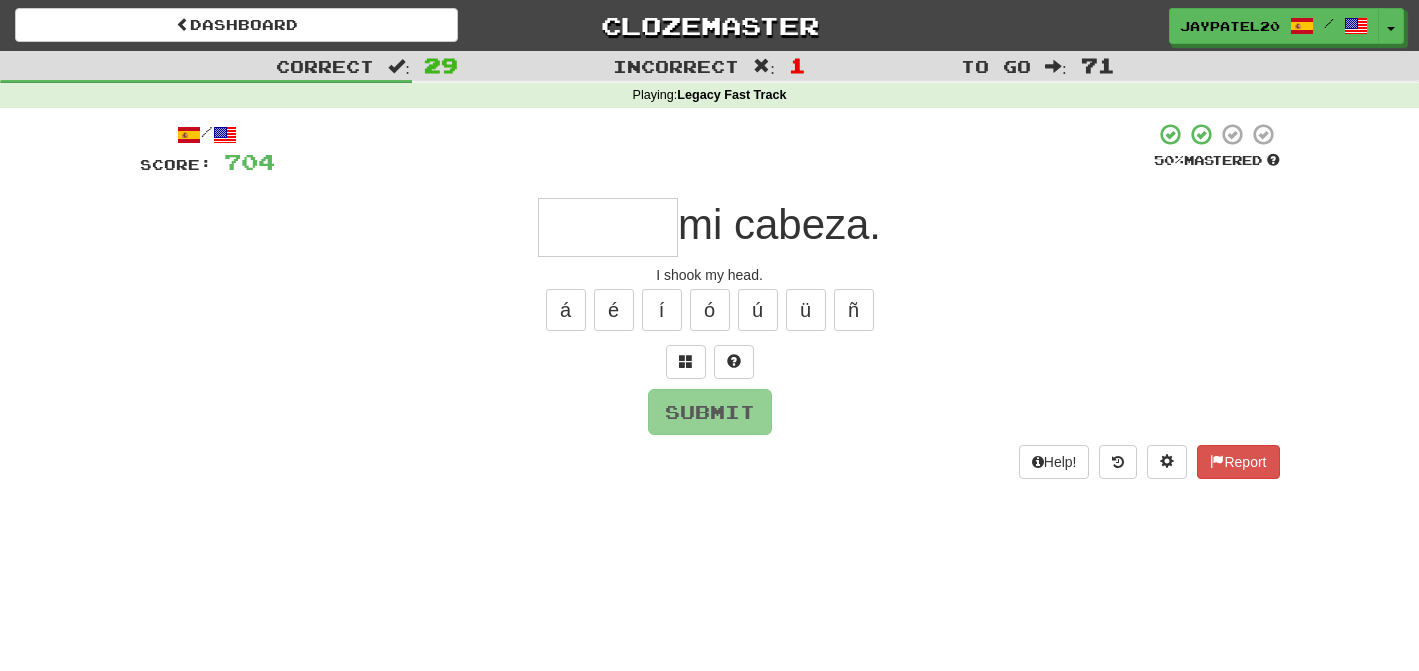 type on "*" 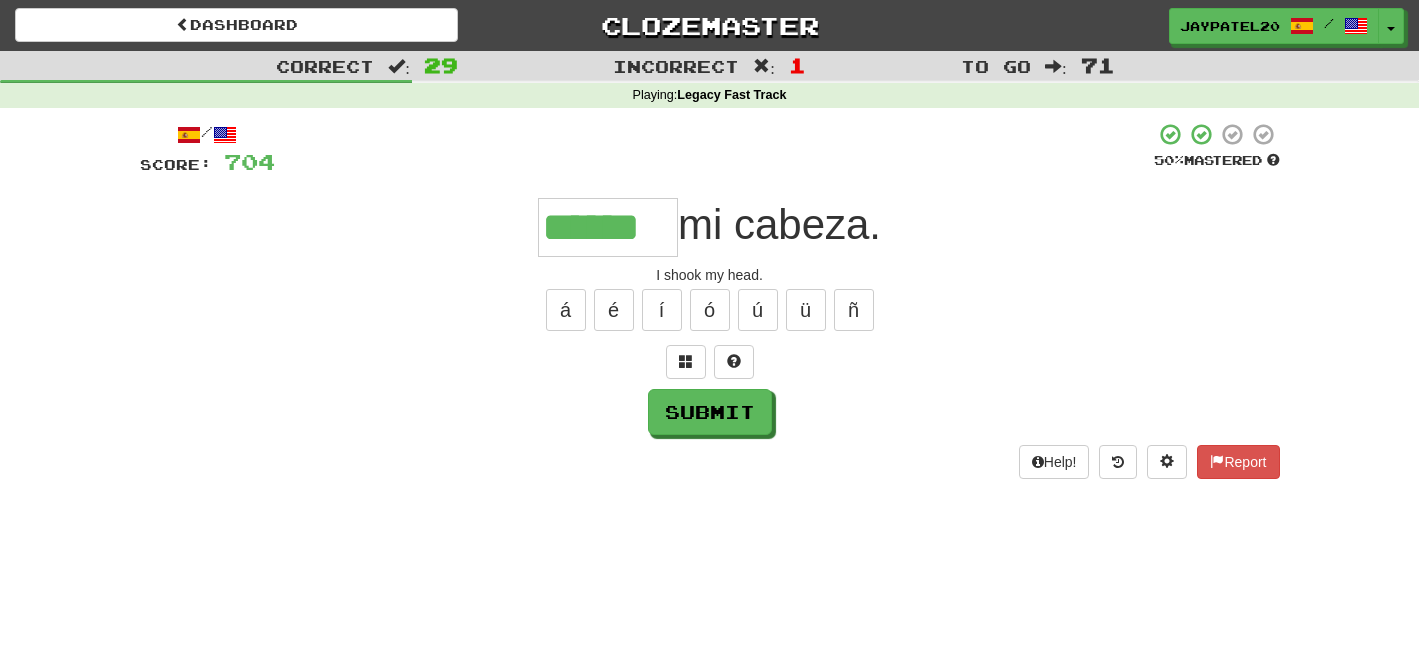 type on "******" 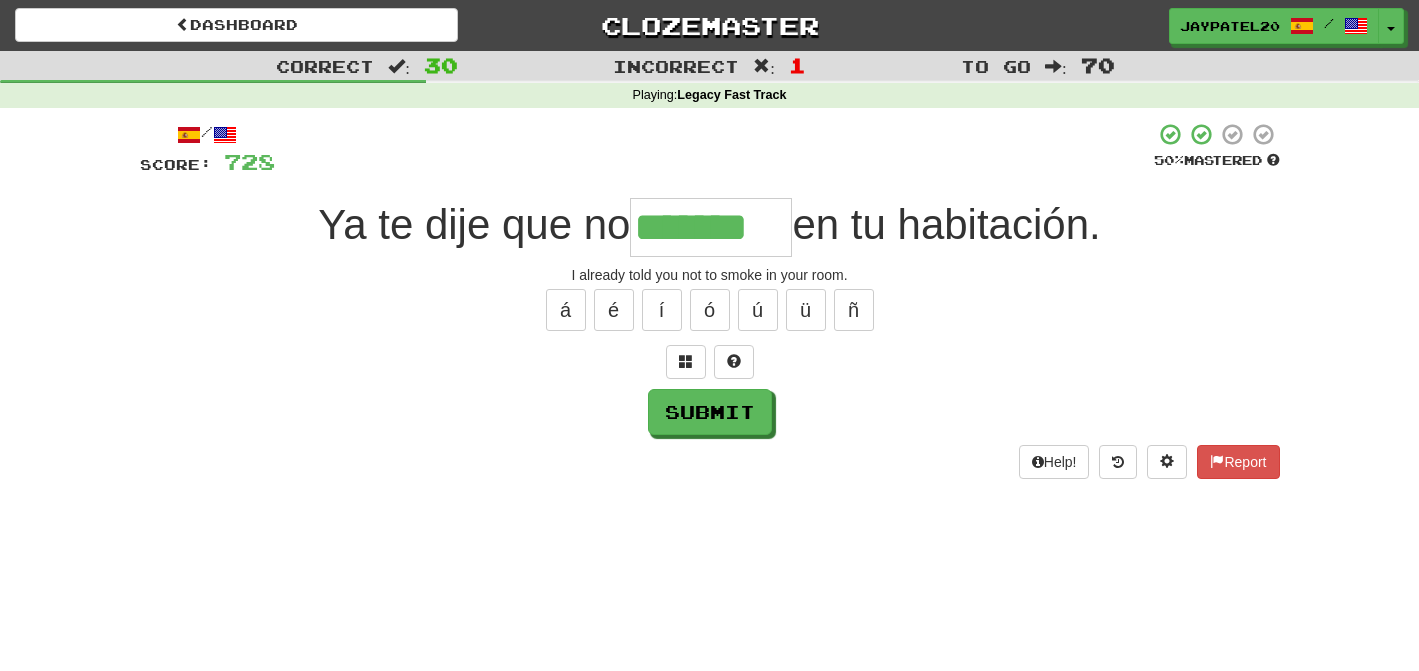 type on "*******" 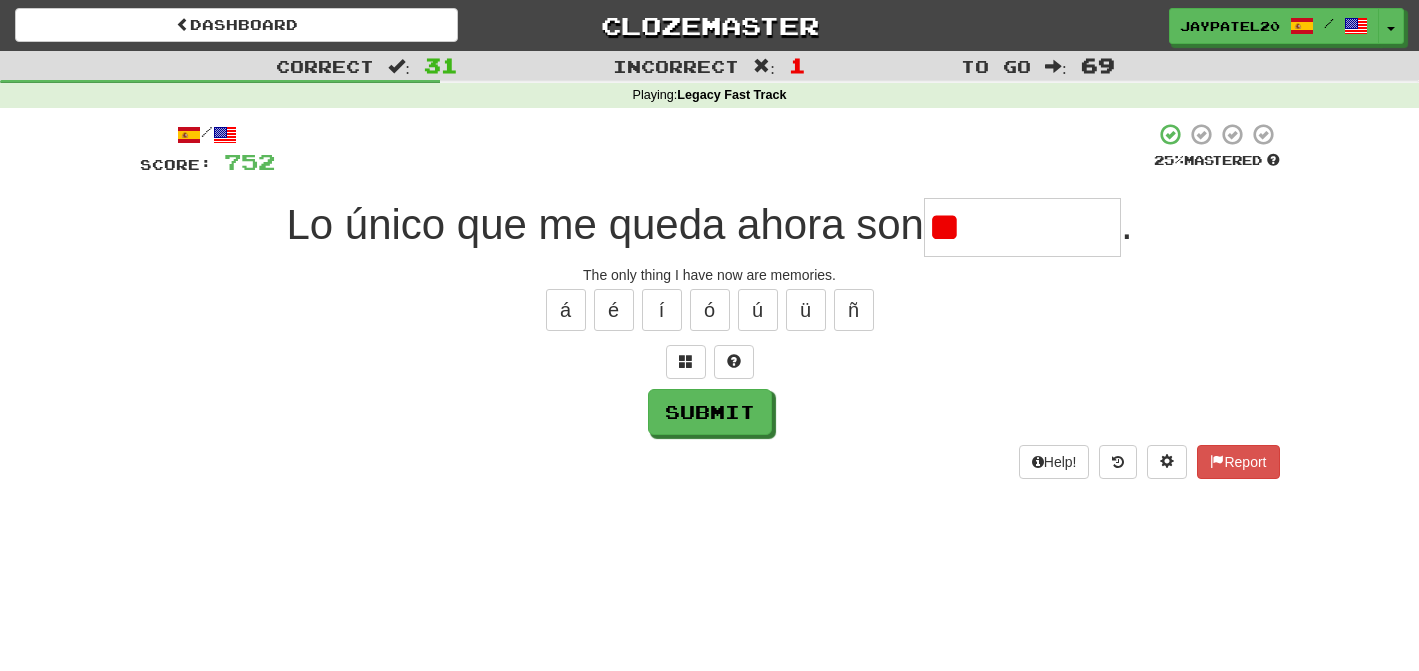 type on "*" 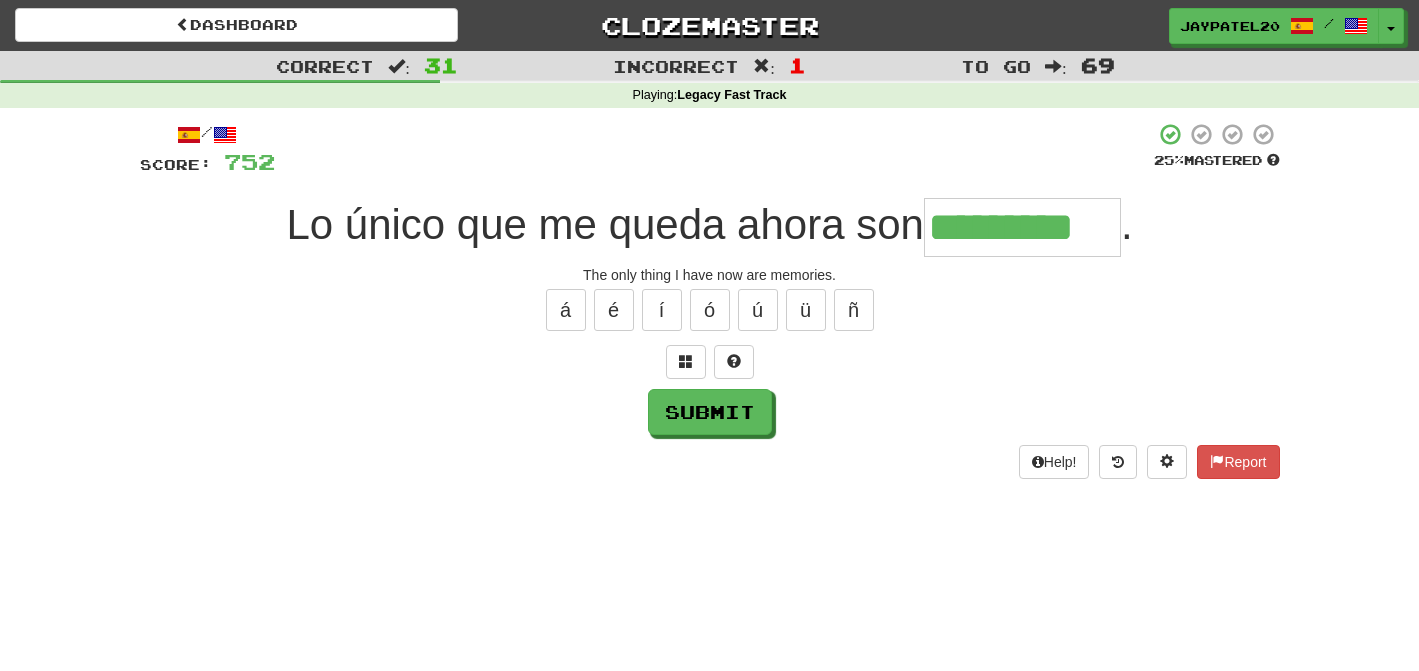 type on "*********" 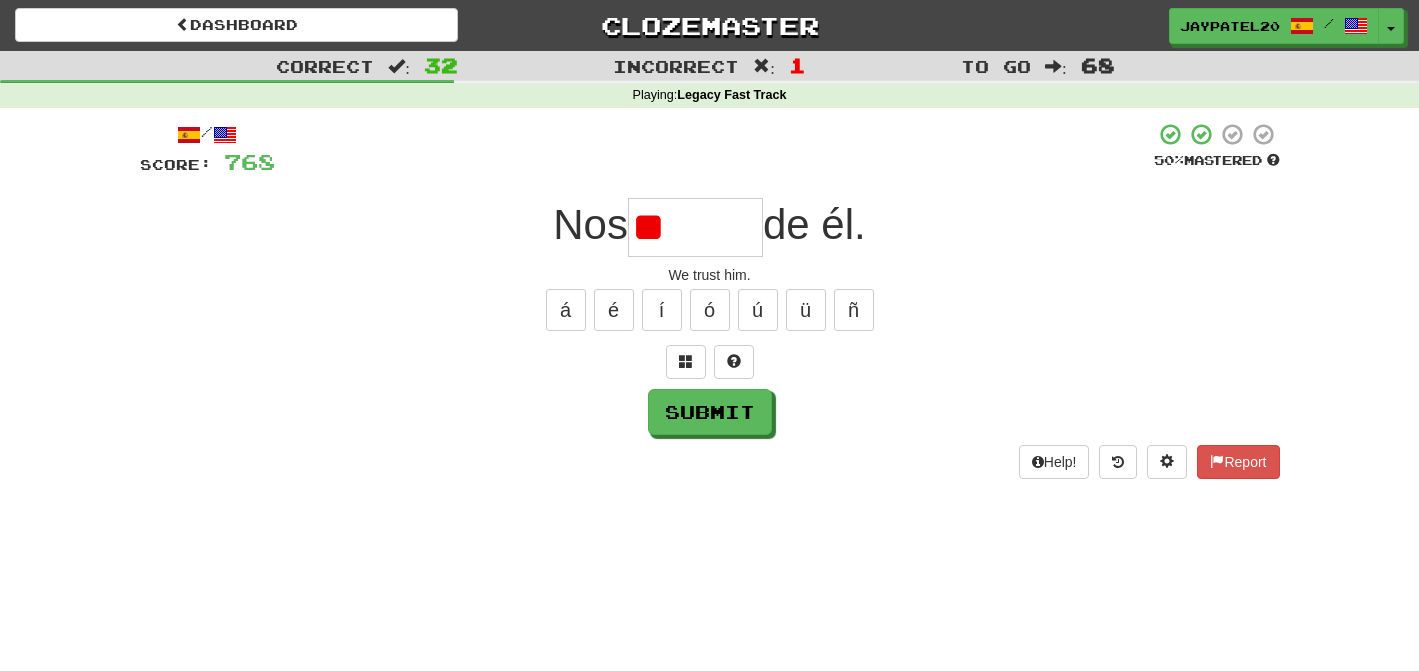 type on "*" 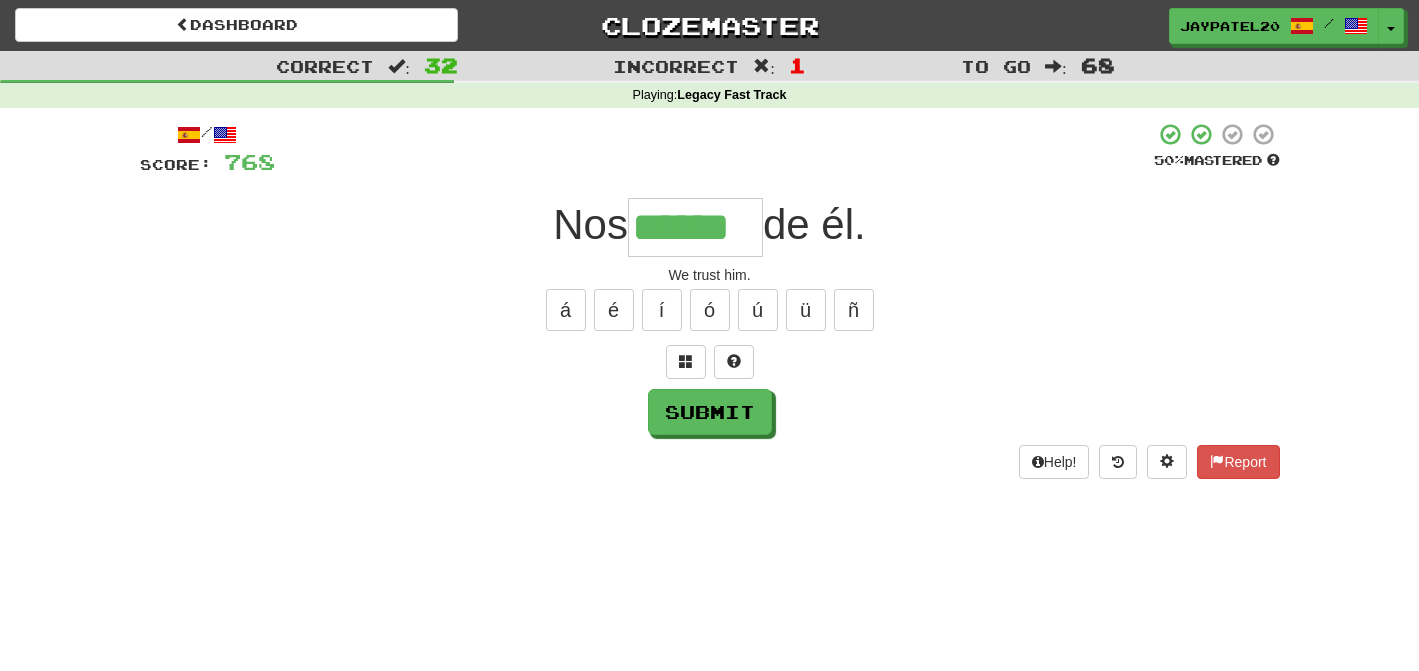 type on "******" 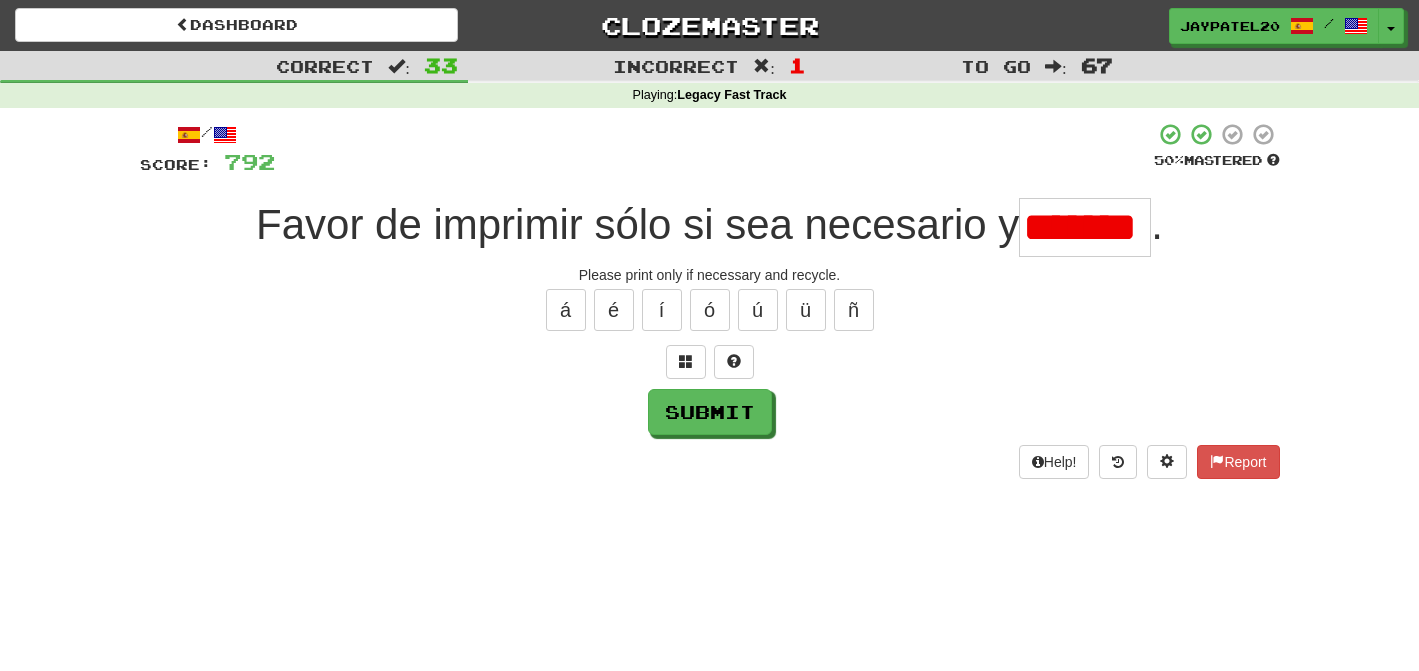 scroll, scrollTop: 0, scrollLeft: 0, axis: both 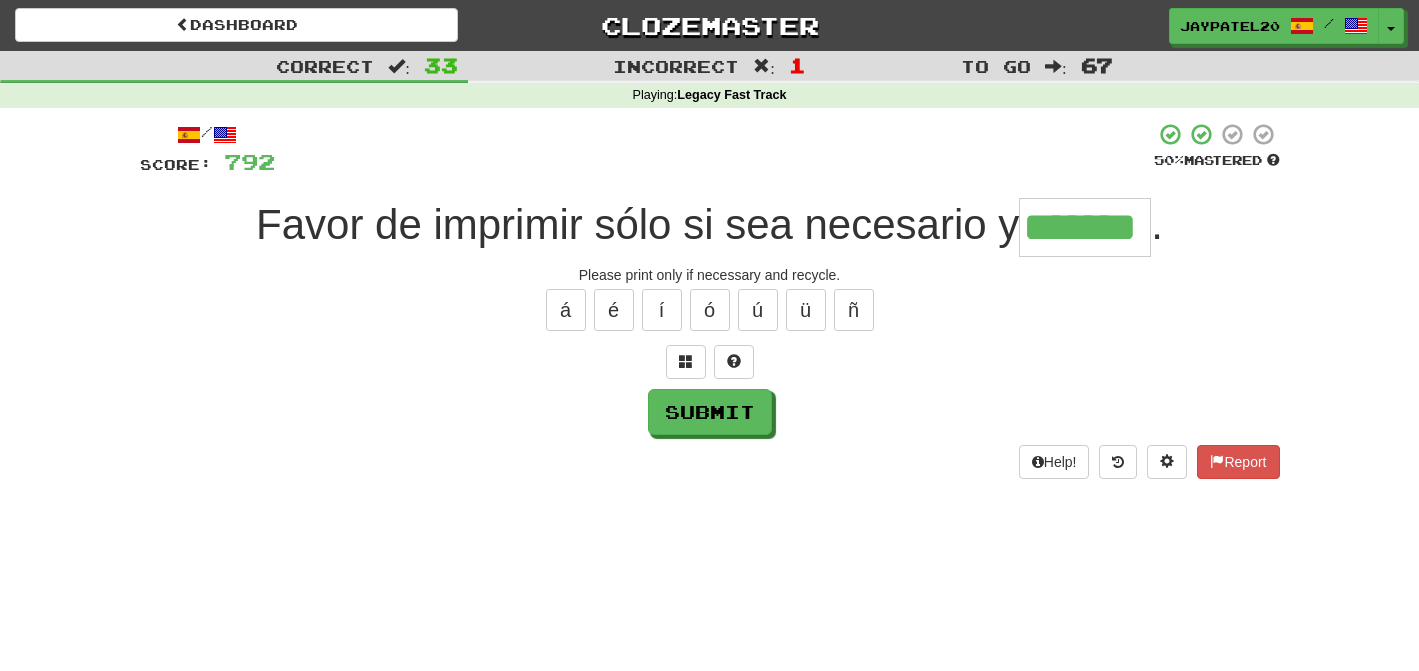 type on "*******" 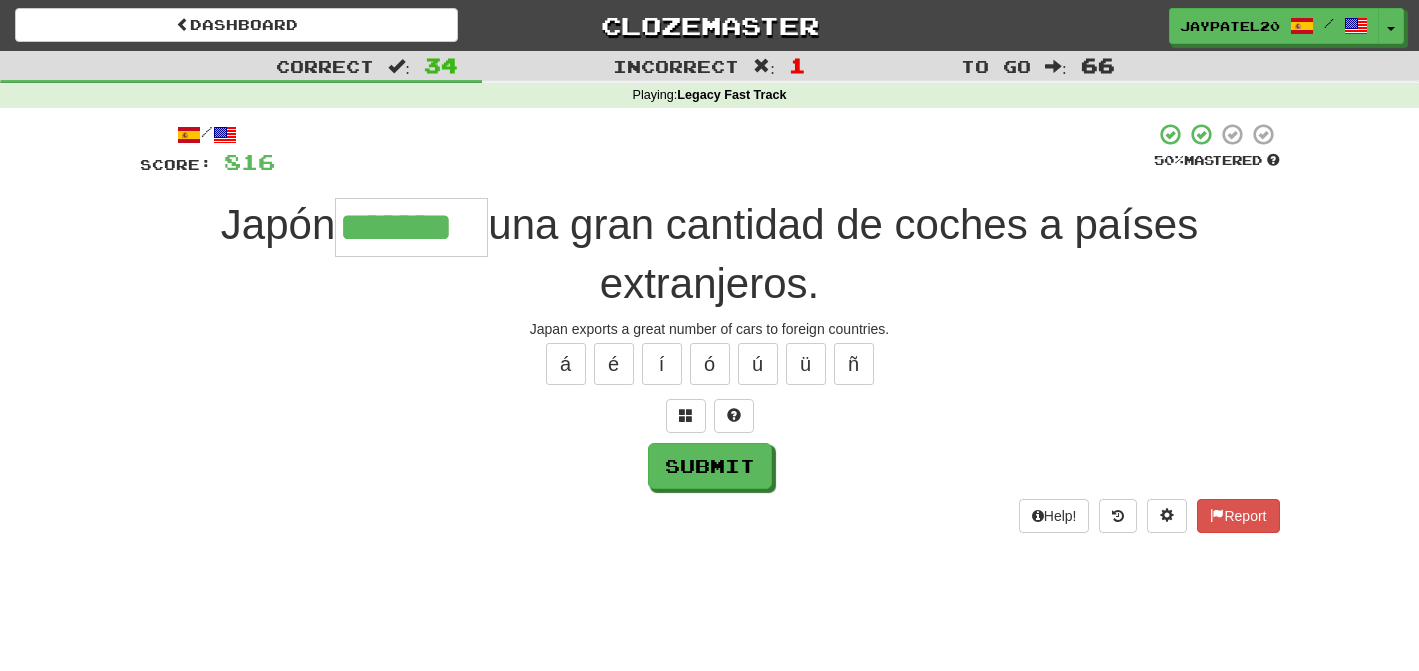 type on "*******" 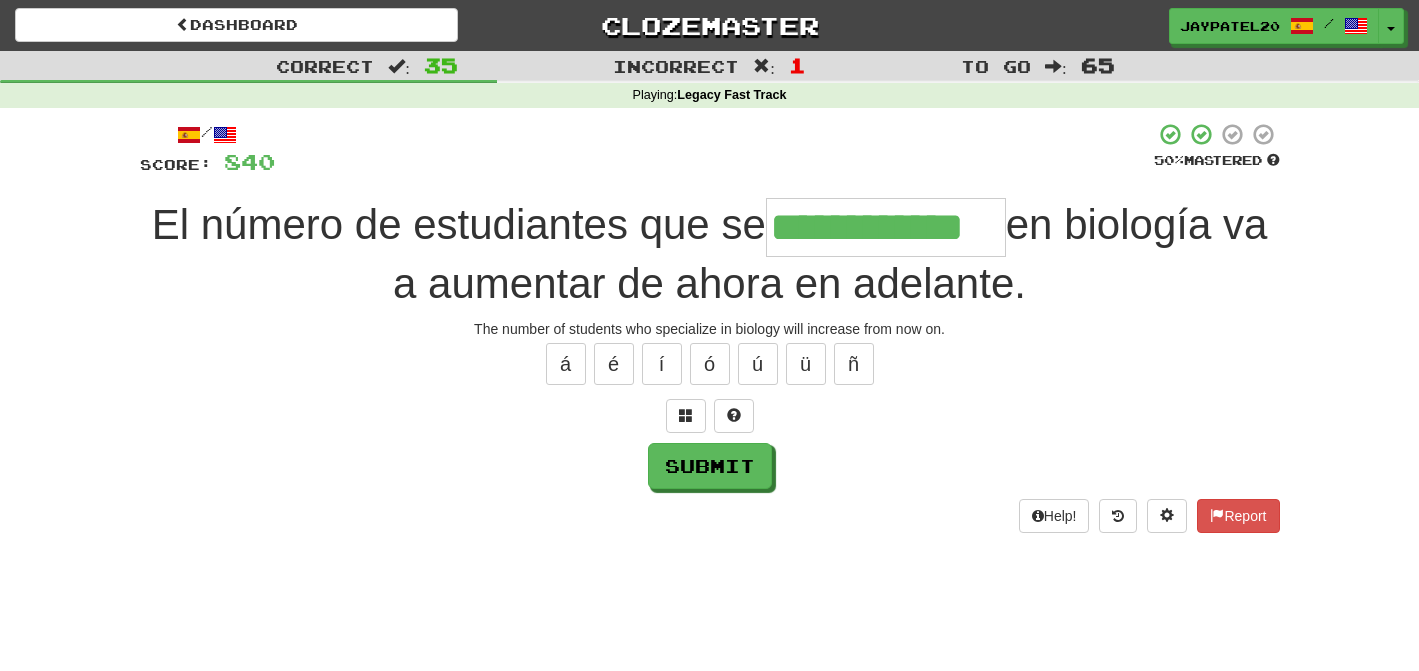 type on "**********" 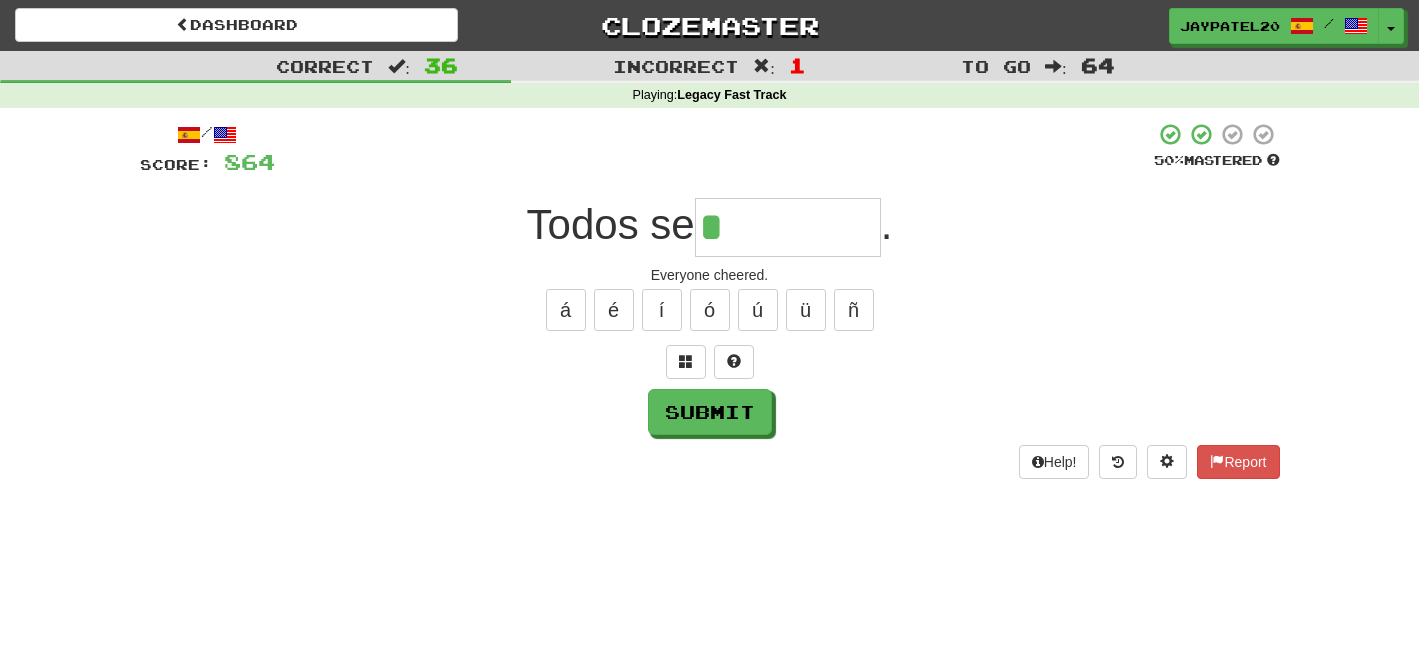 type on "*********" 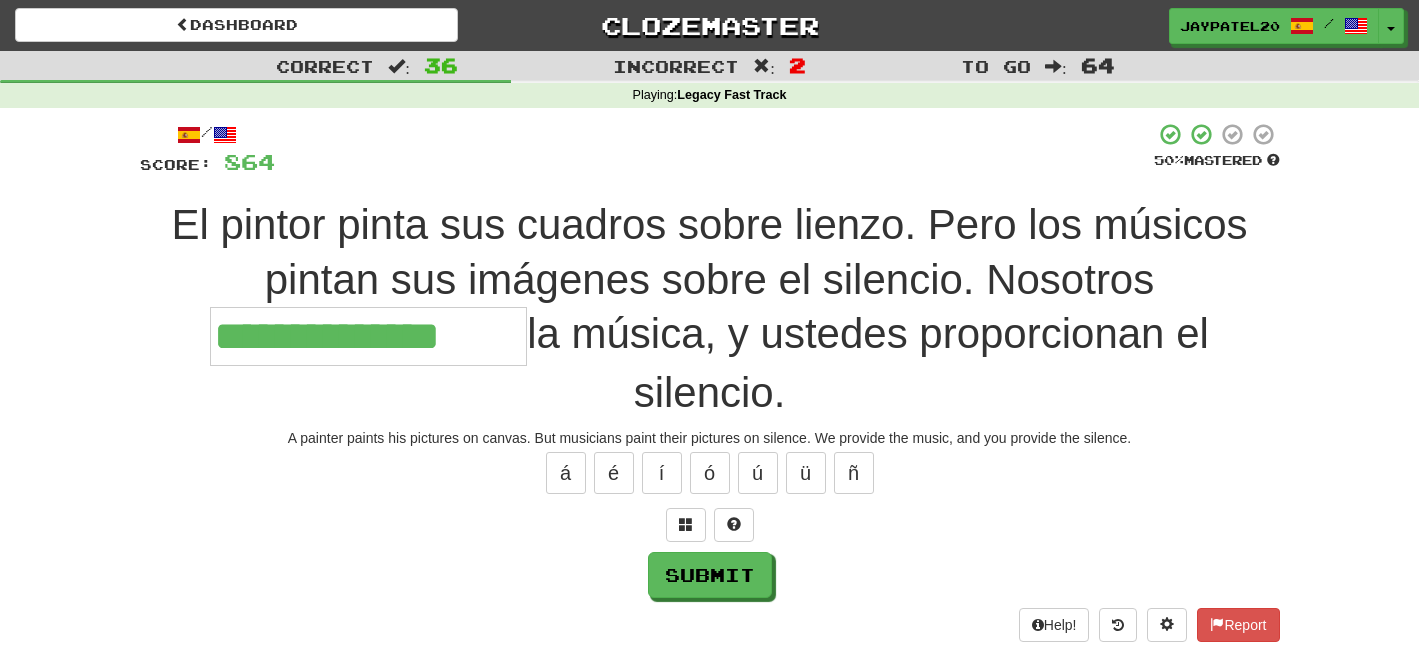 type on "**********" 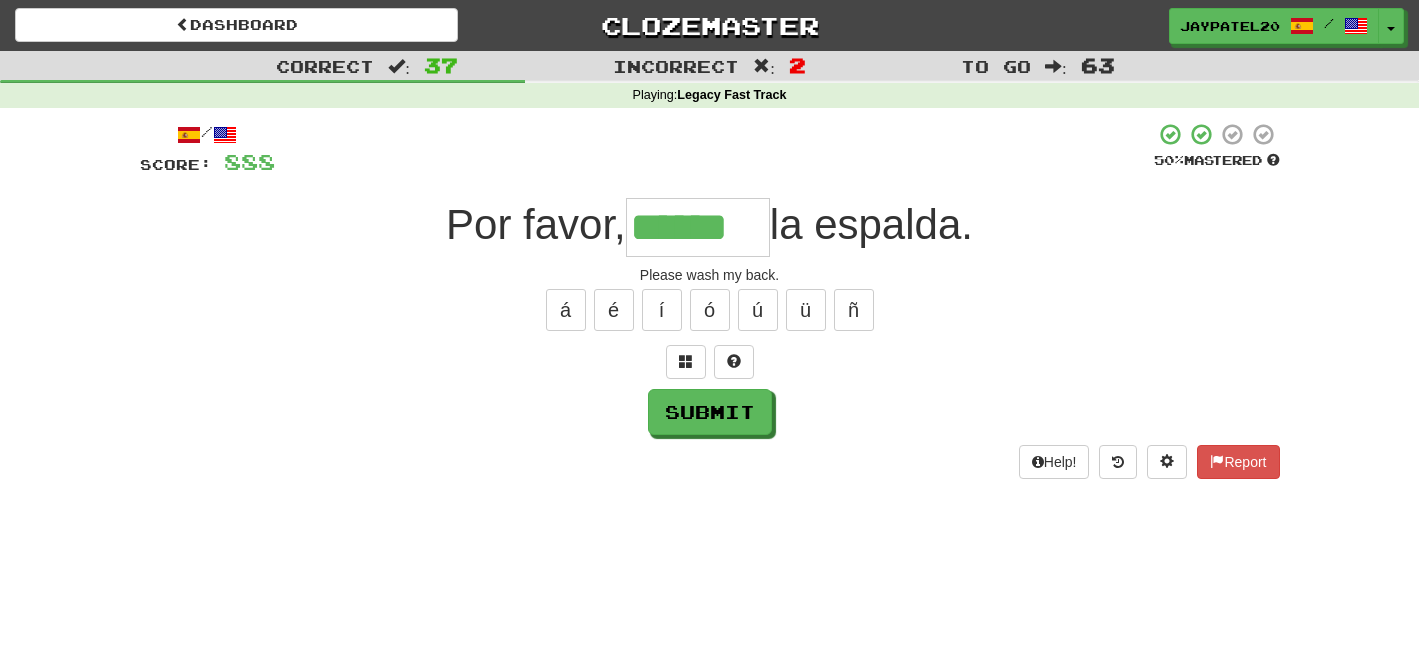 type on "******" 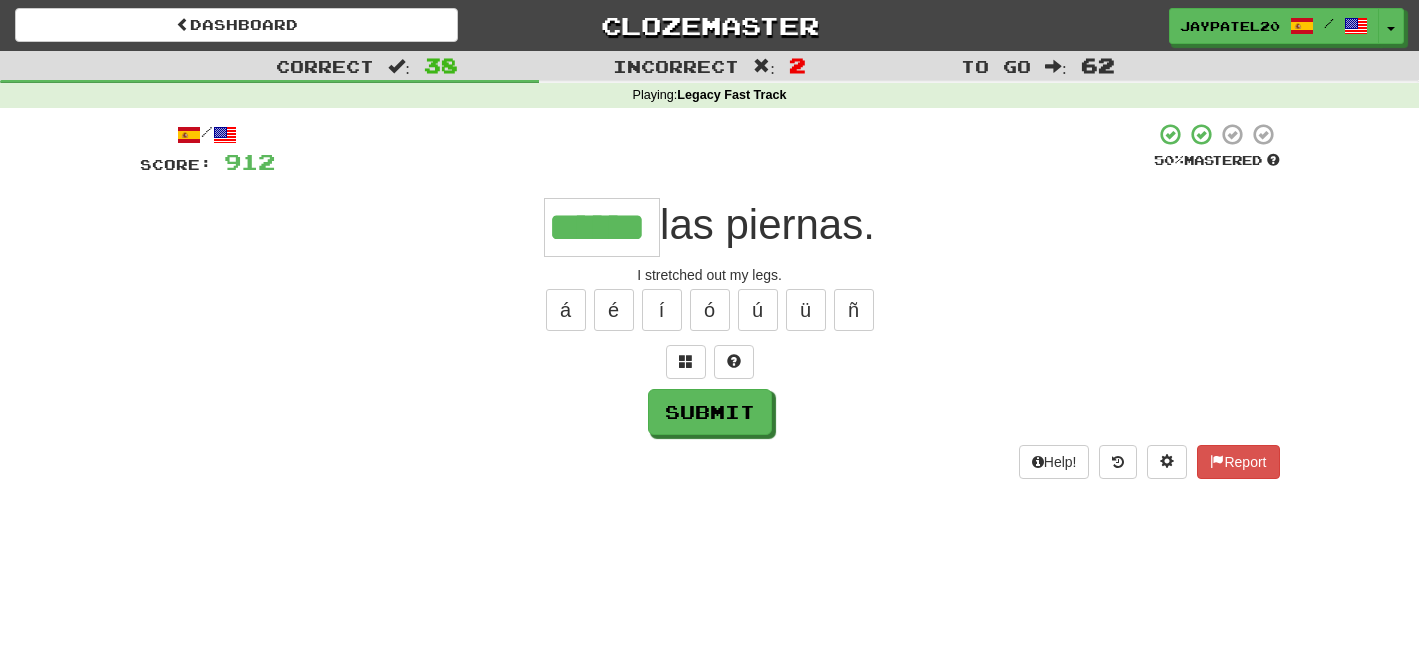 type on "******" 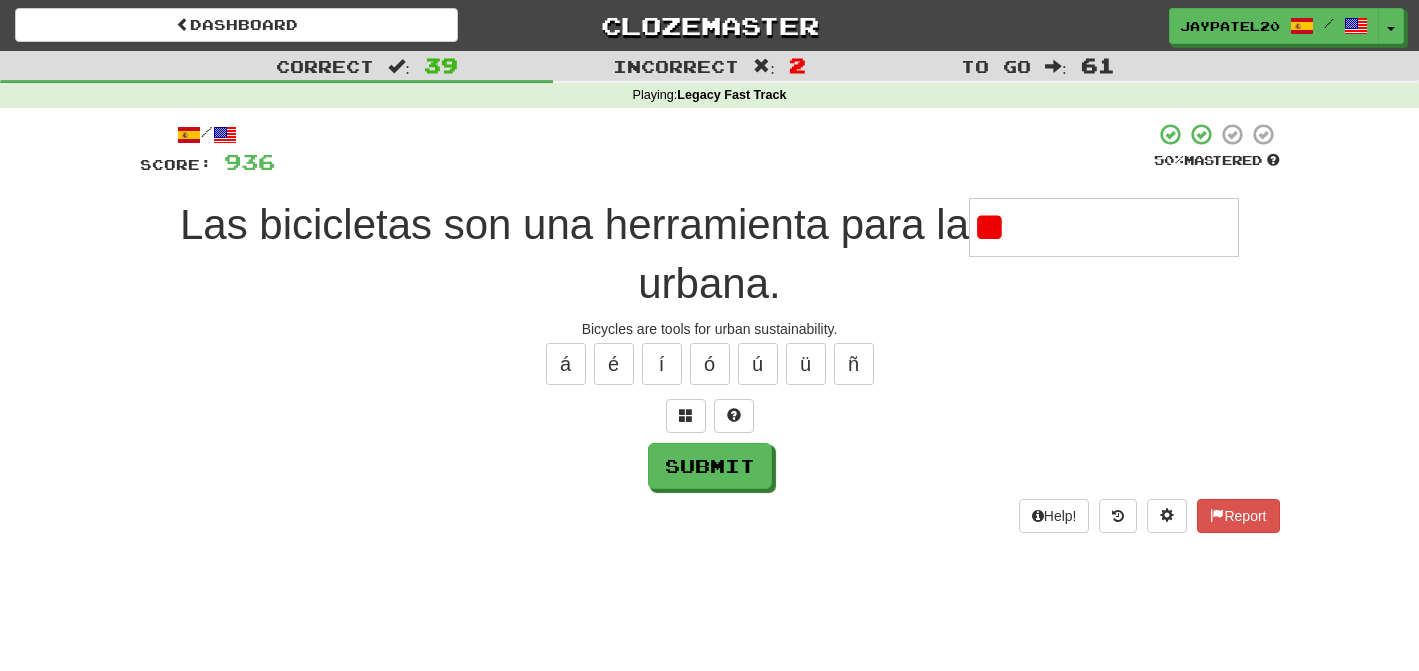 type on "*" 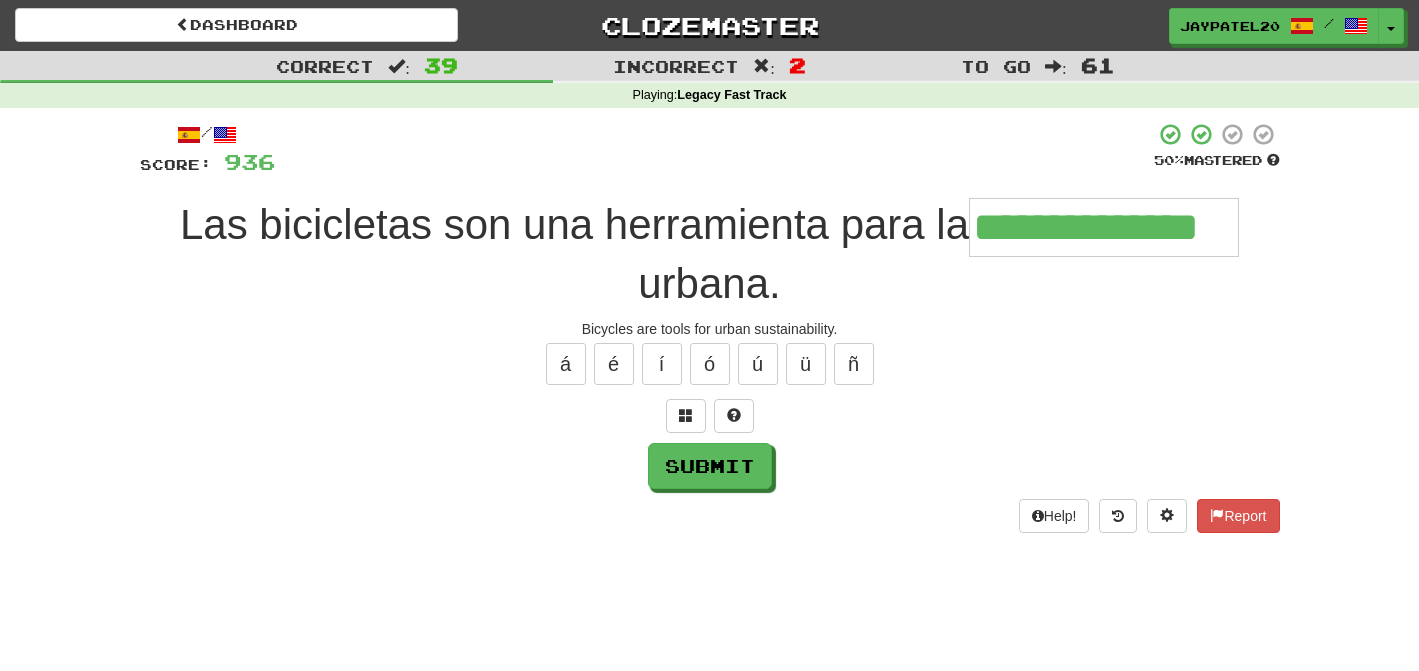 type on "**********" 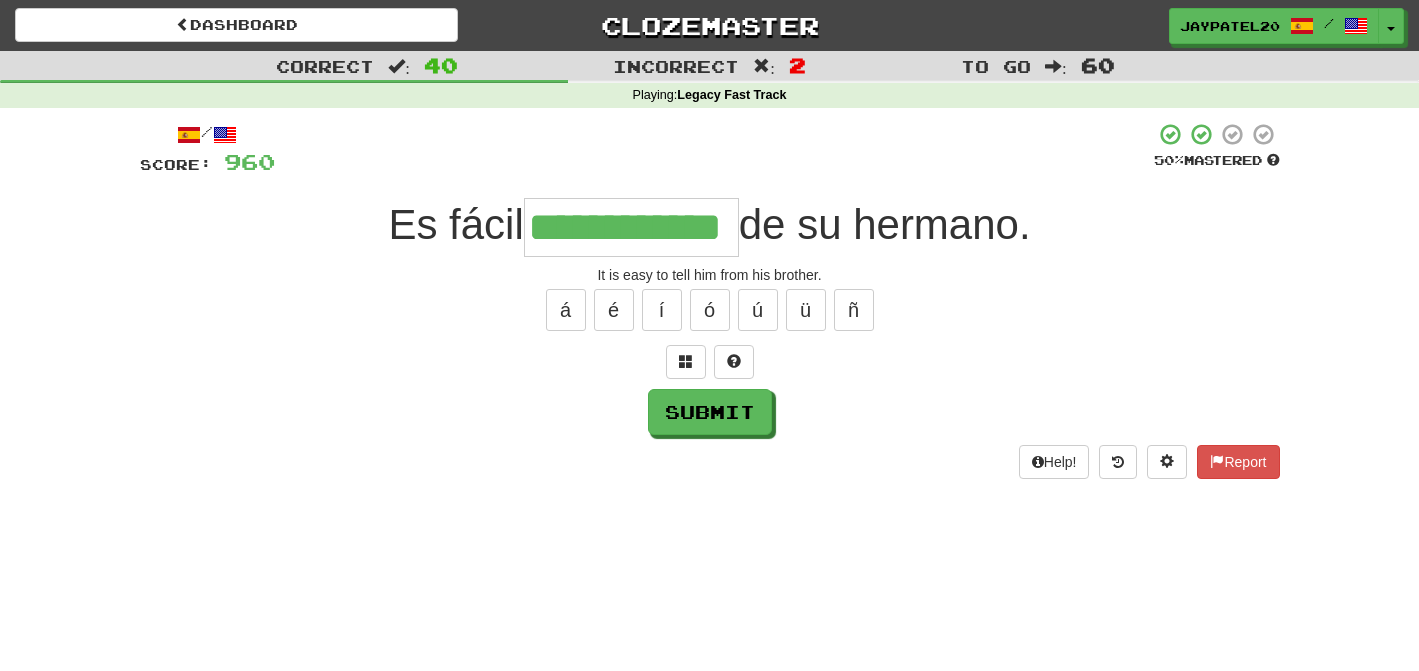 type on "**********" 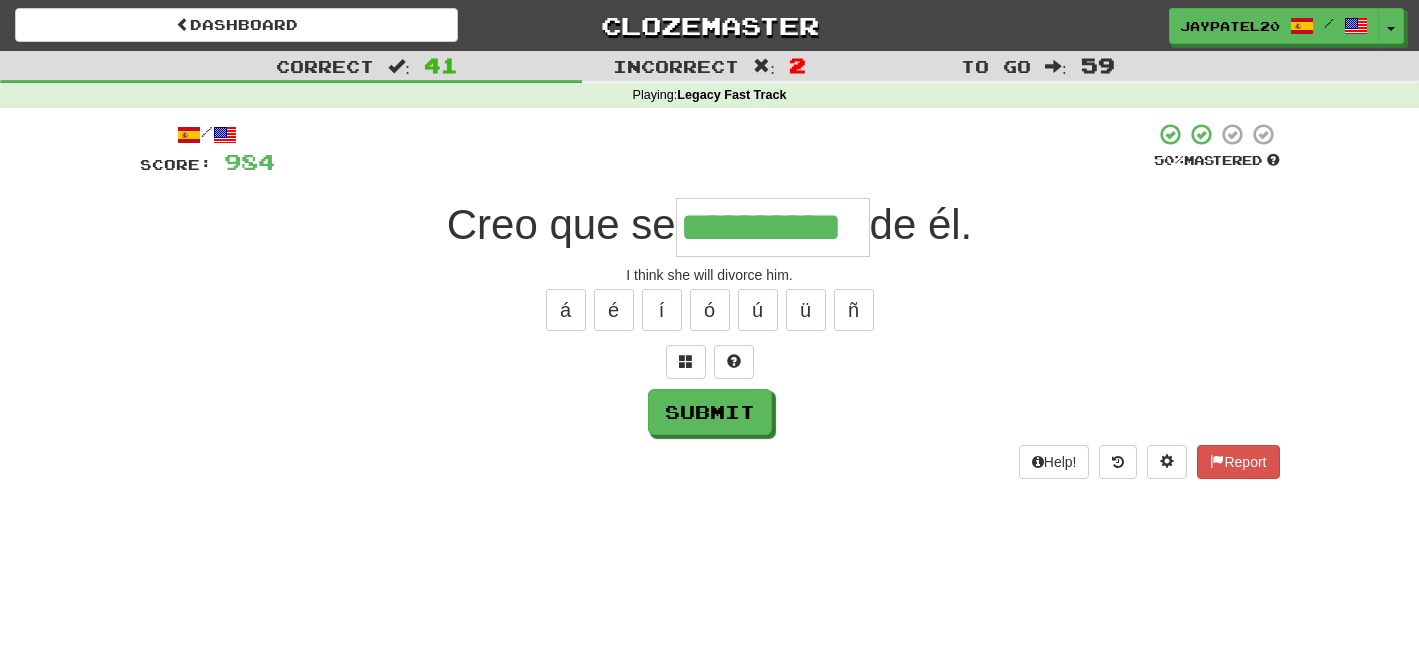 type on "**********" 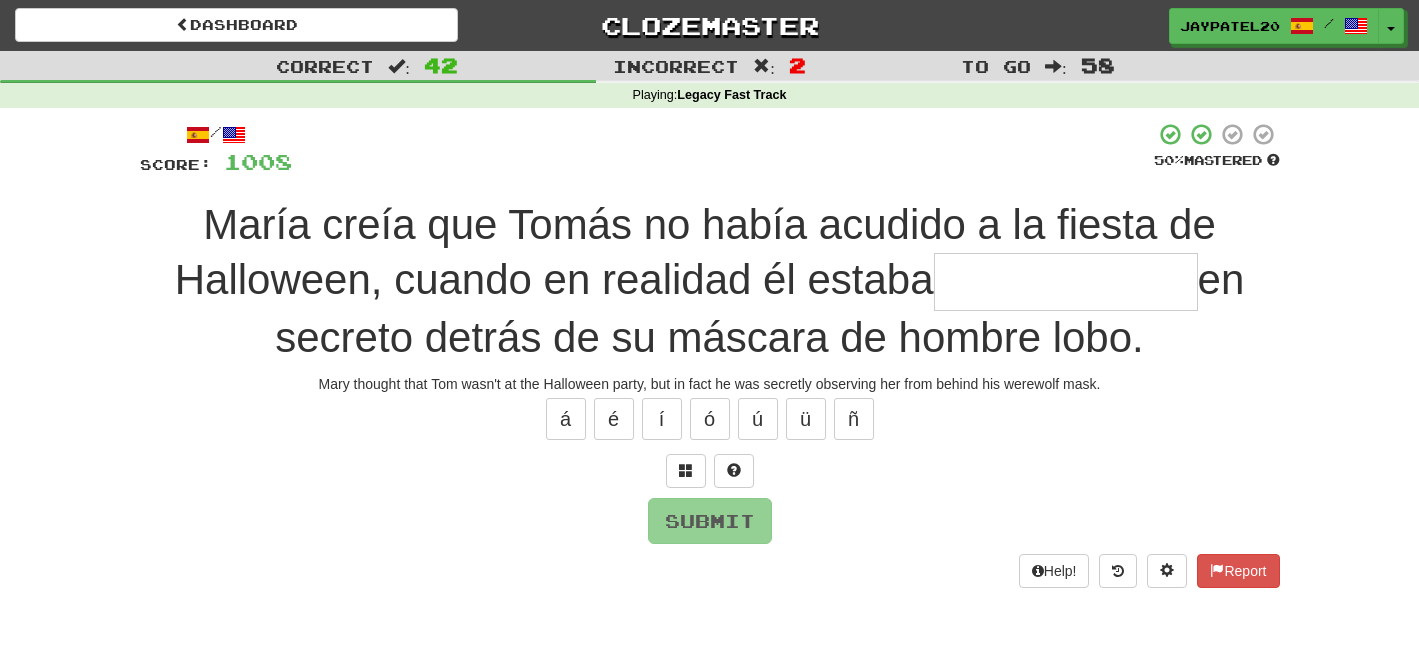 type on "*" 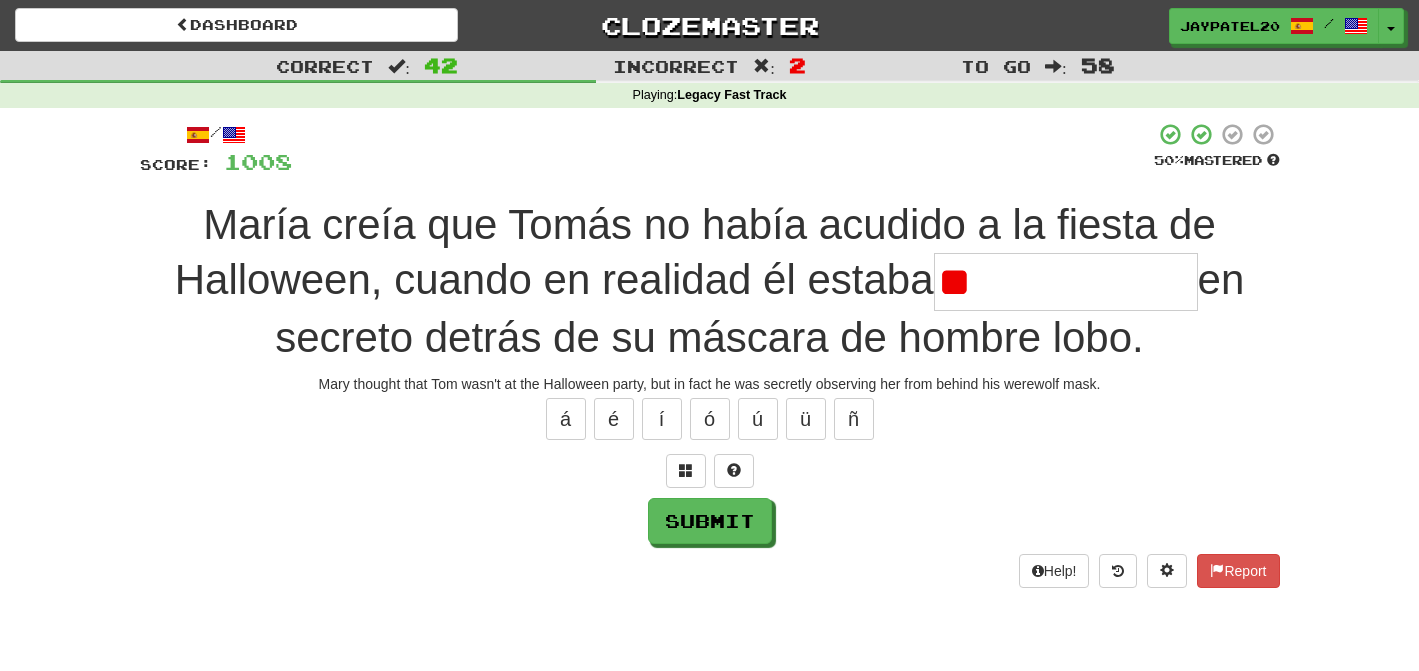 type on "*" 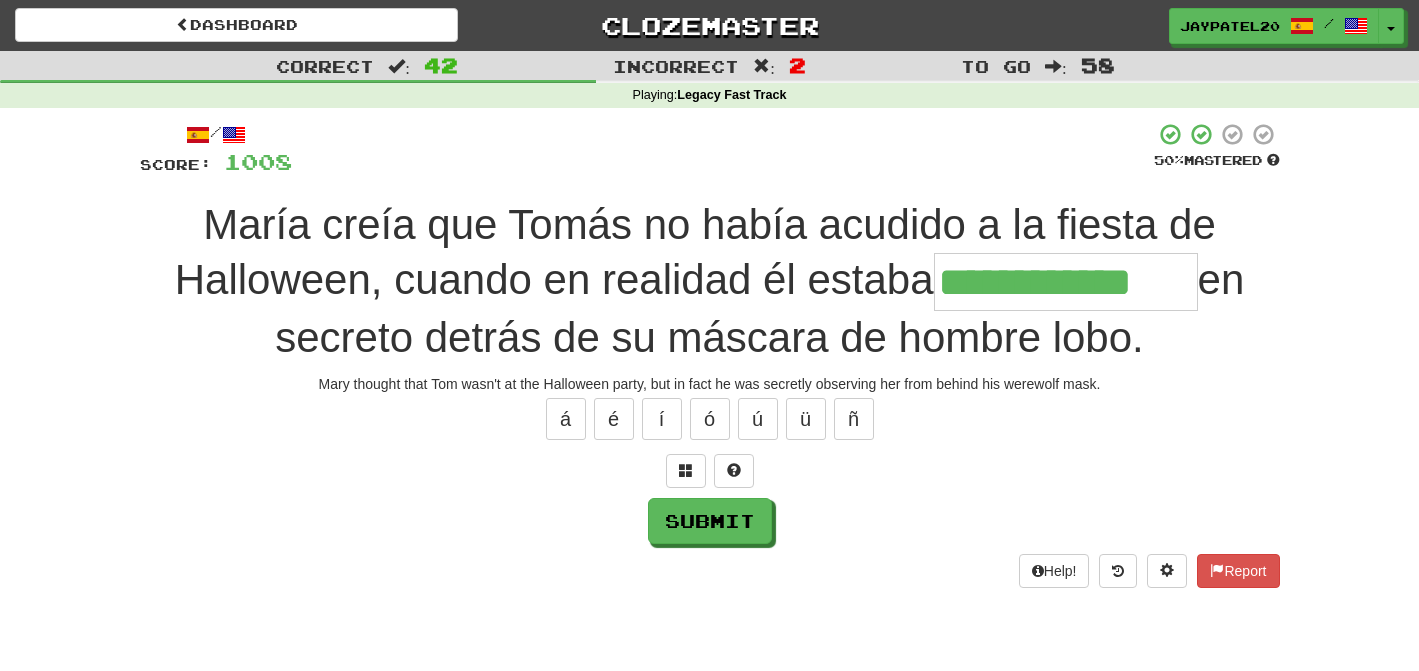 type on "**********" 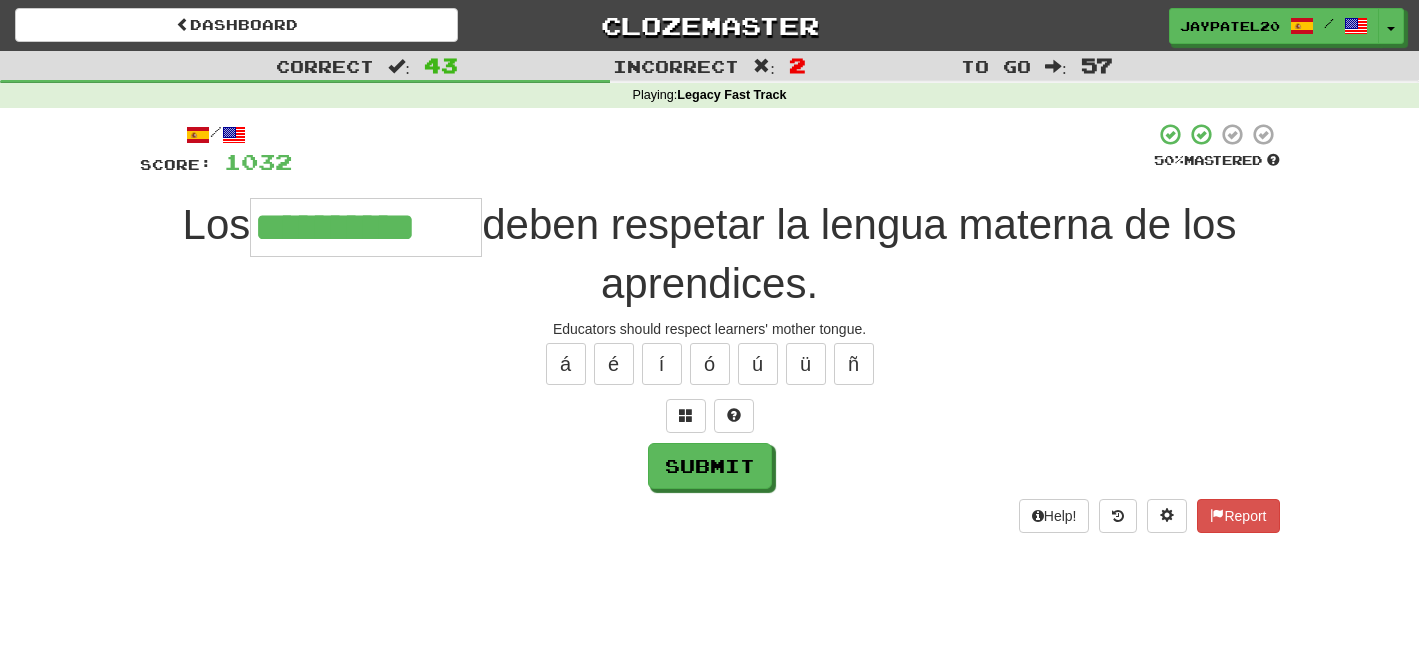 type on "**********" 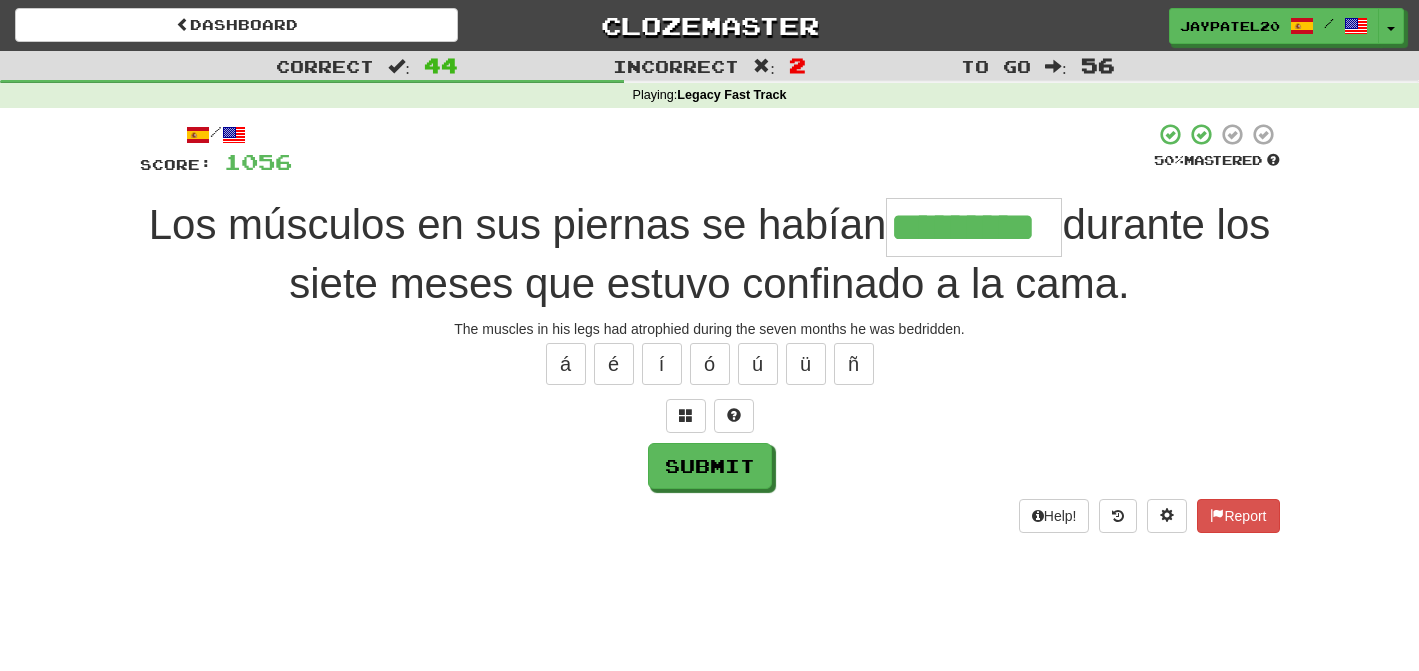 type on "*********" 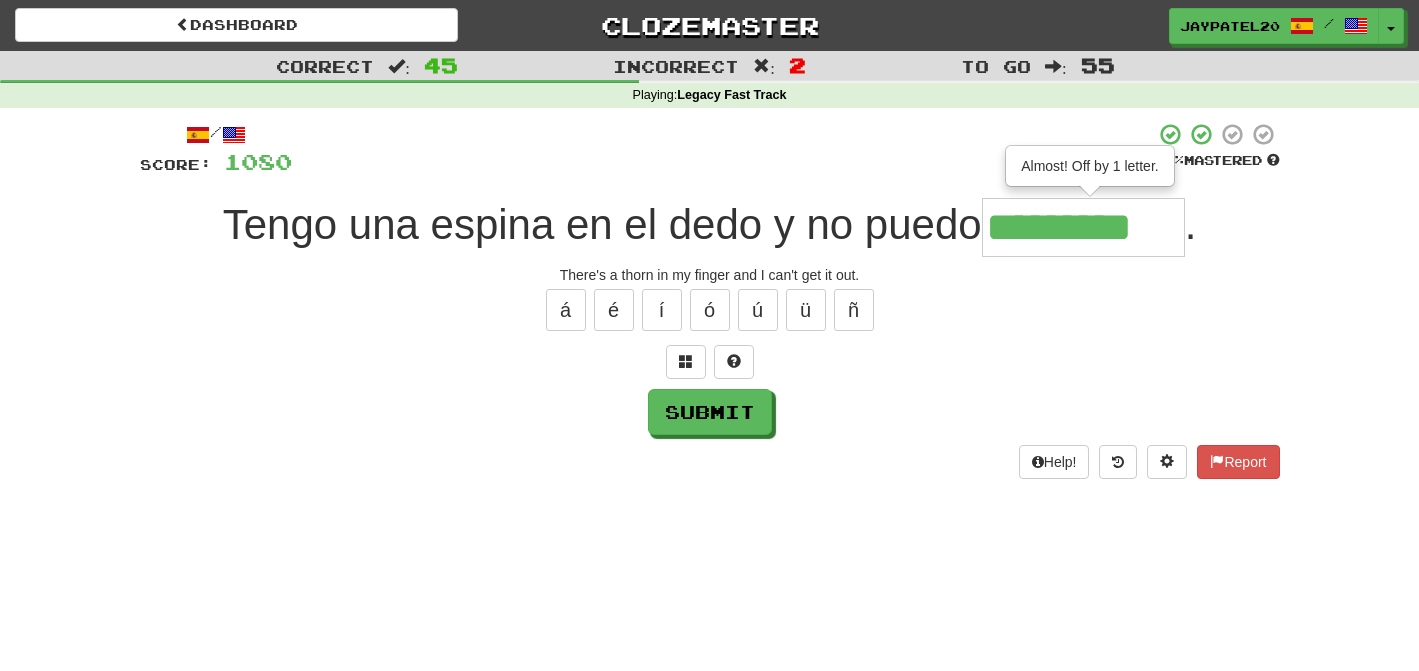 type on "*********" 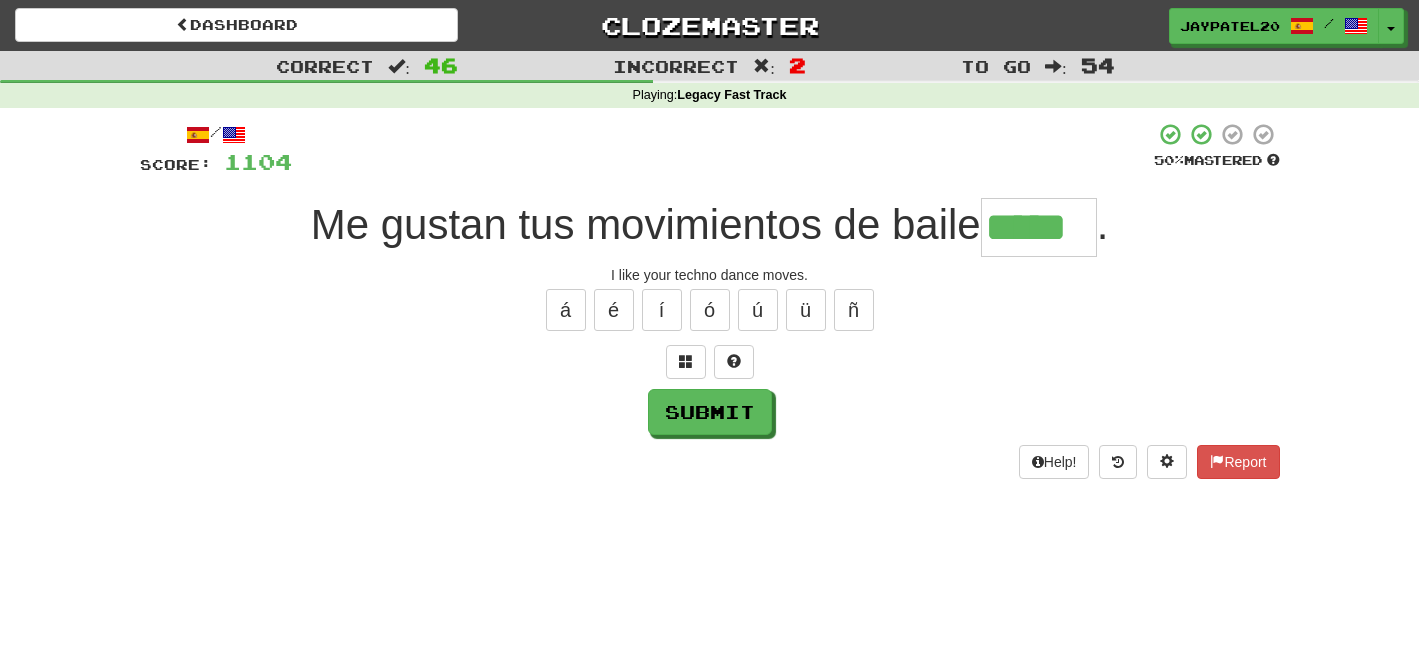 type on "*****" 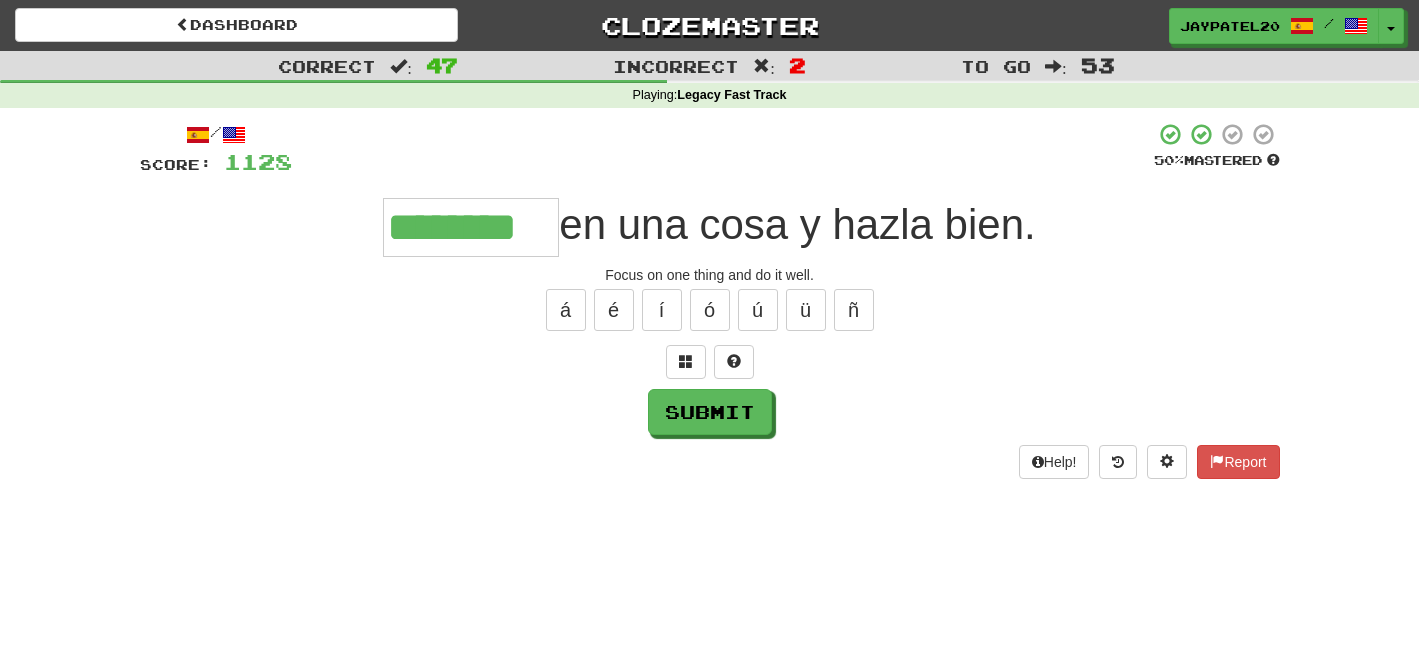 type on "********" 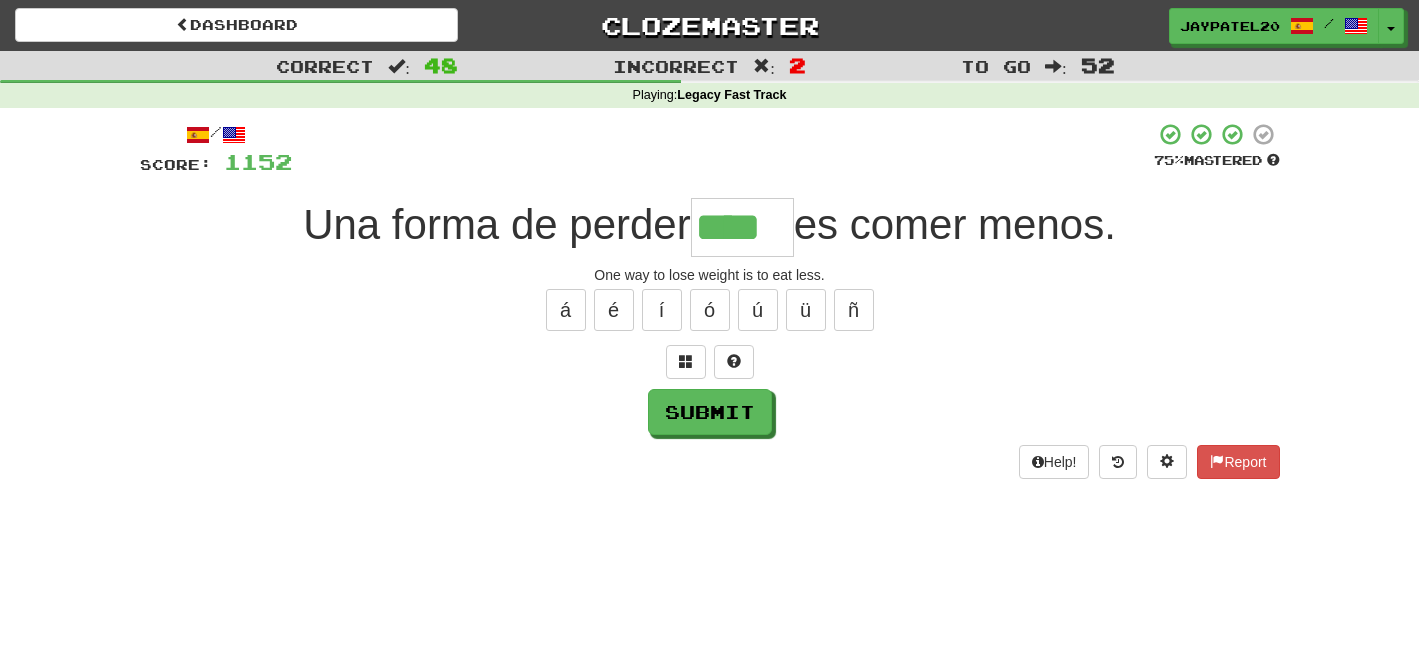 type on "****" 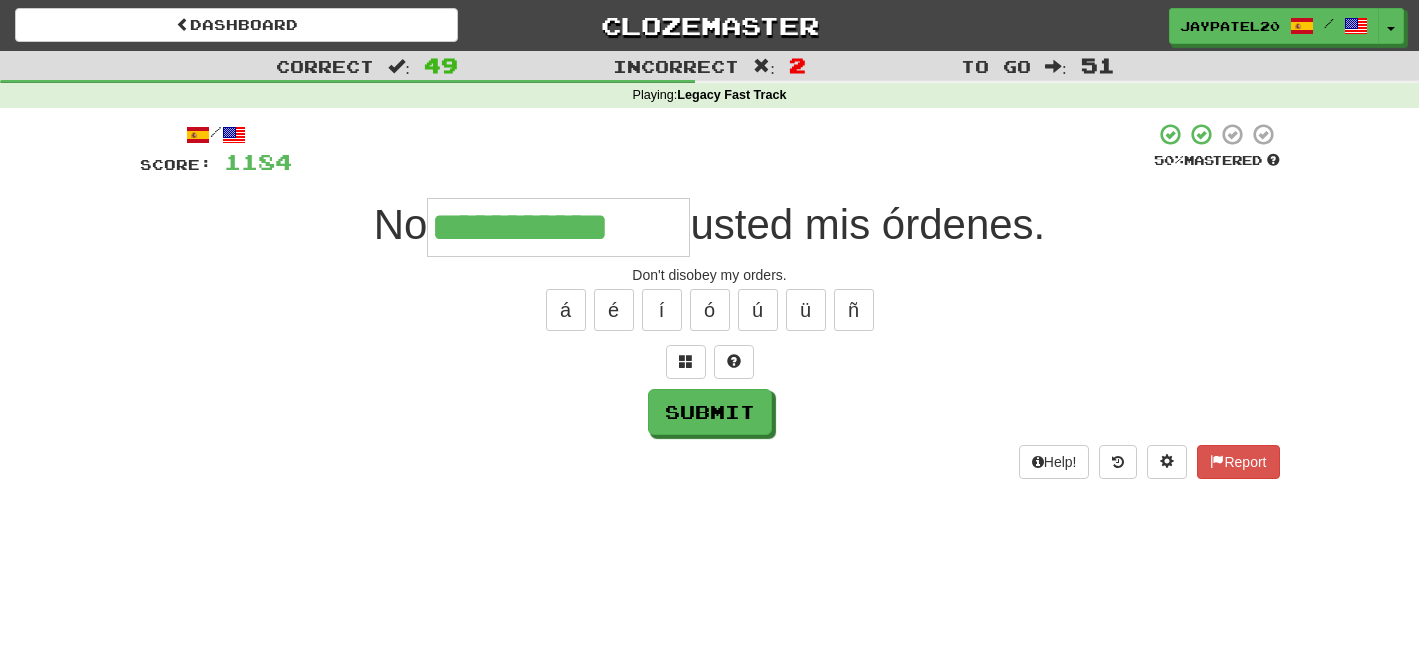 scroll, scrollTop: 0, scrollLeft: 0, axis: both 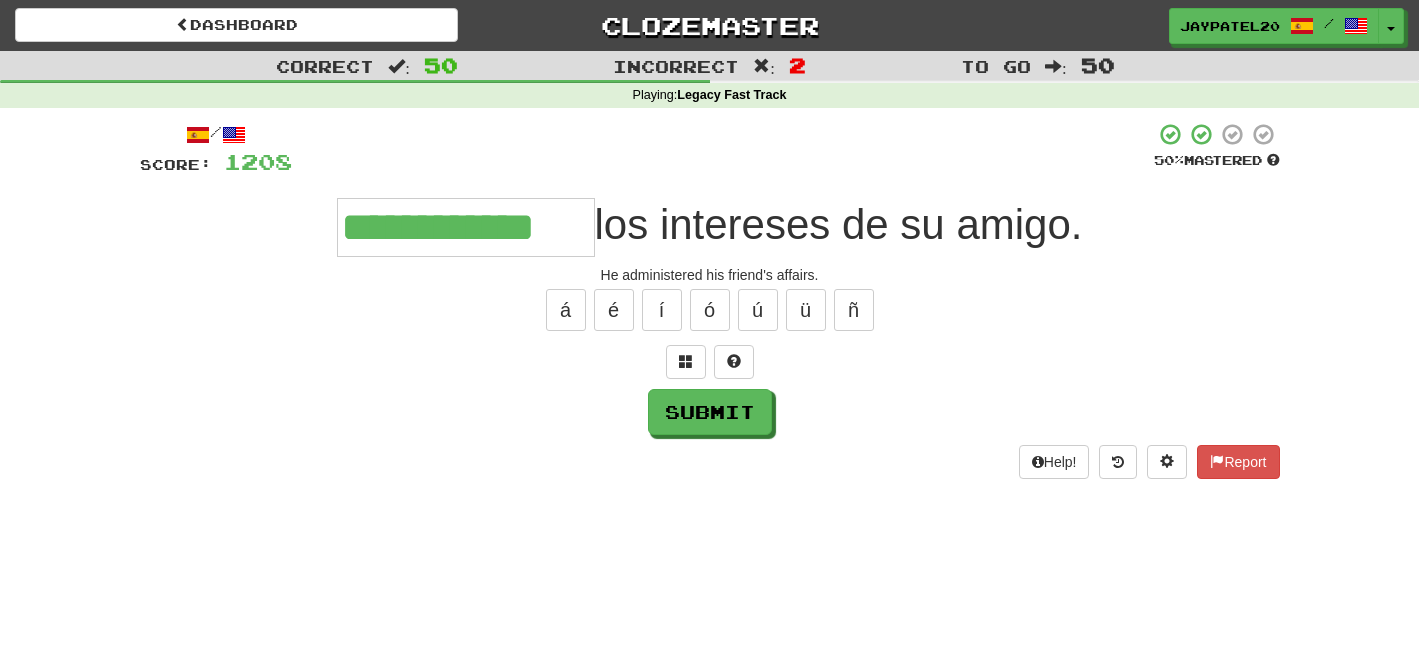 type on "**********" 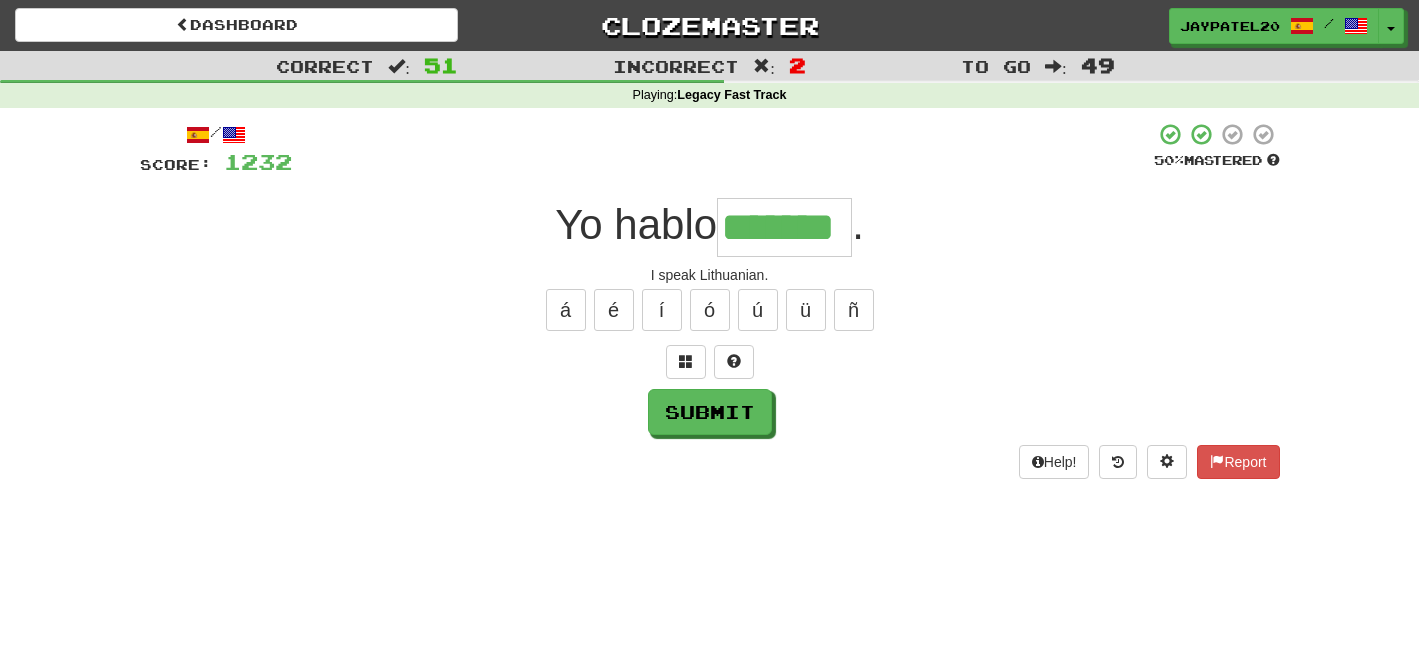 type on "*******" 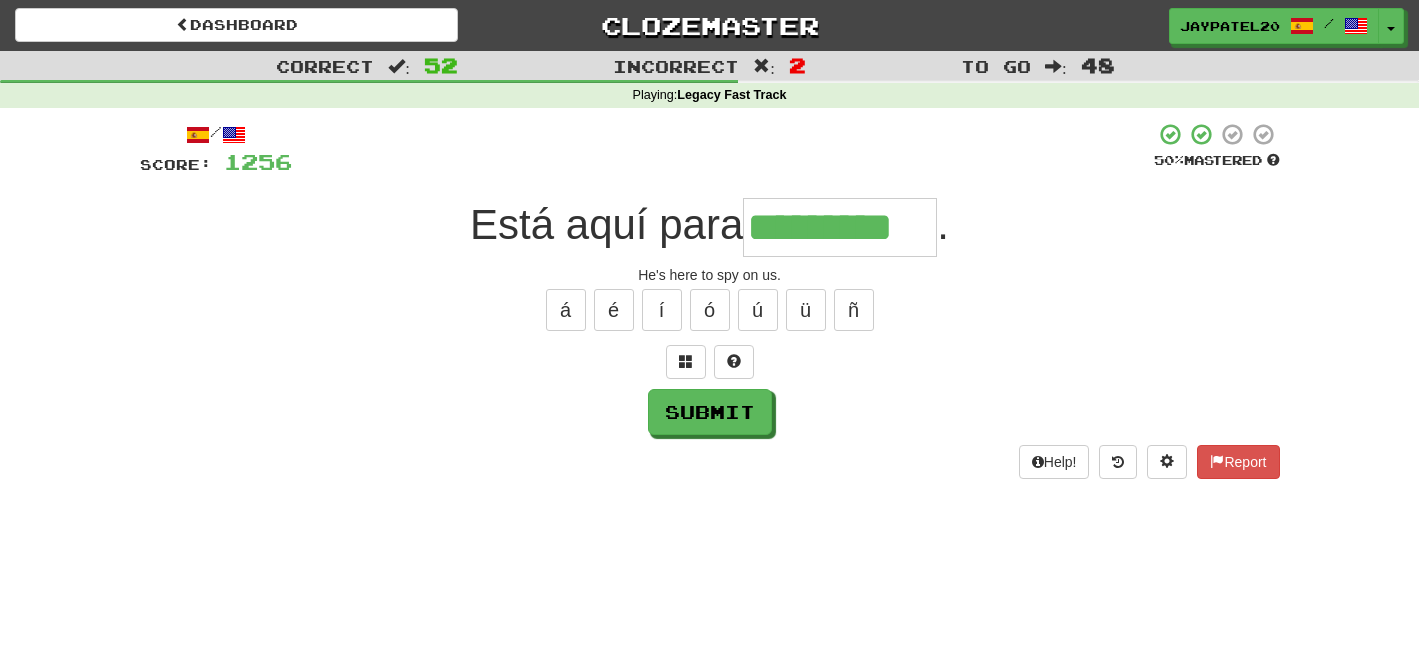 type on "*********" 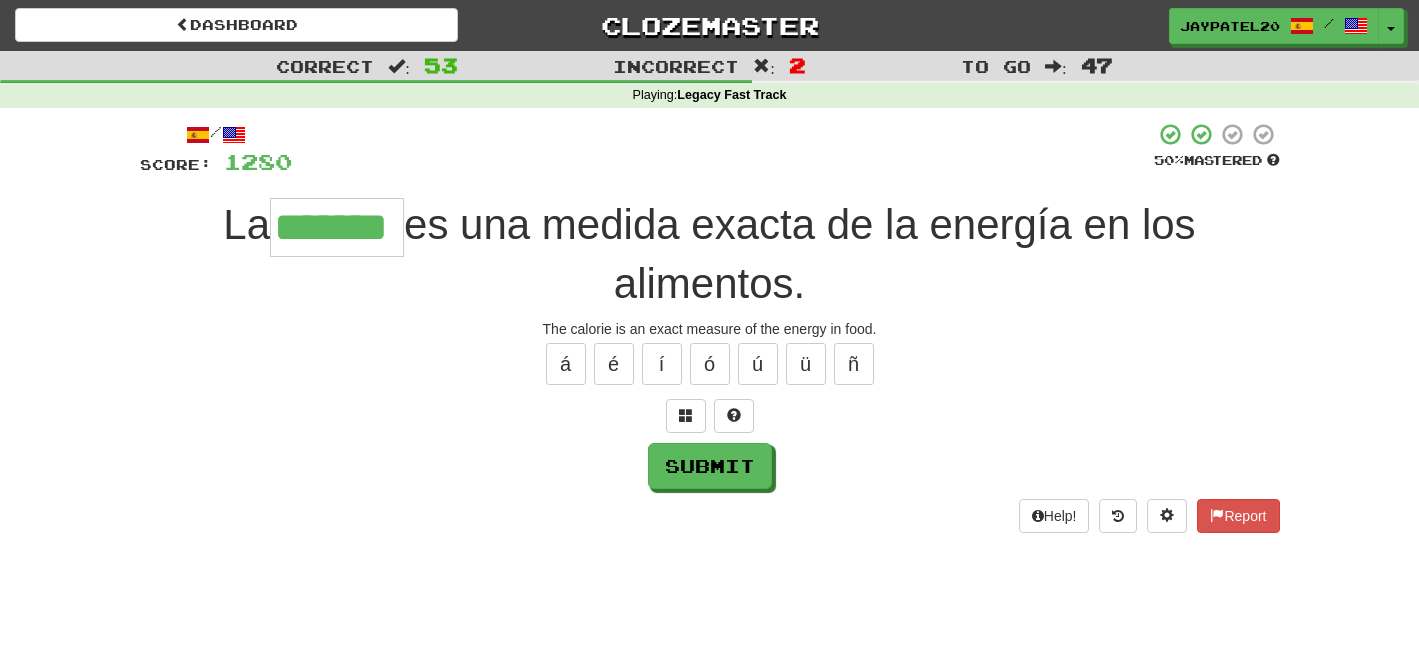 type on "*******" 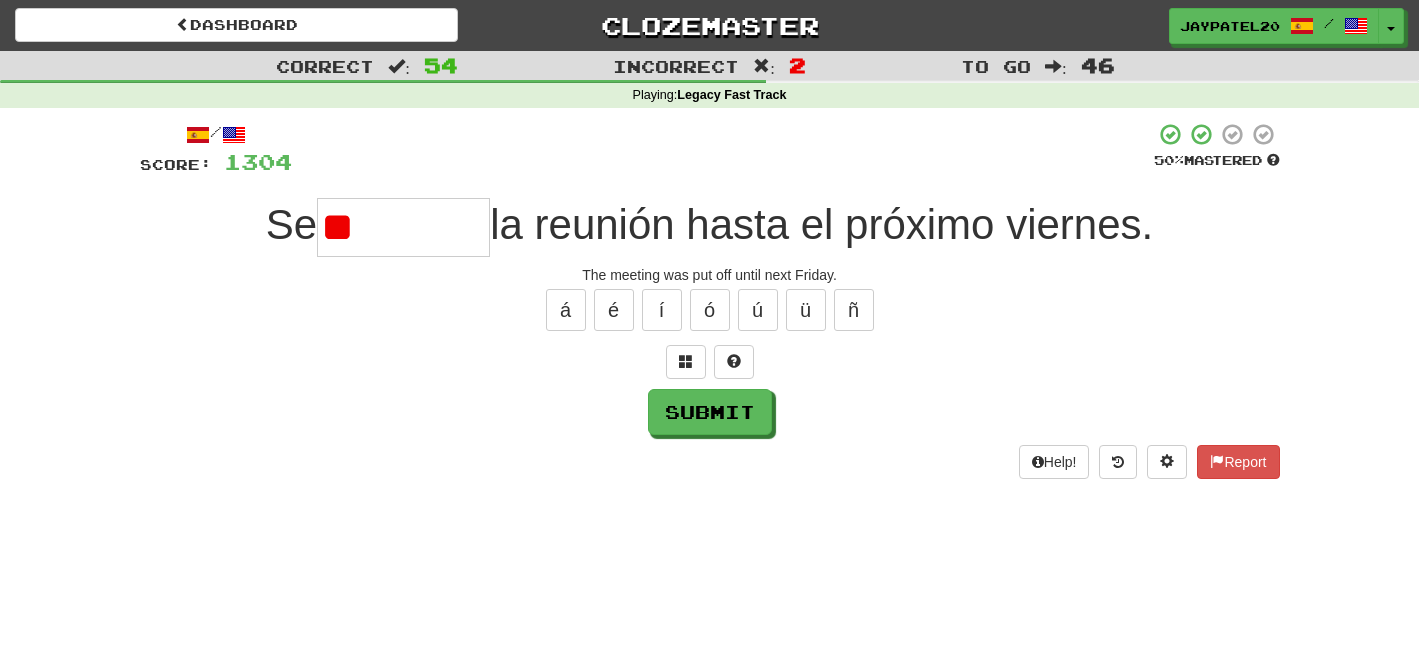 type on "*" 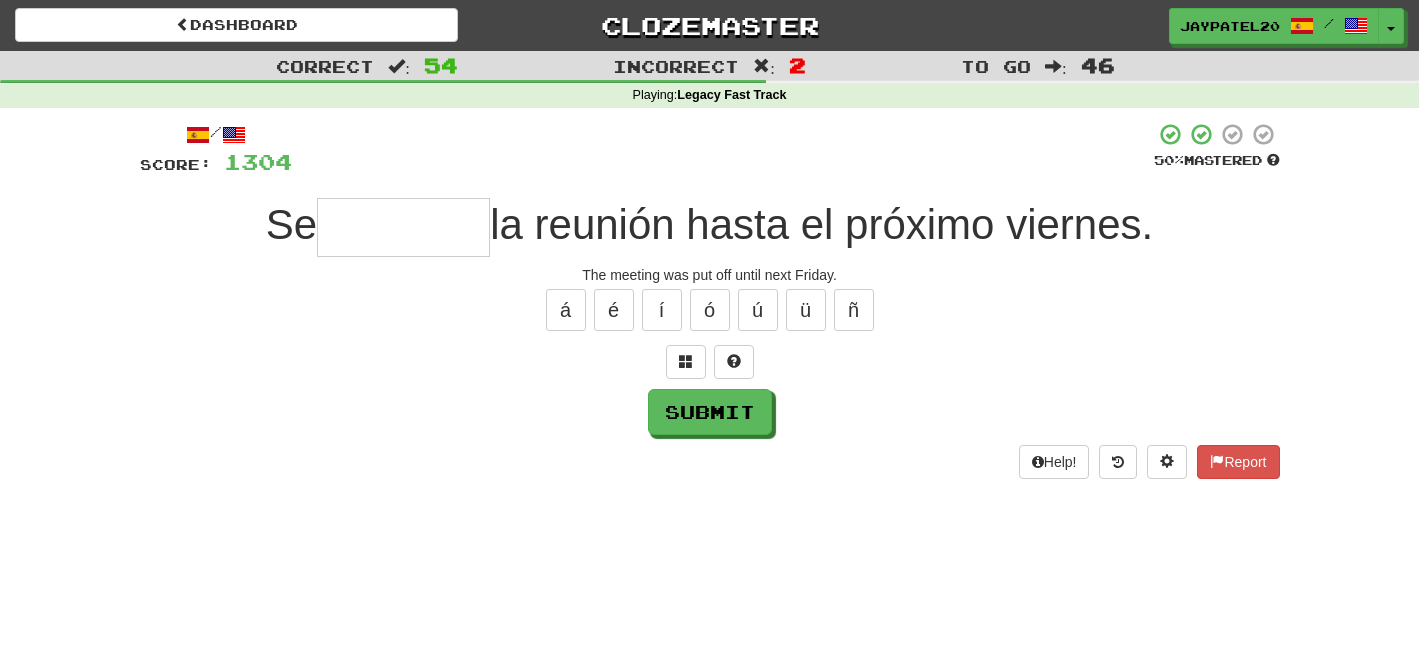 type on "*" 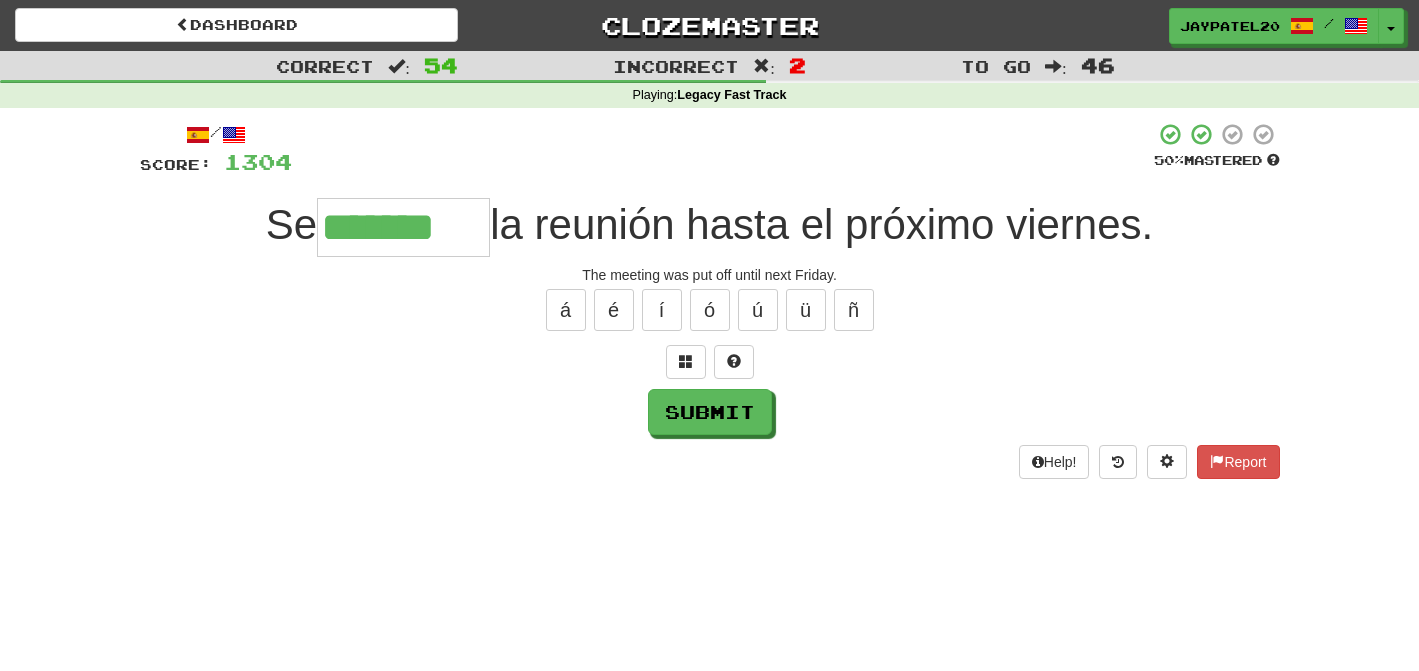 type on "*******" 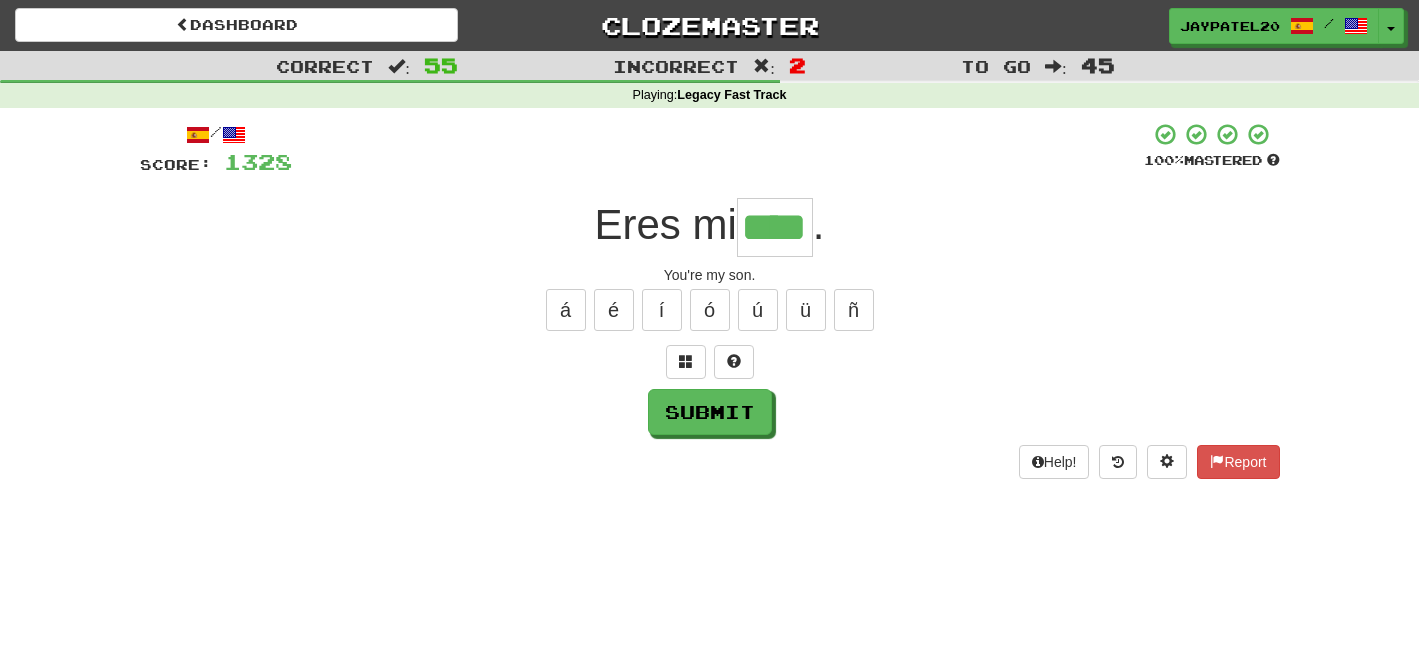 type on "****" 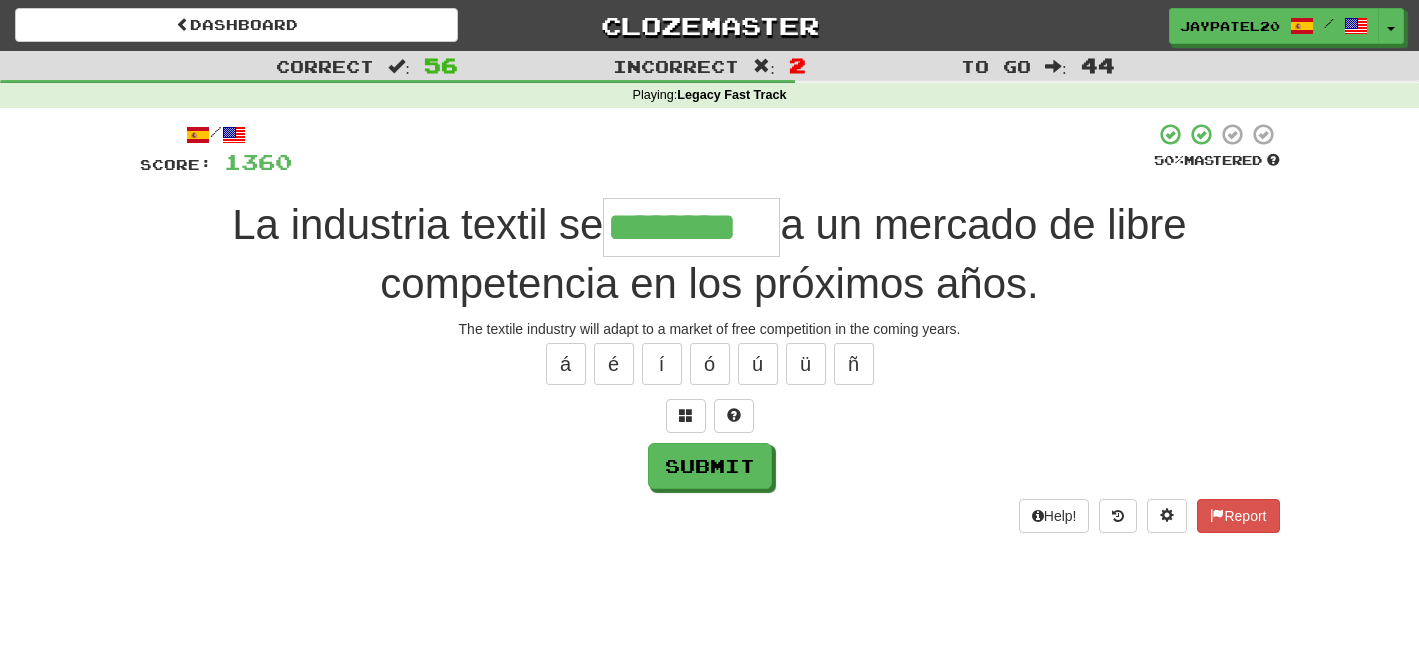 type on "********" 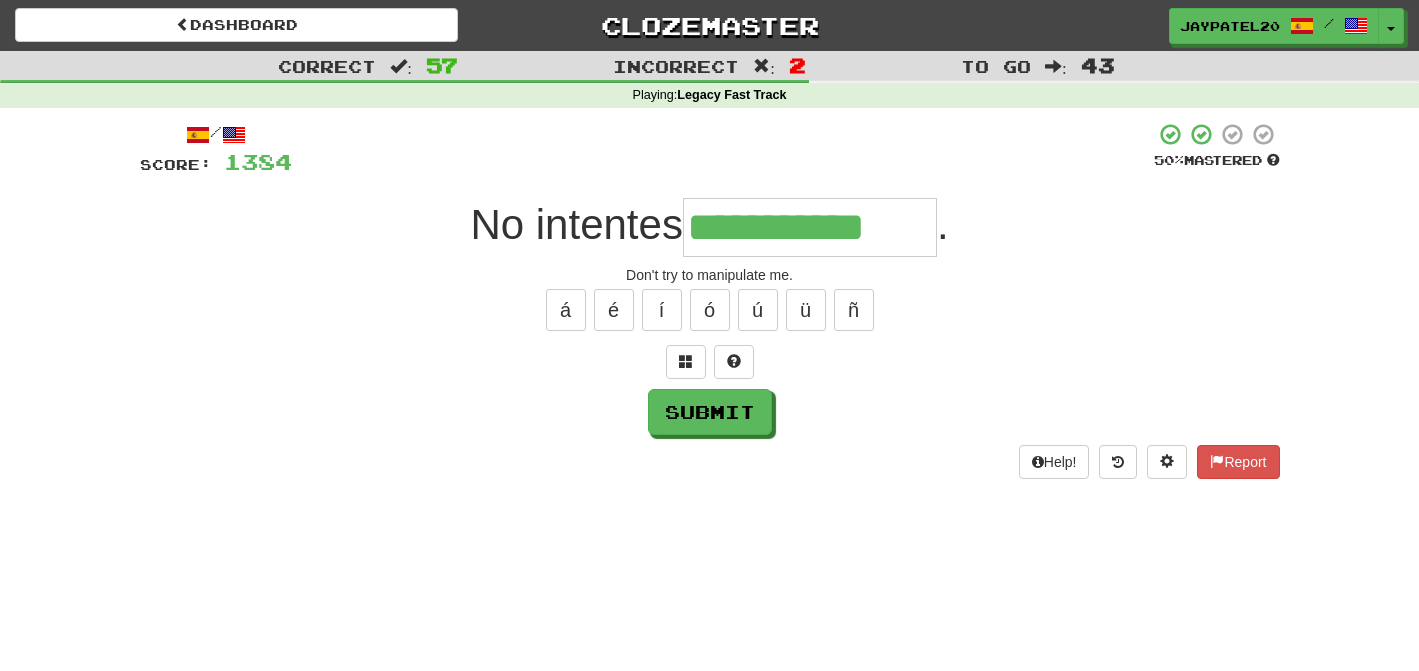 type on "**********" 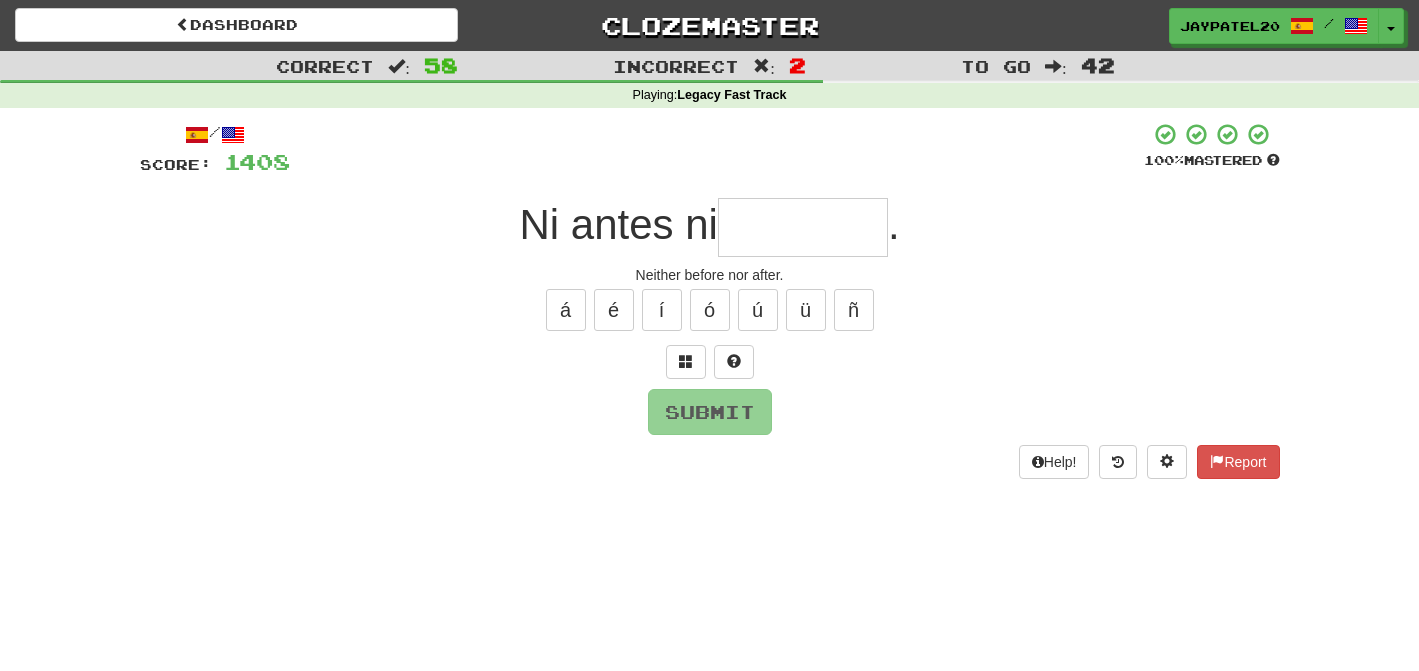 click at bounding box center (803, 227) 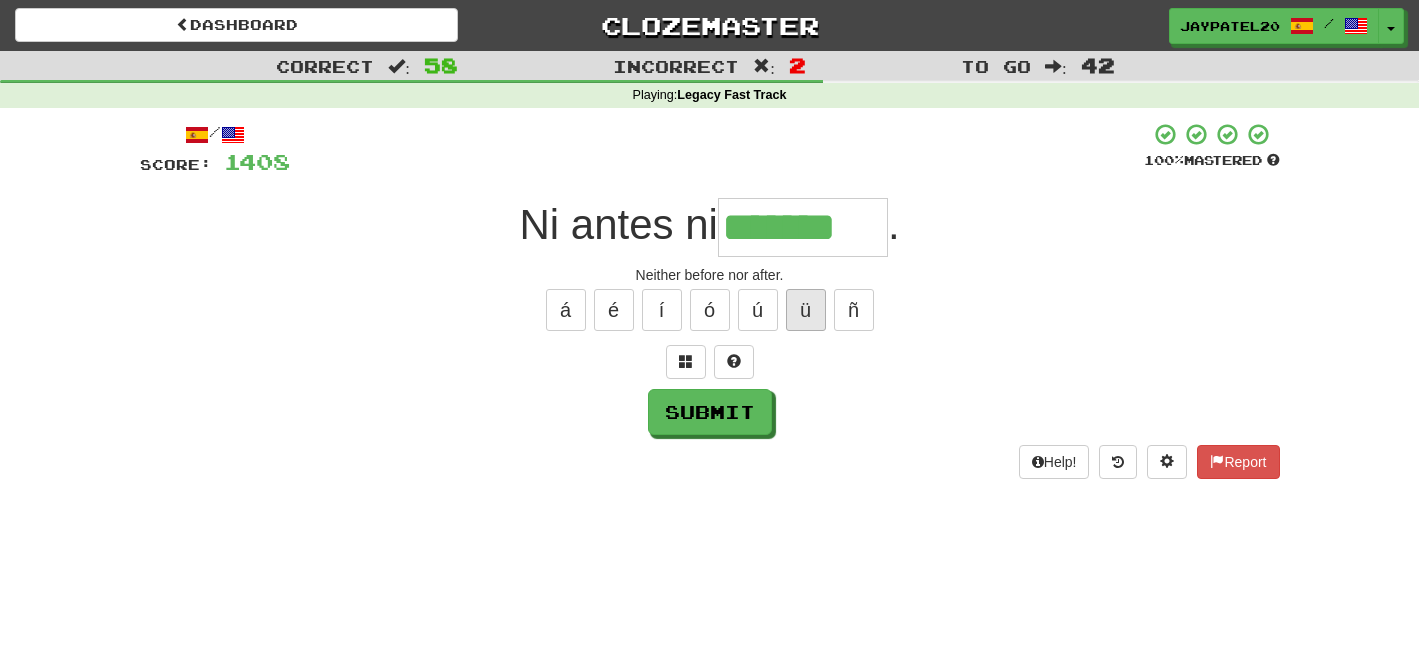 type on "*******" 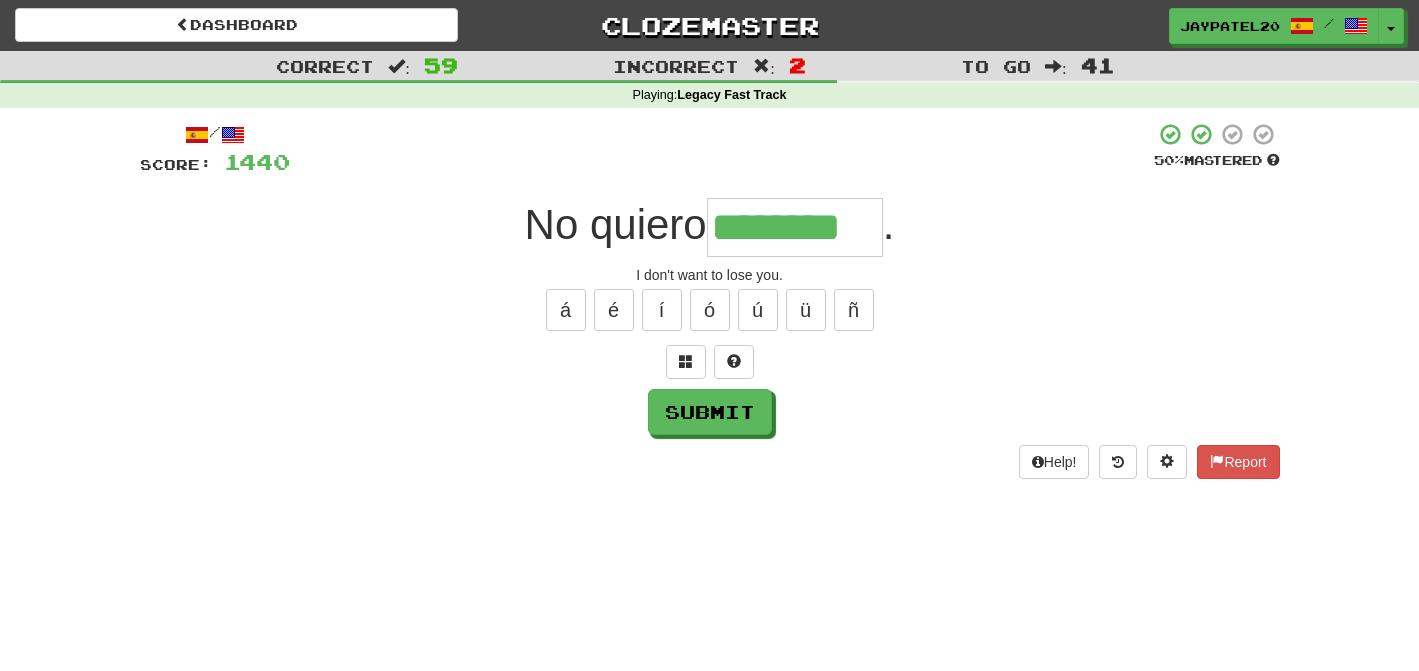 type on "********" 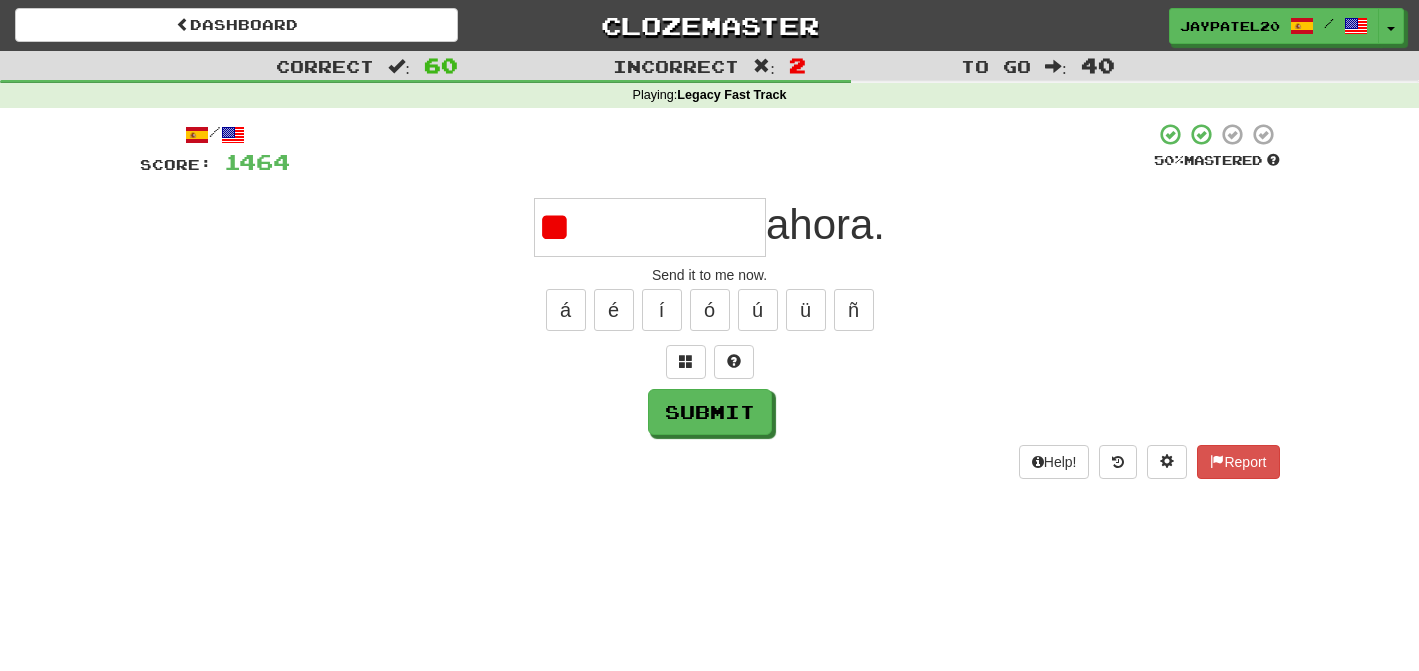 type on "*" 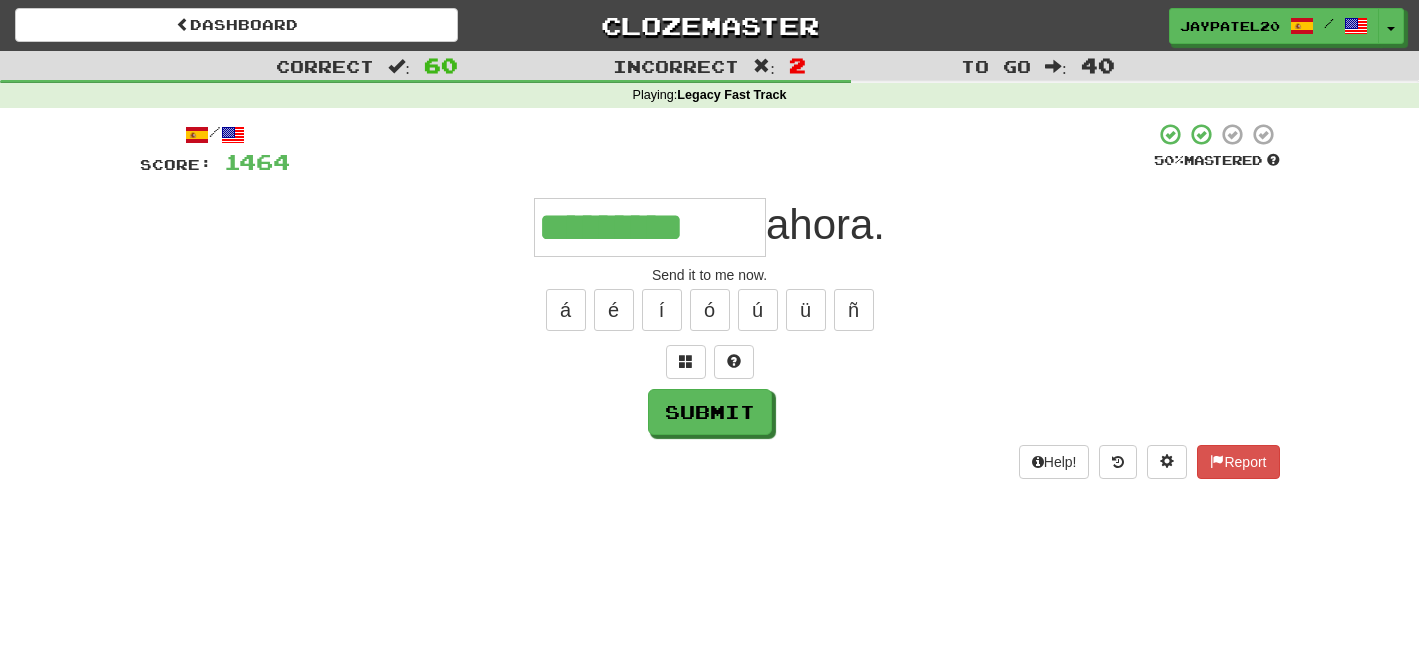 type on "*********" 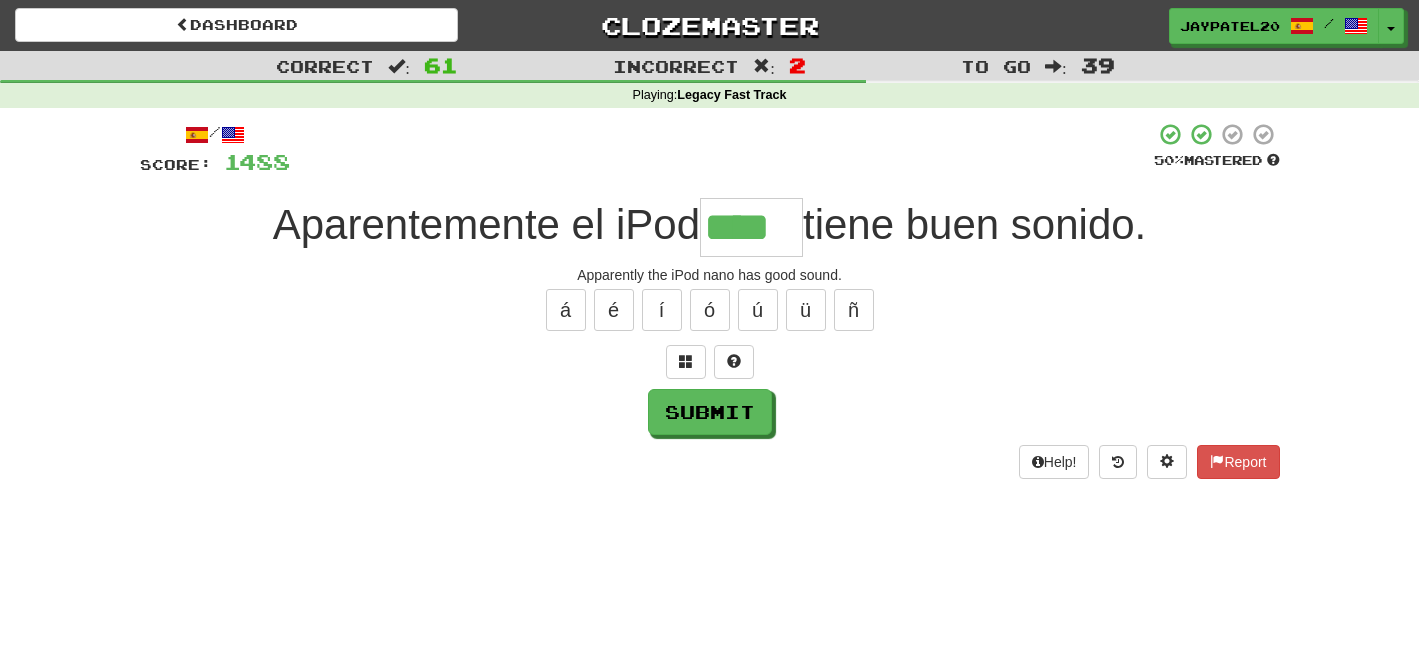 type on "****" 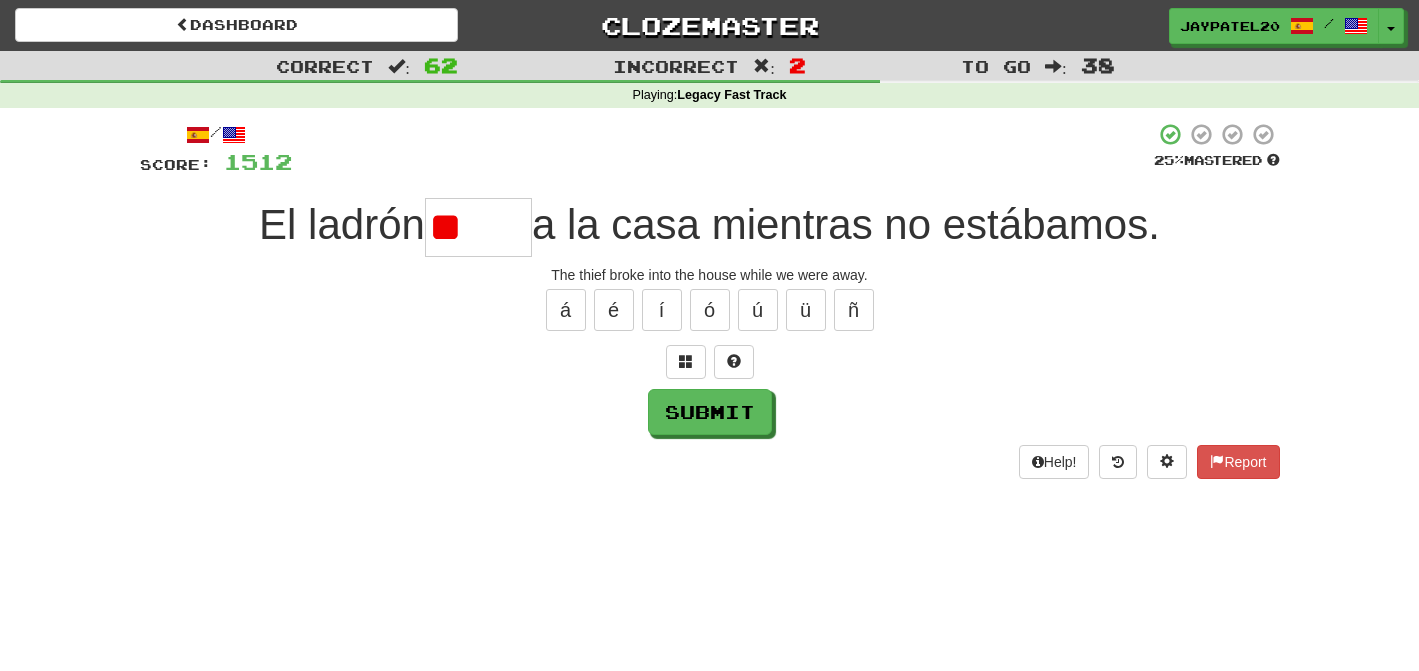 type on "*" 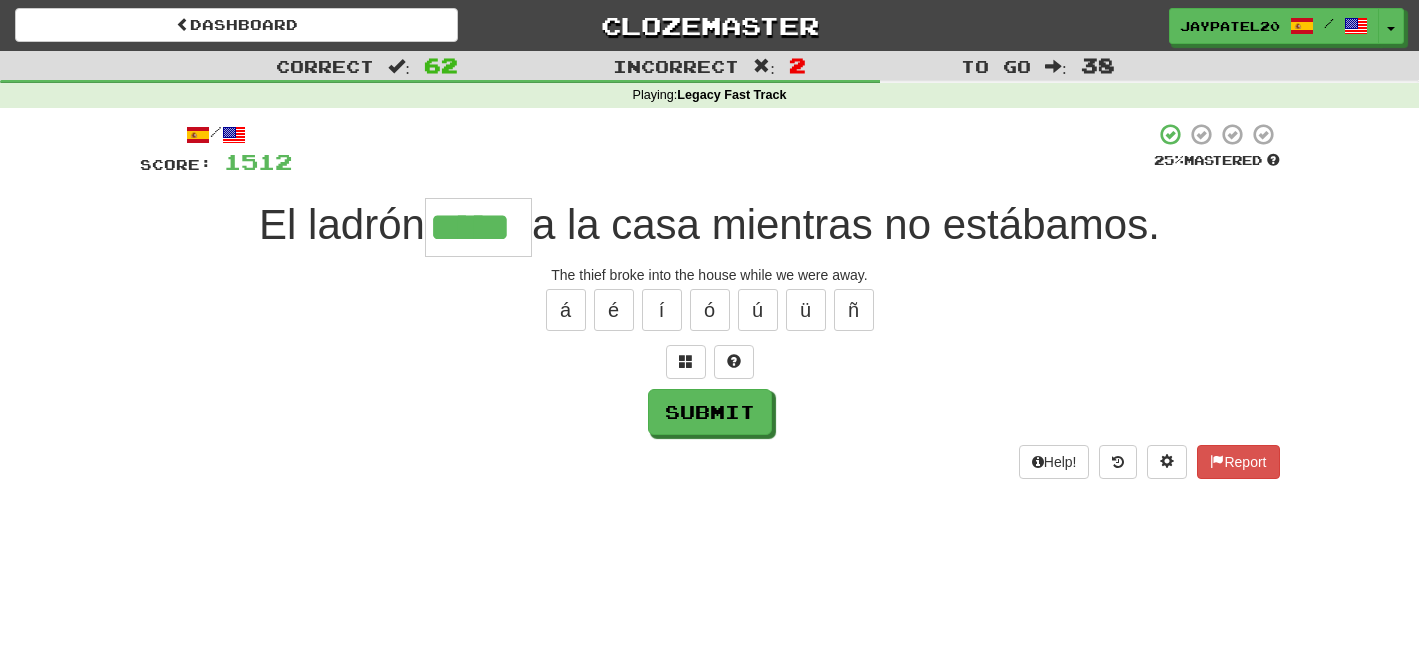 type on "*****" 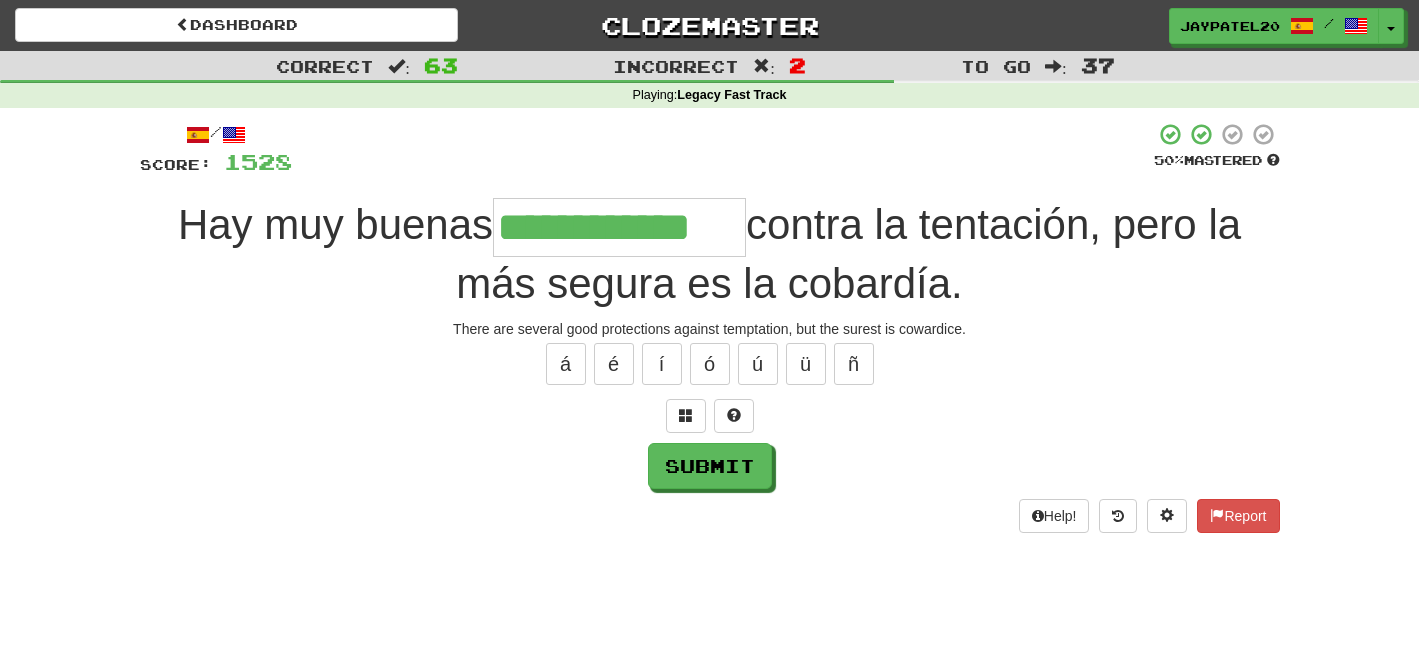 type on "**********" 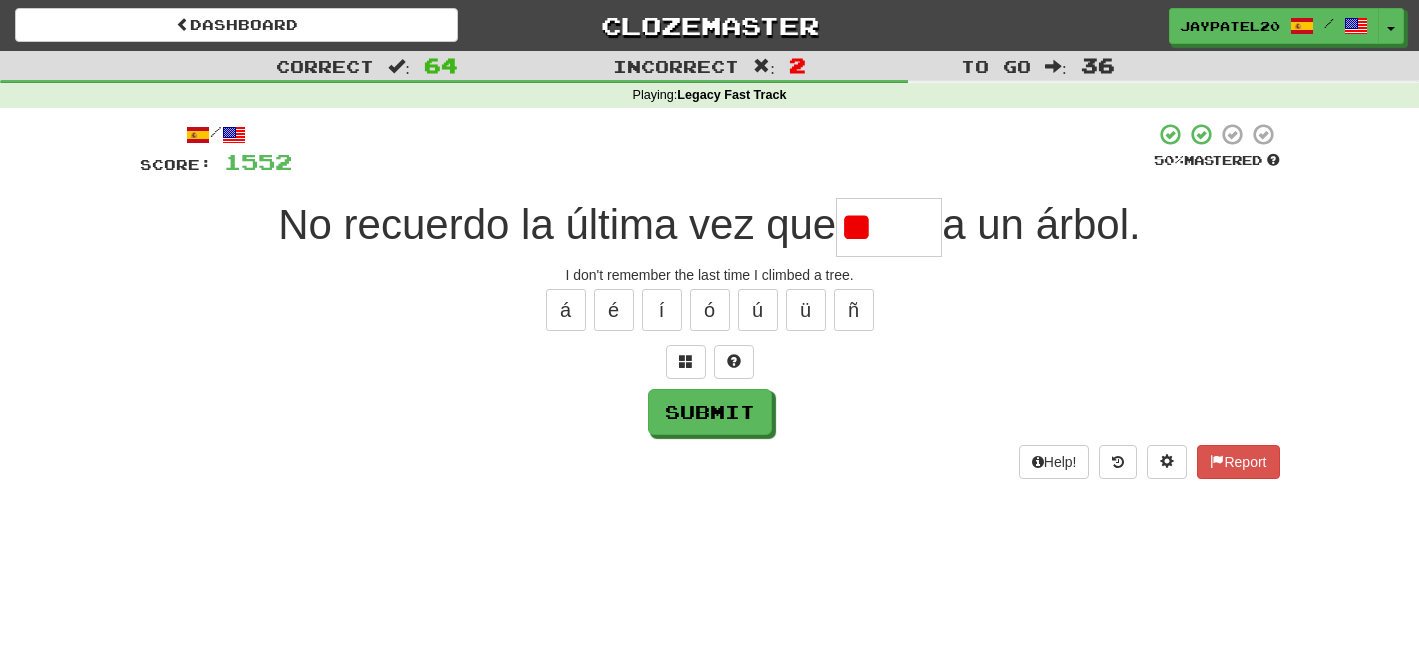 type on "*" 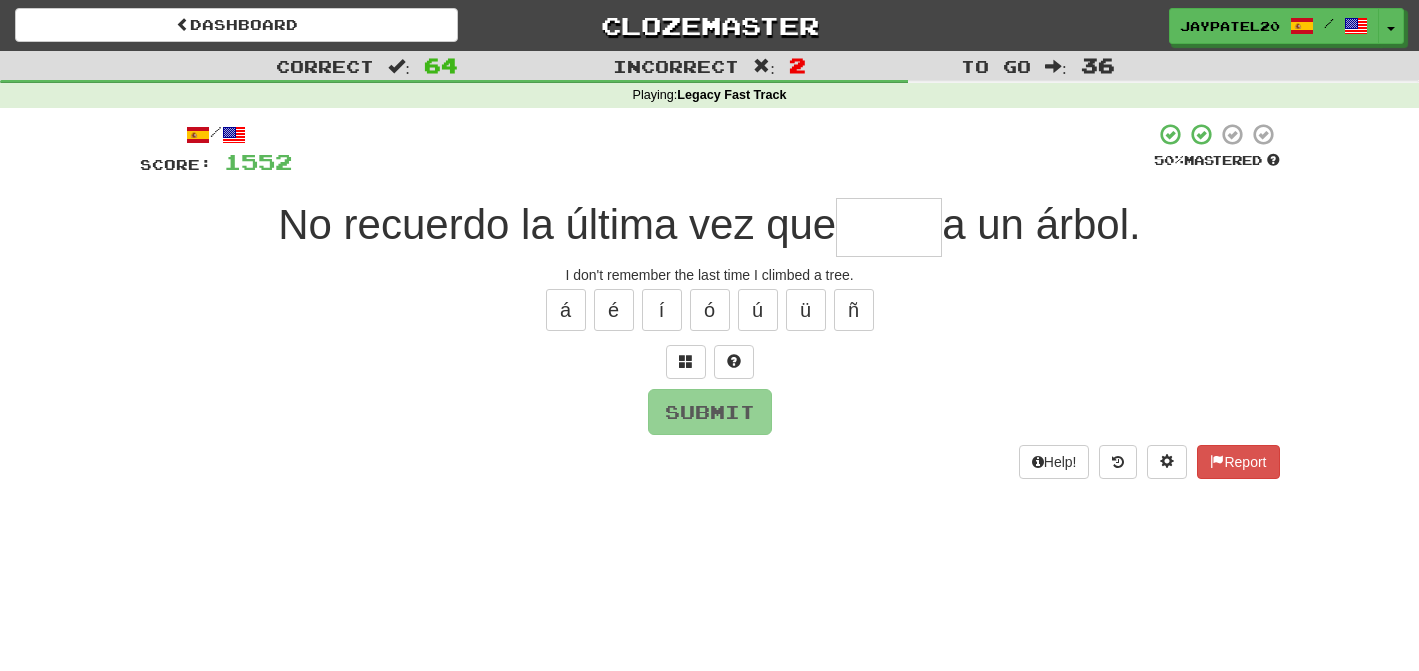 type on "*" 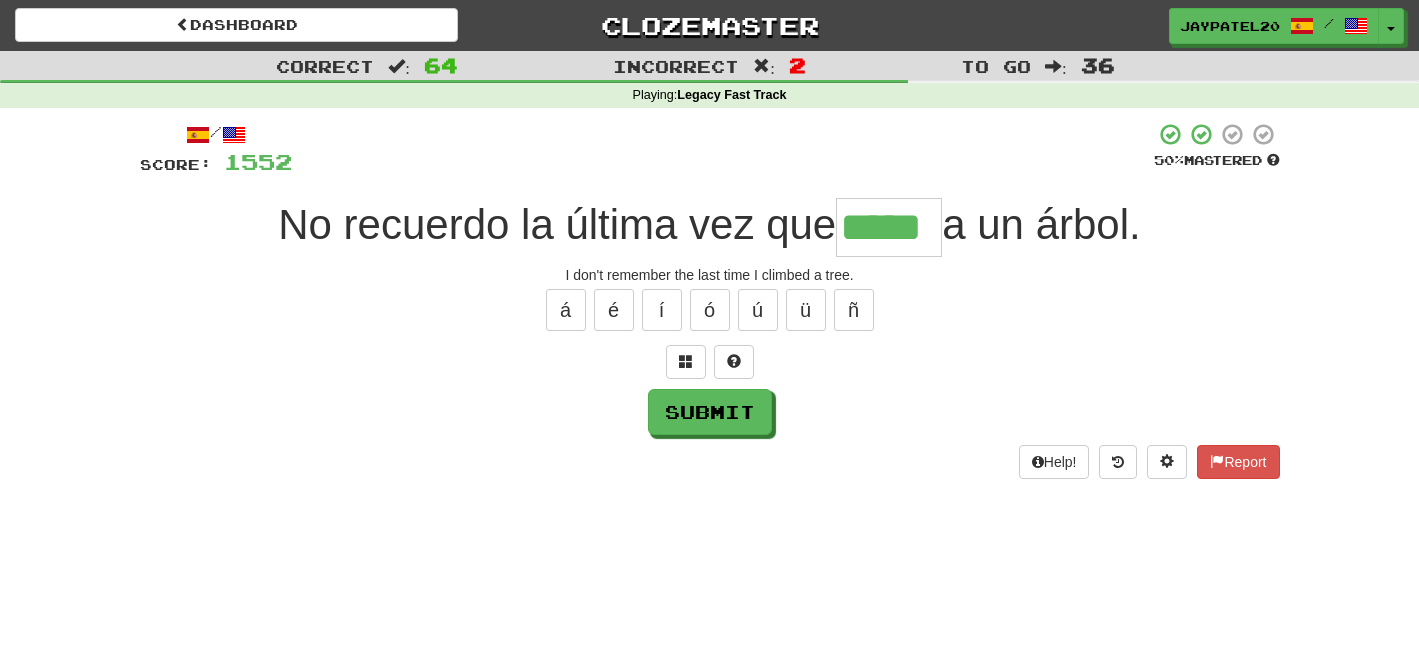 type on "*****" 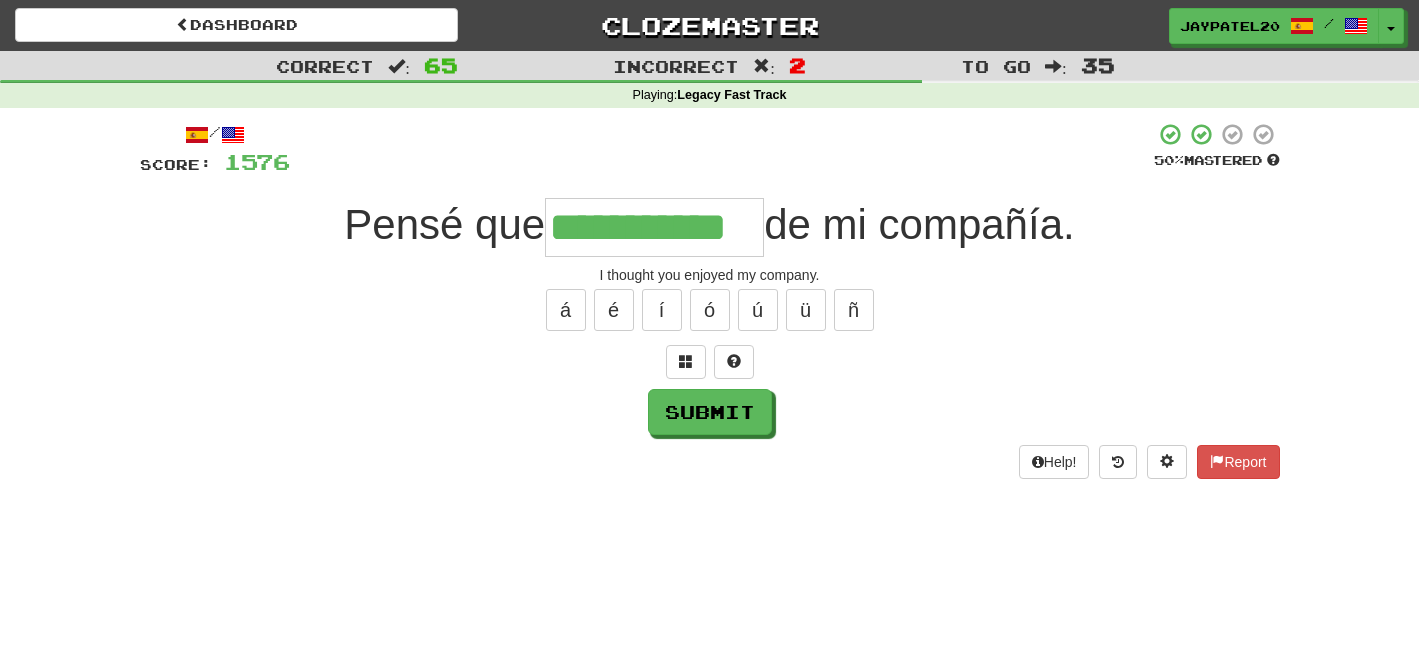 type on "**********" 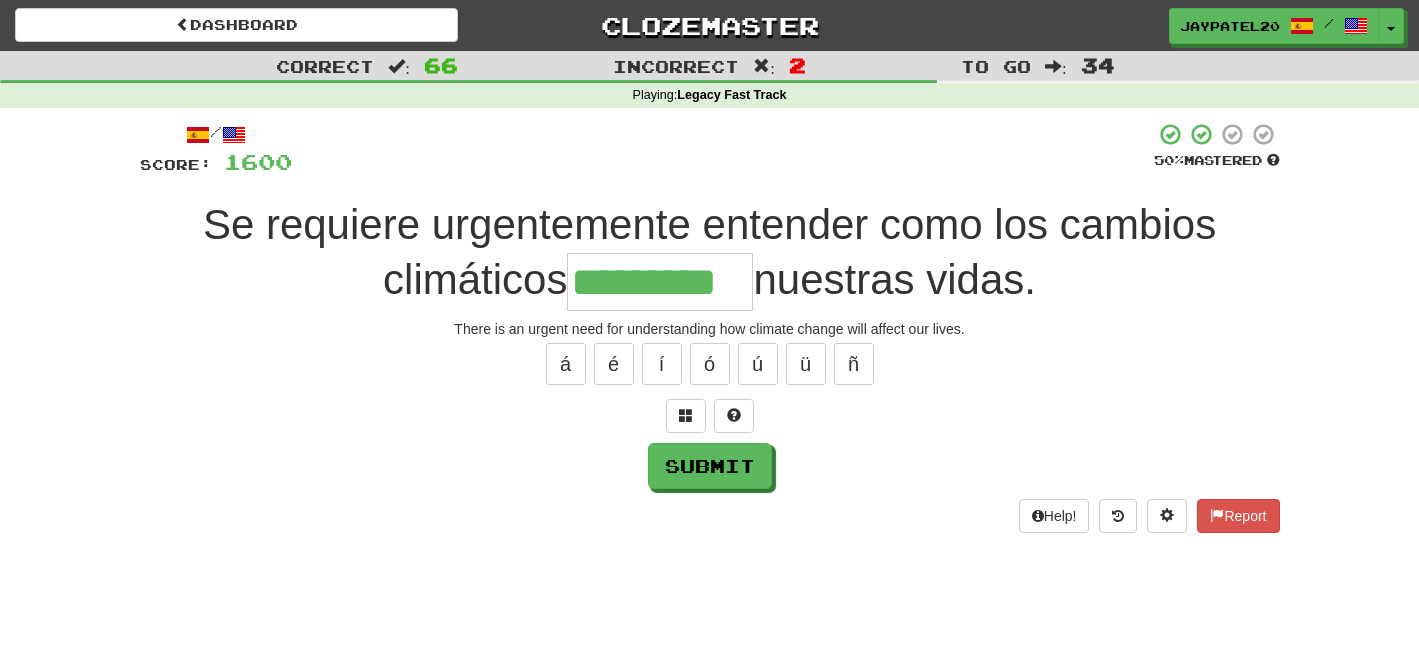 type on "*********" 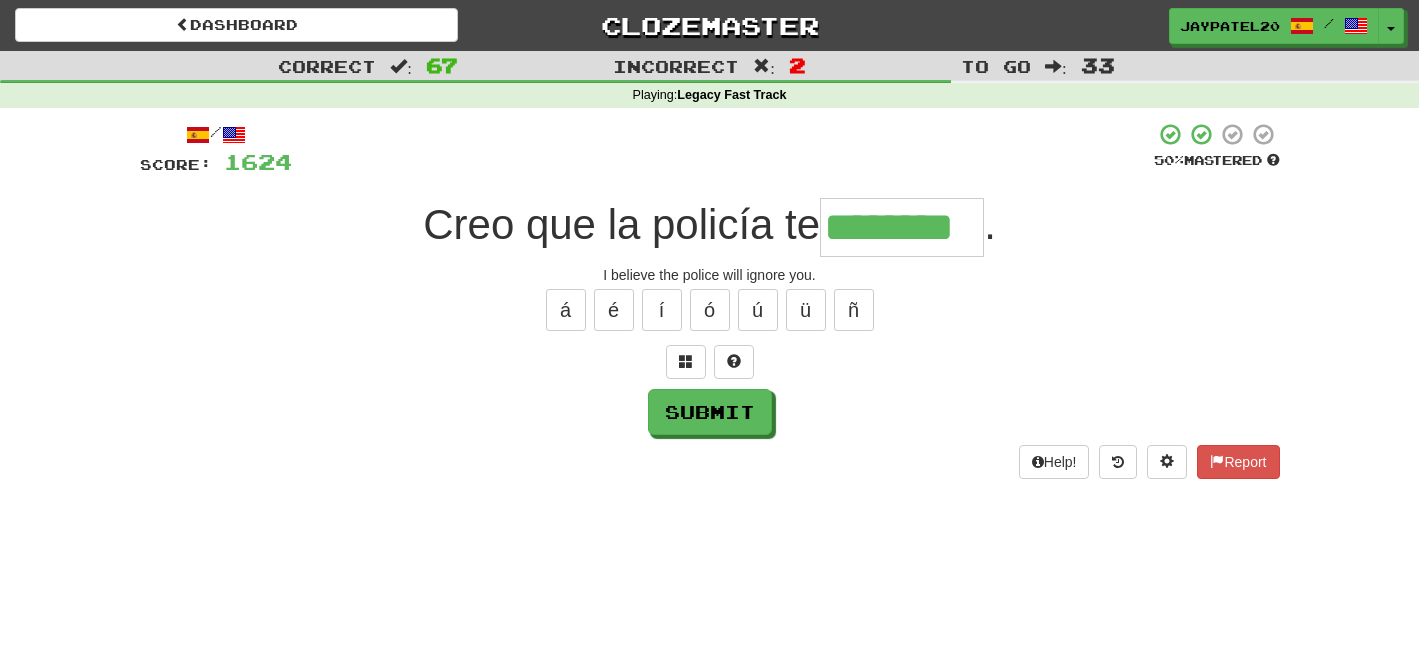 type on "********" 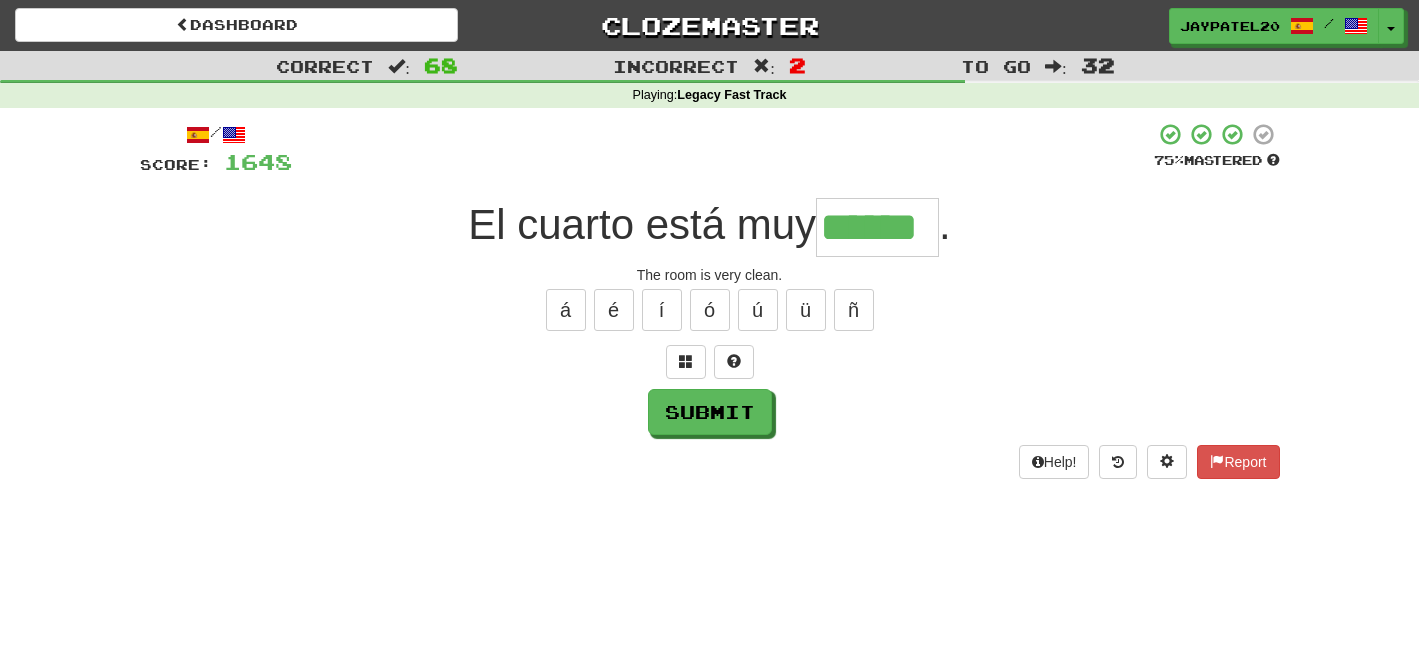 type on "******" 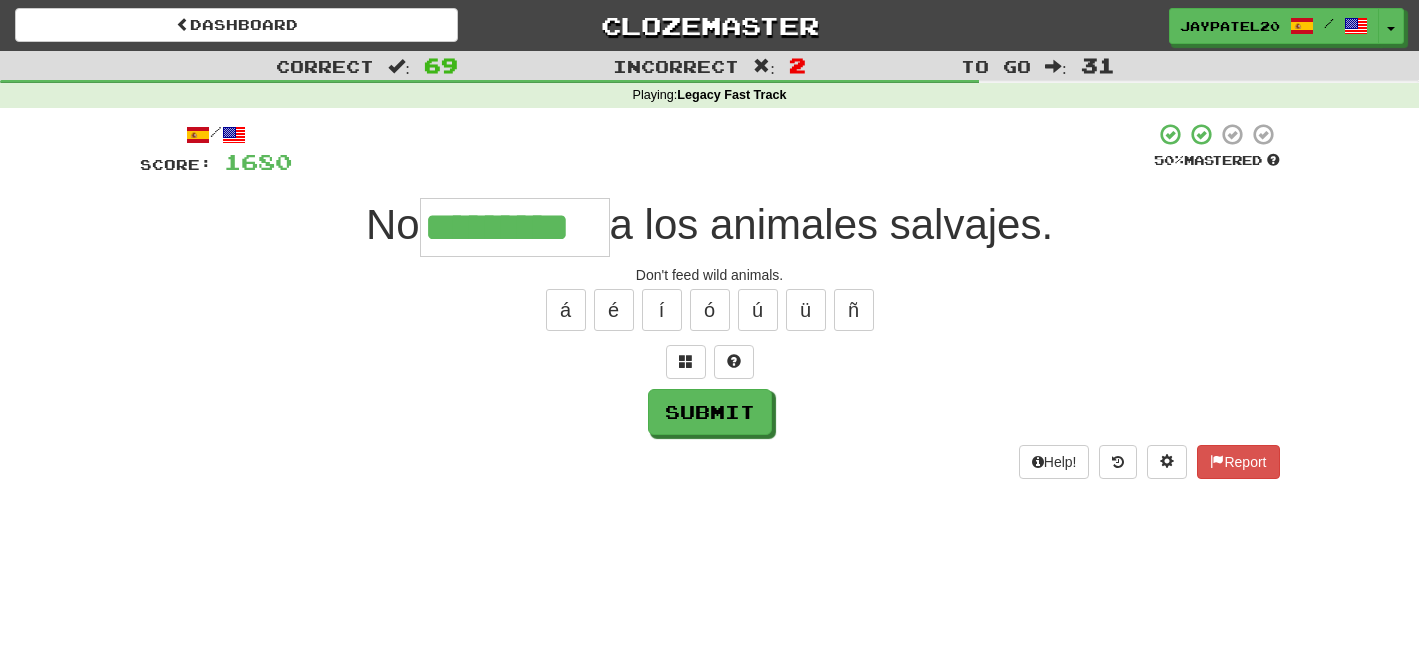 type on "*********" 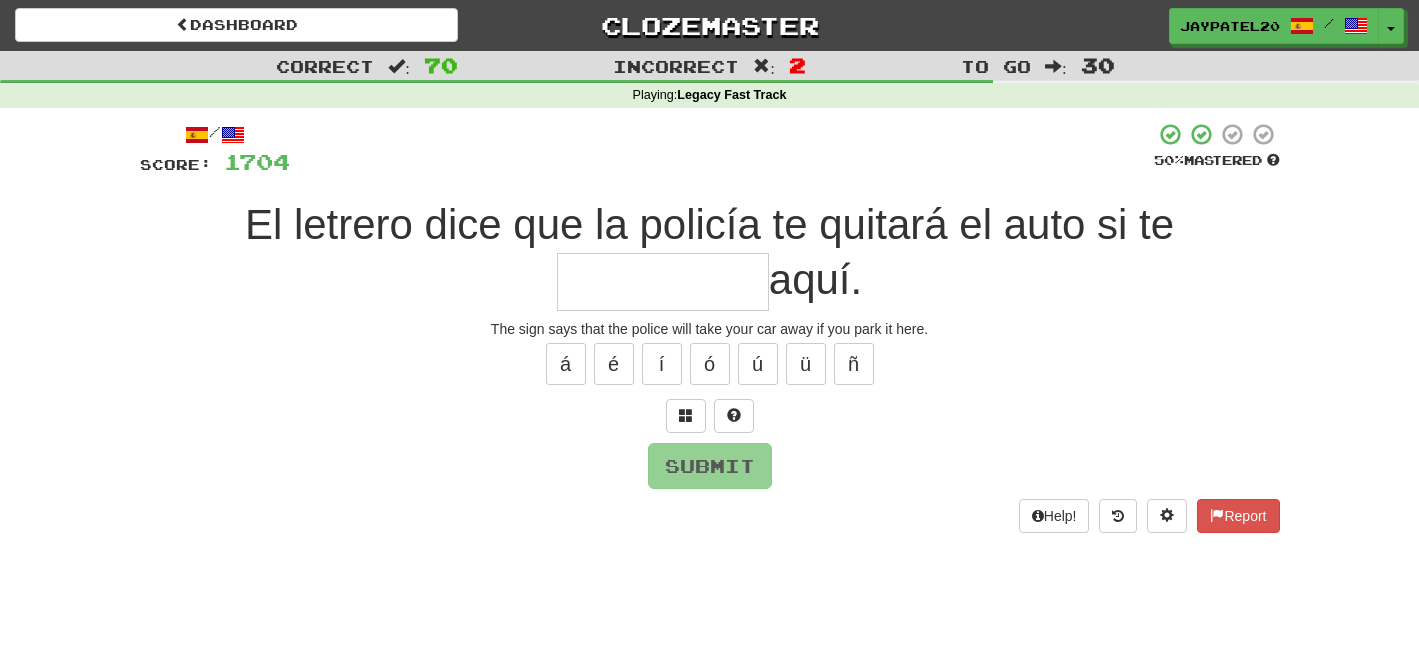 type on "*" 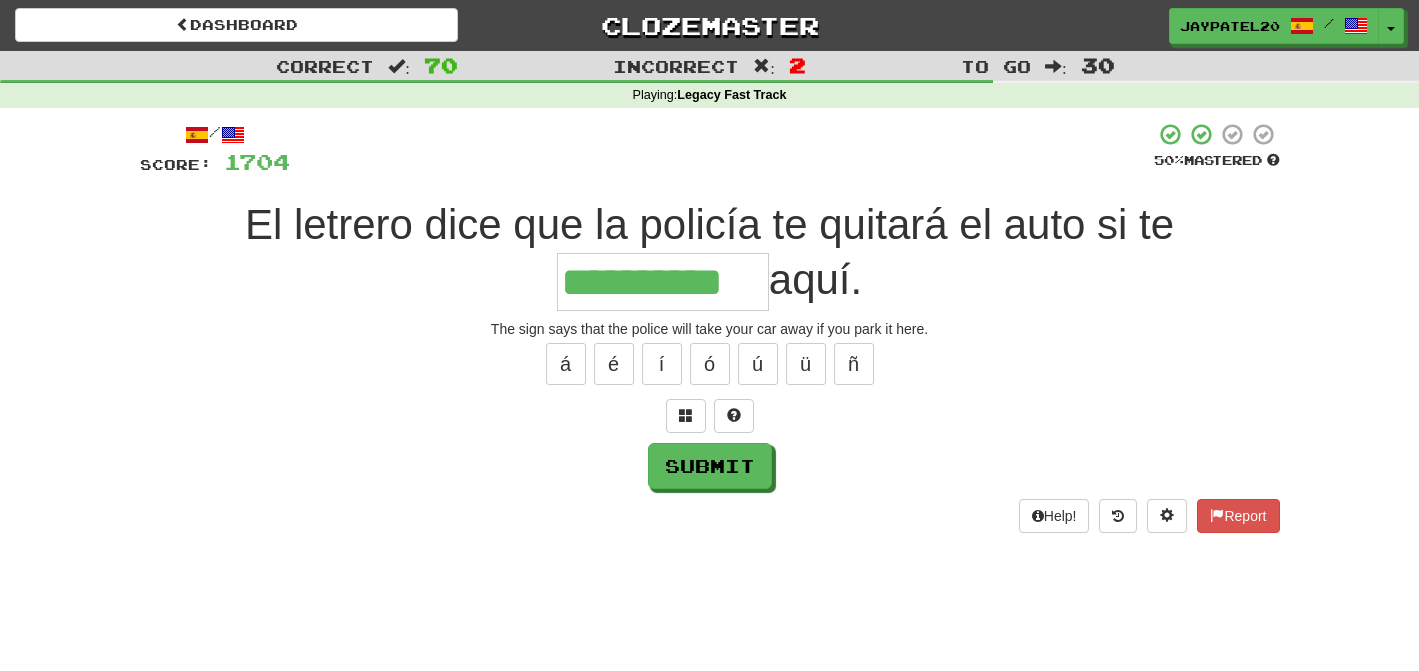 type on "**********" 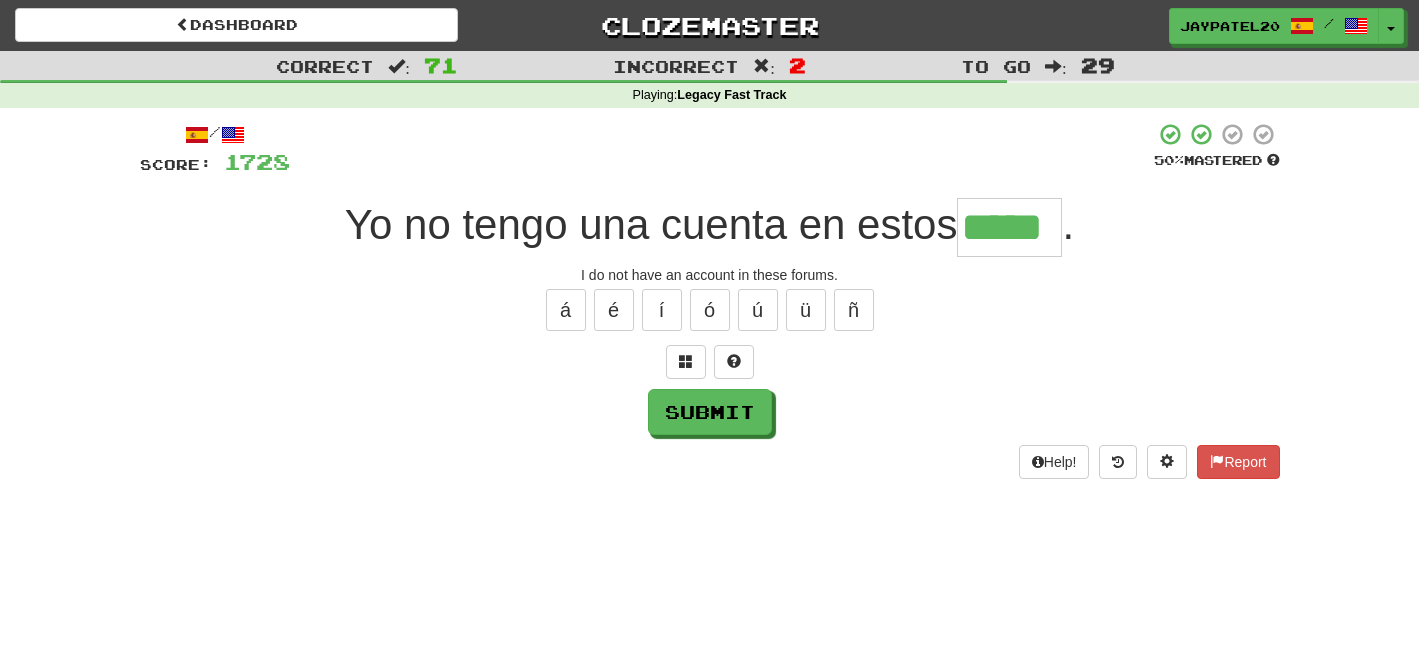 type on "*****" 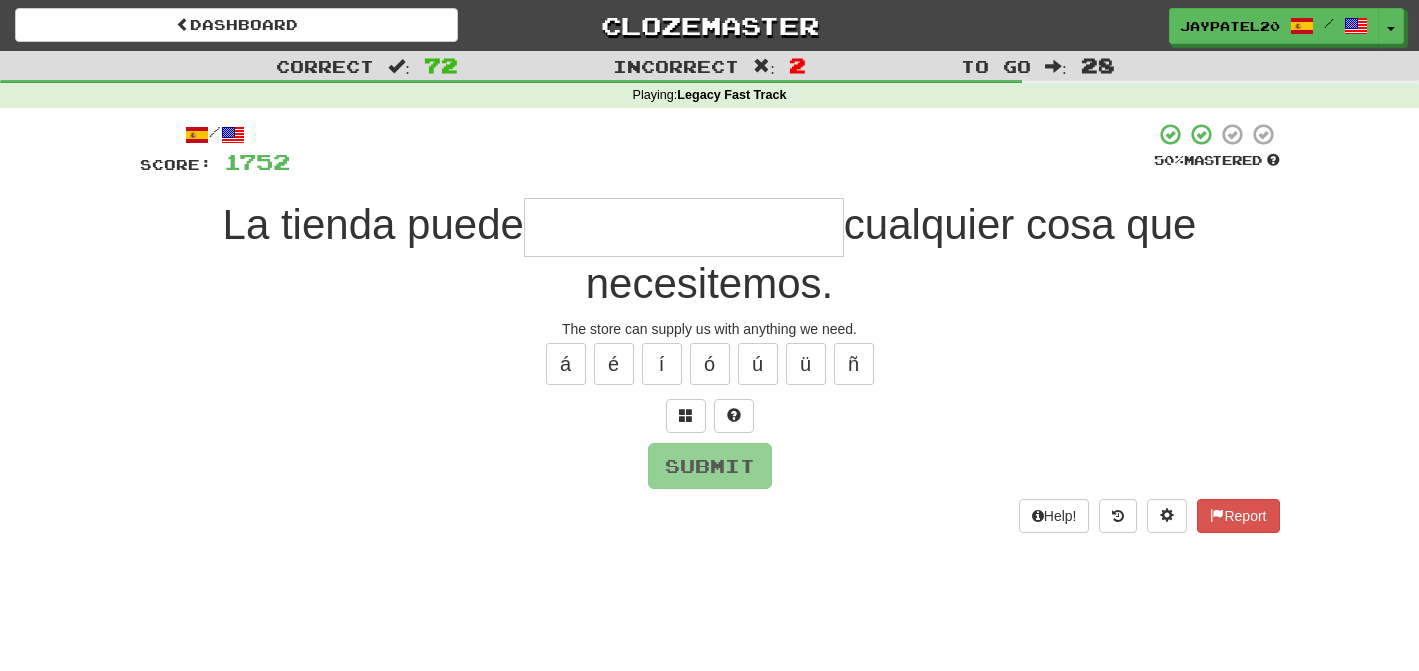 type on "*" 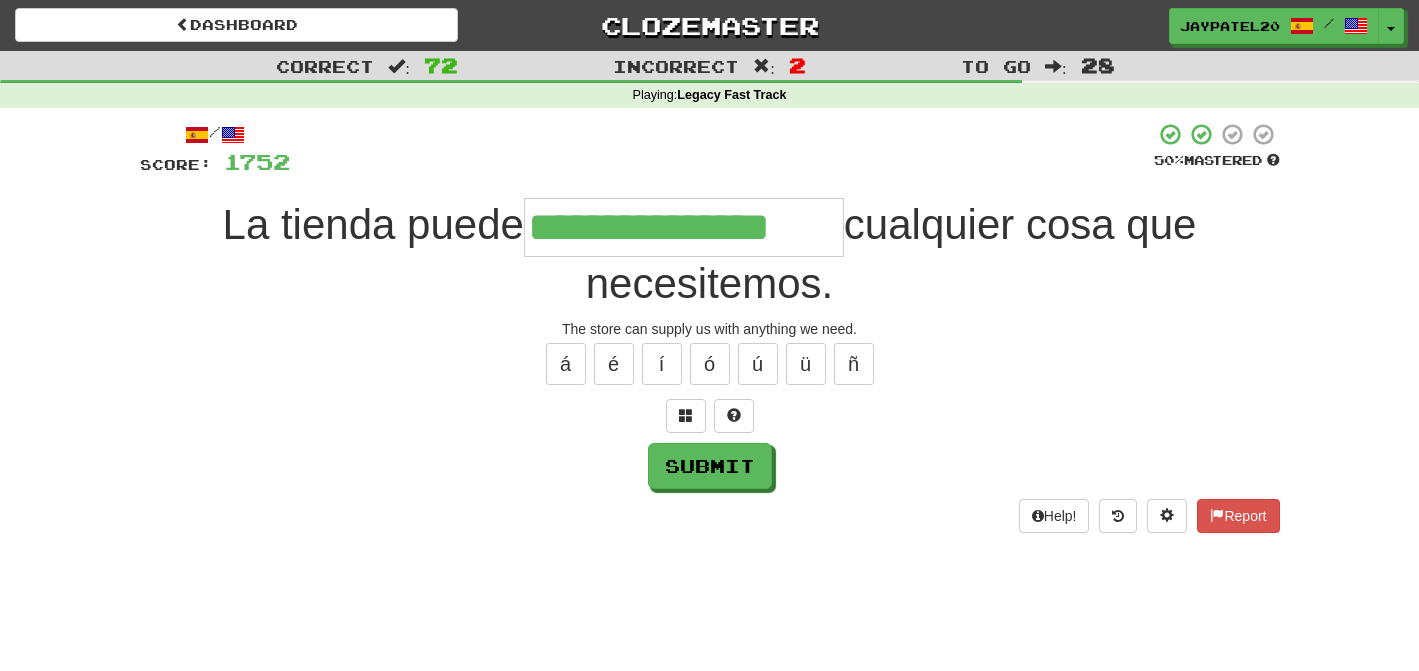 type on "**********" 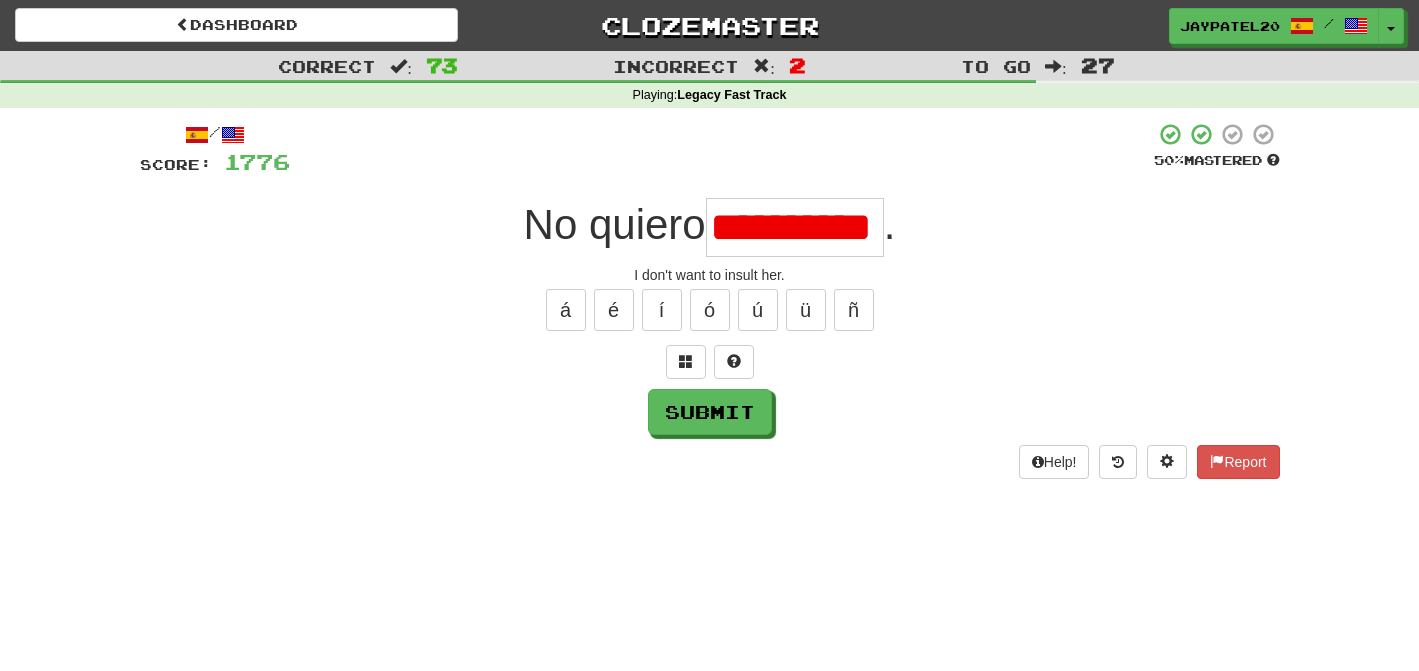 scroll, scrollTop: 0, scrollLeft: 0, axis: both 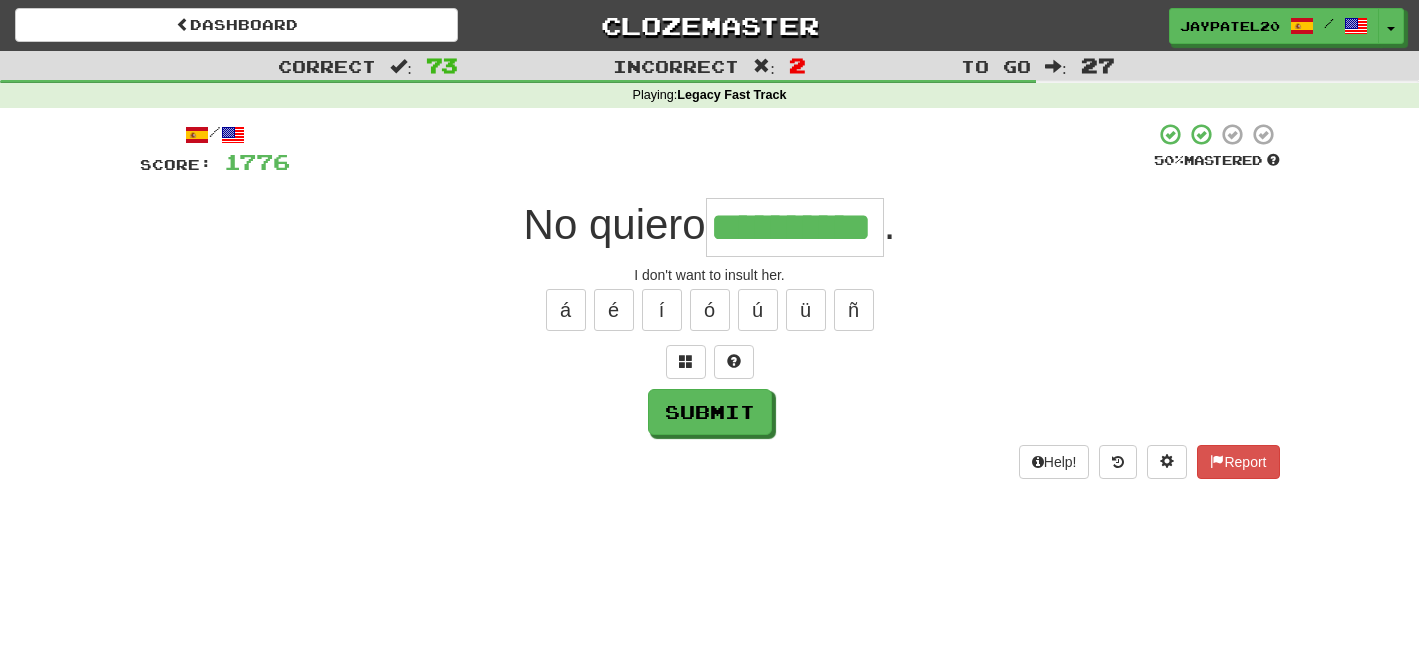 type on "**********" 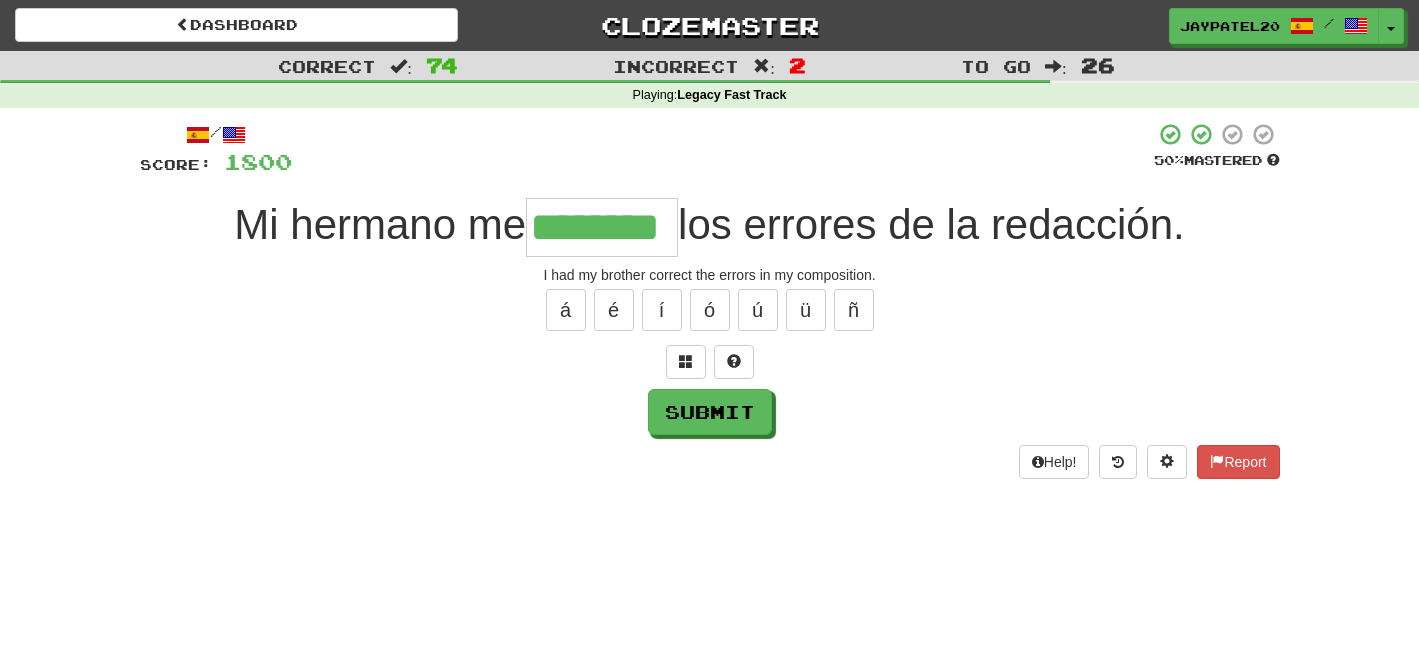 type on "********" 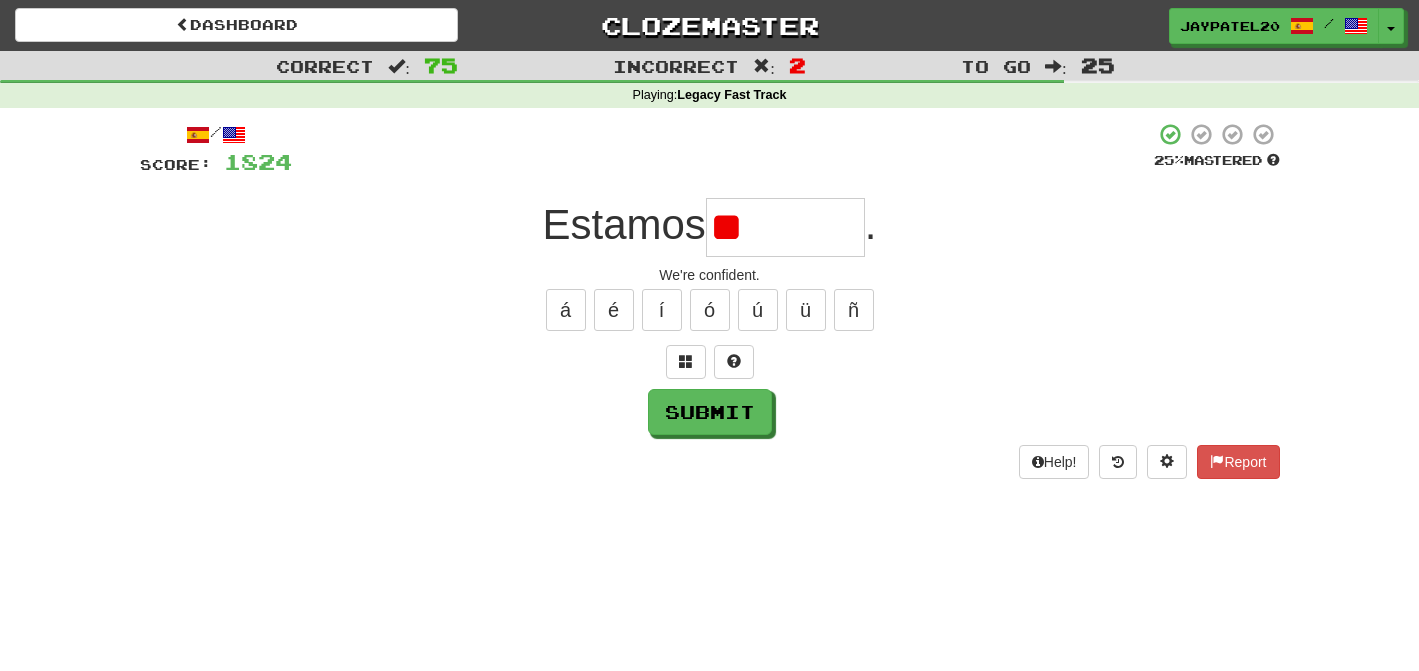 type on "*" 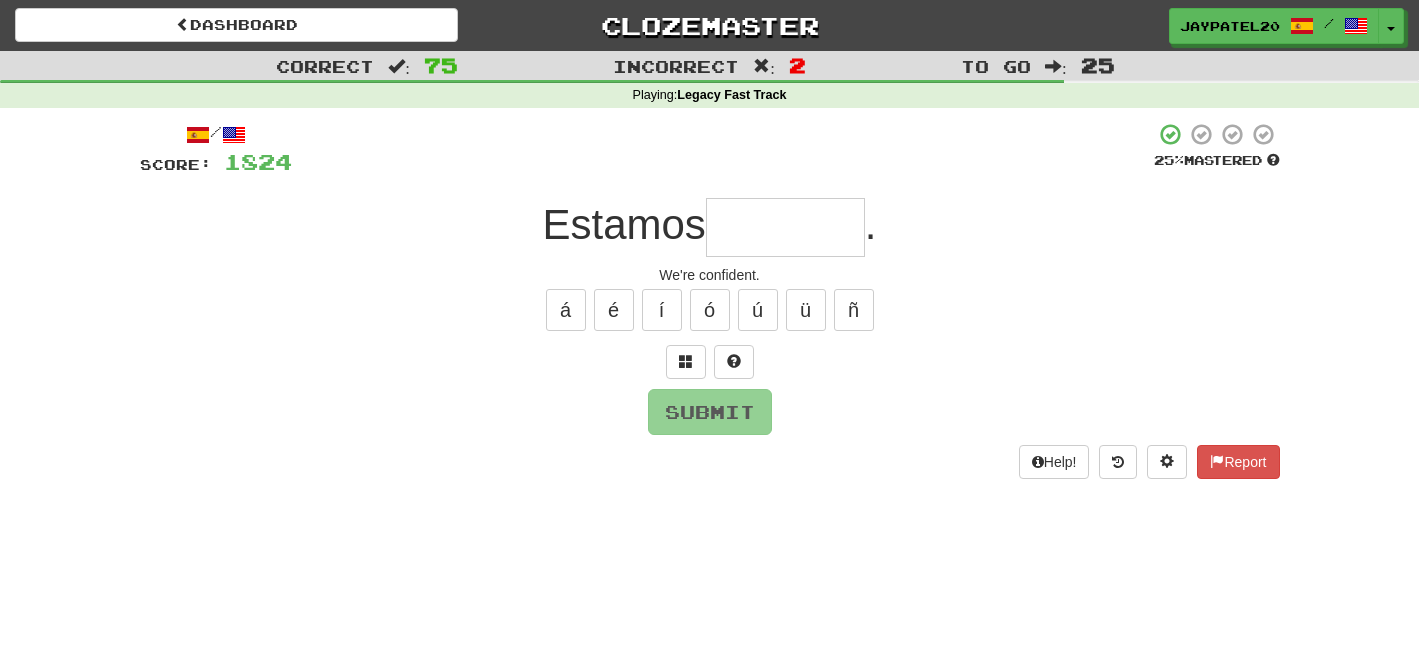type on "*" 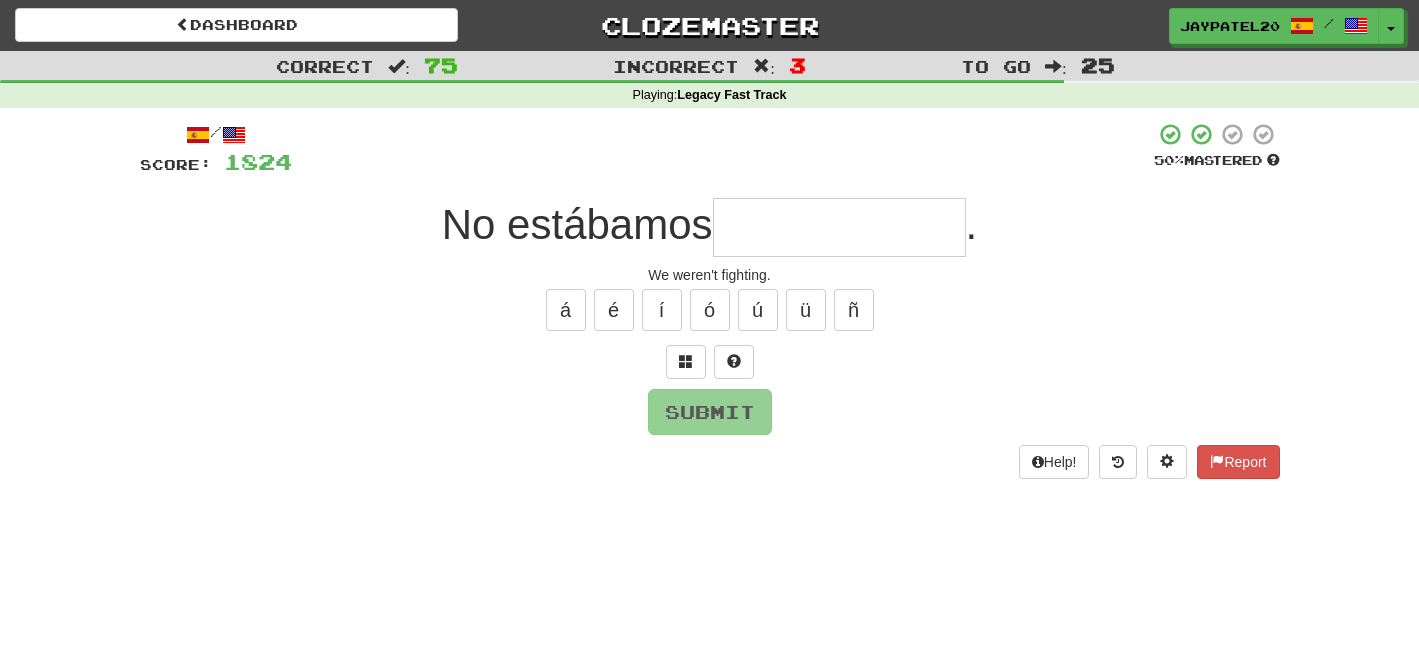 type on "*" 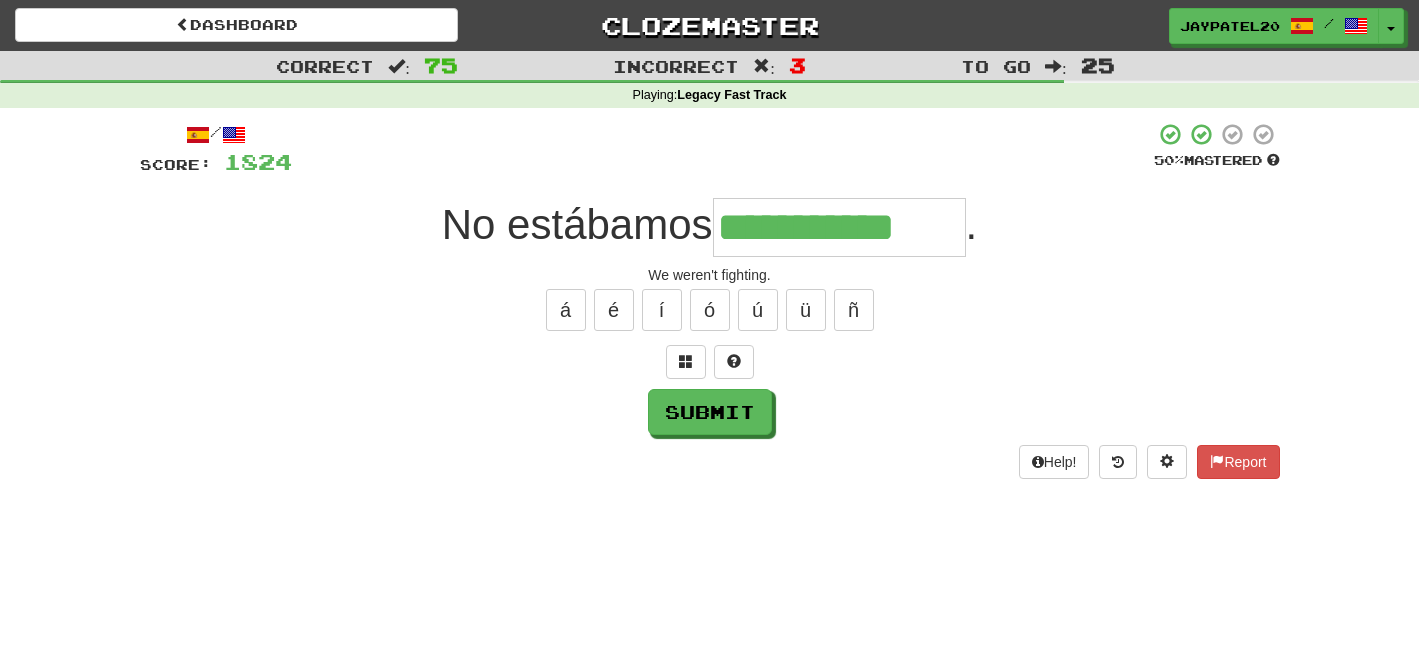 type on "**********" 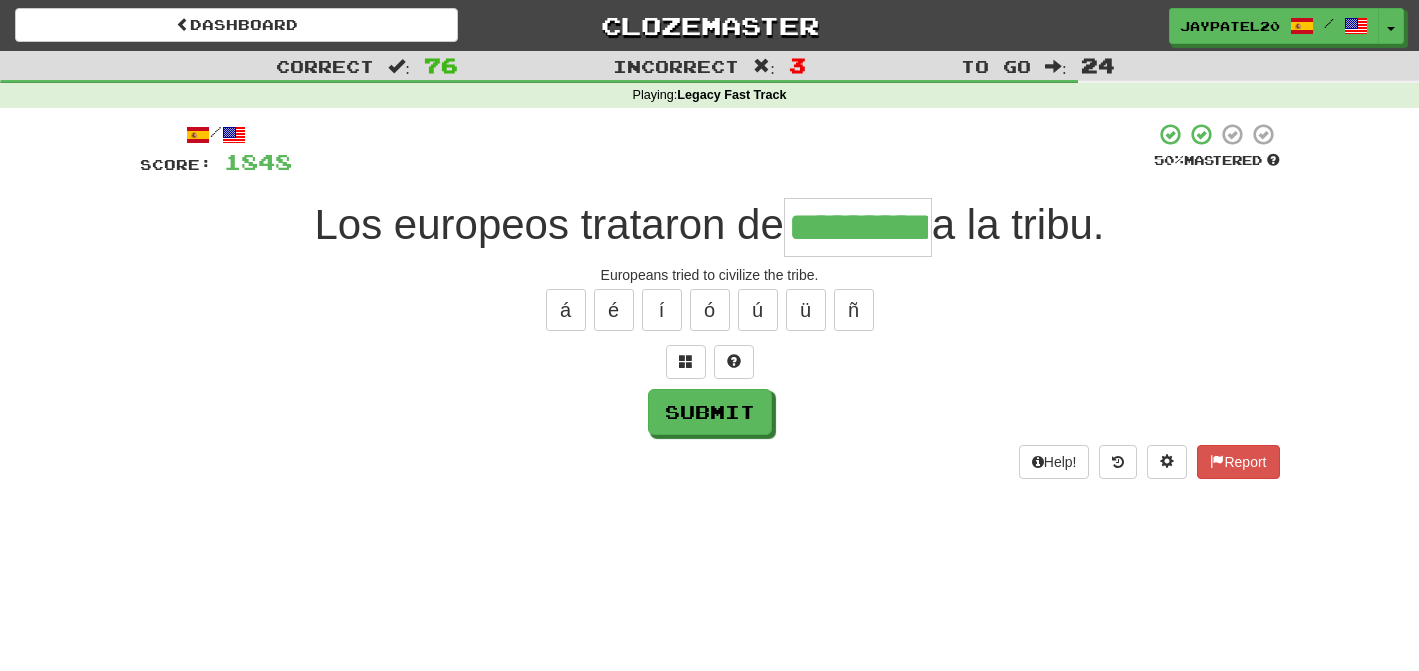 type on "*********" 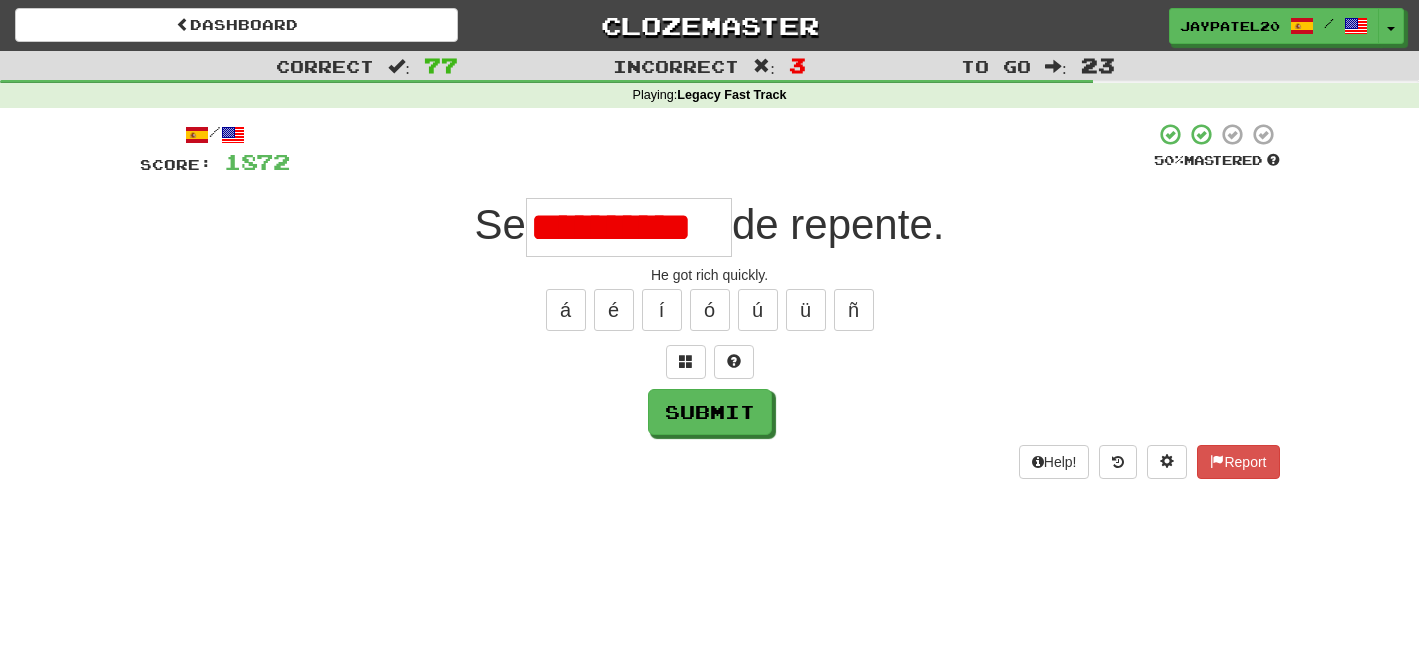 type on "**********" 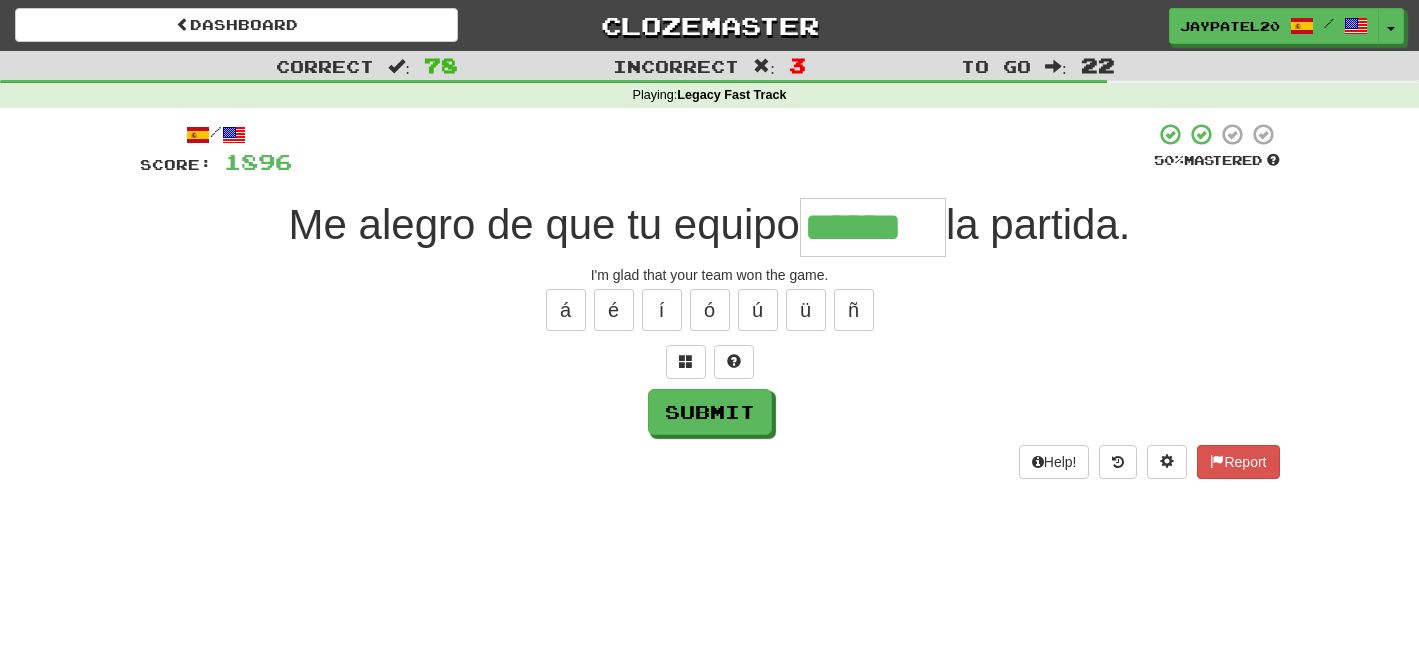 type on "******" 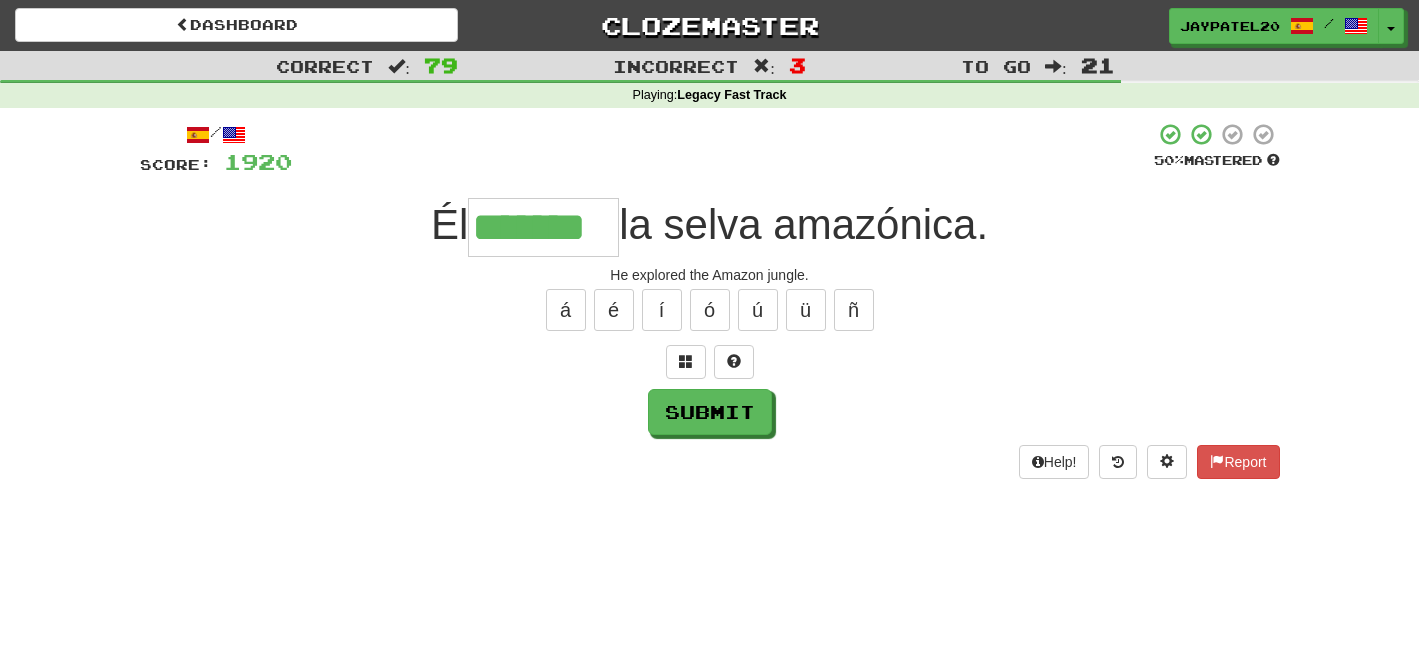 type on "*******" 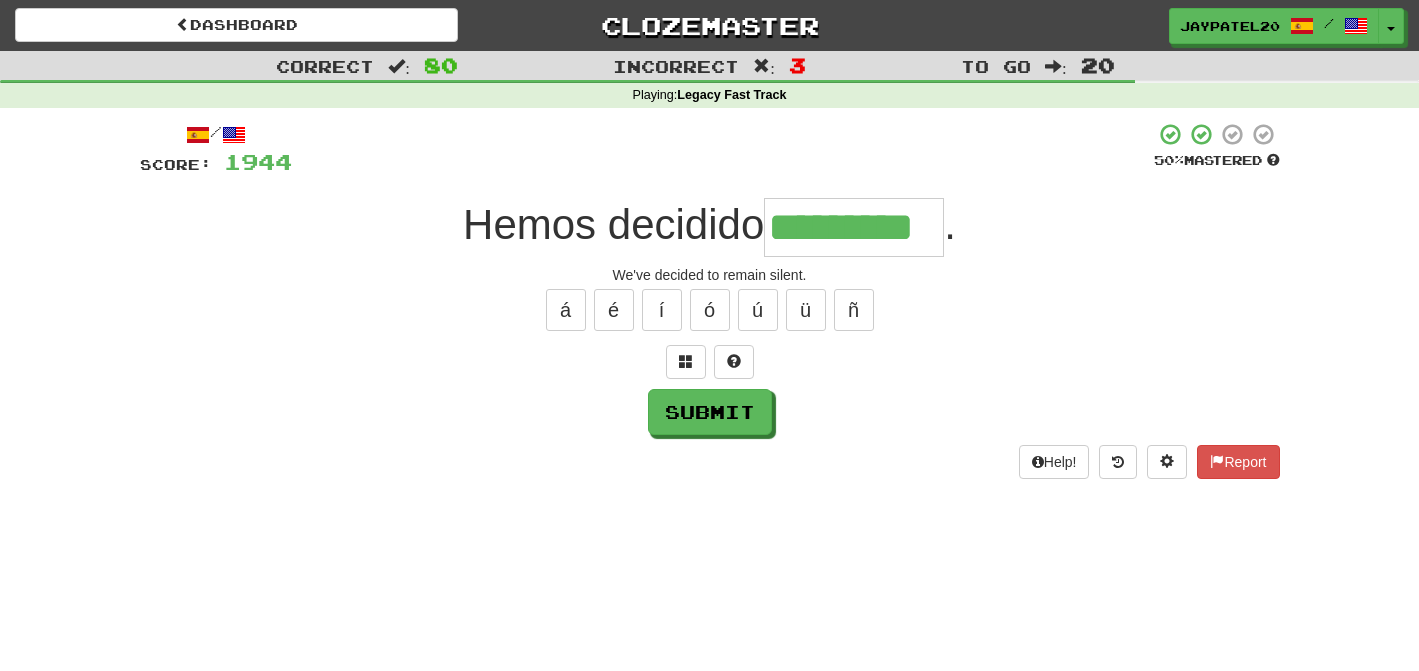 type on "*********" 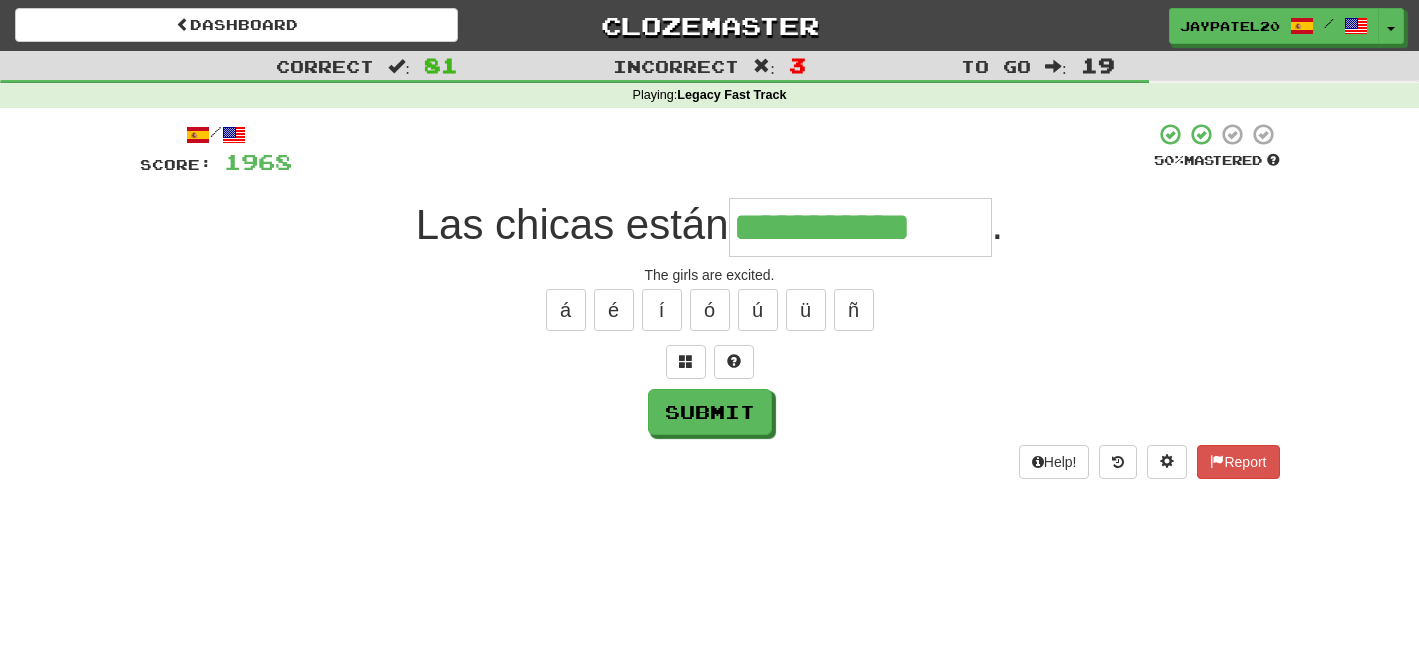 type on "**********" 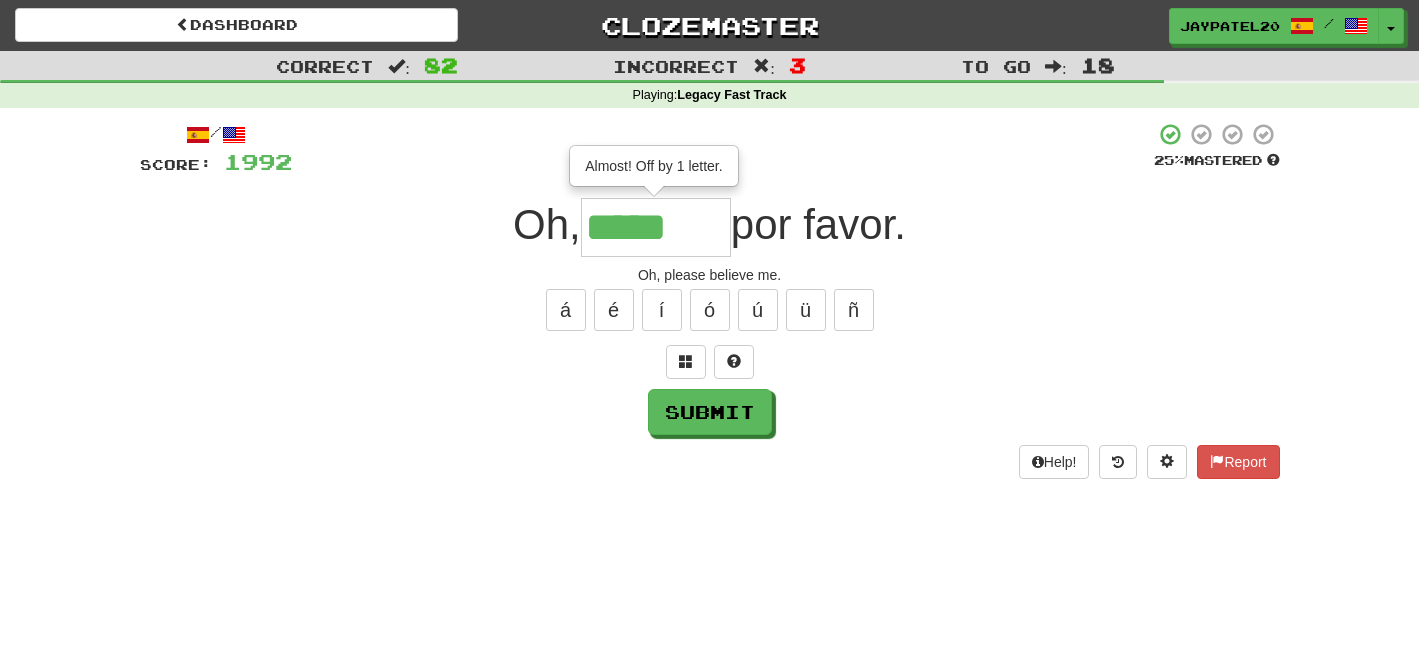 type on "******" 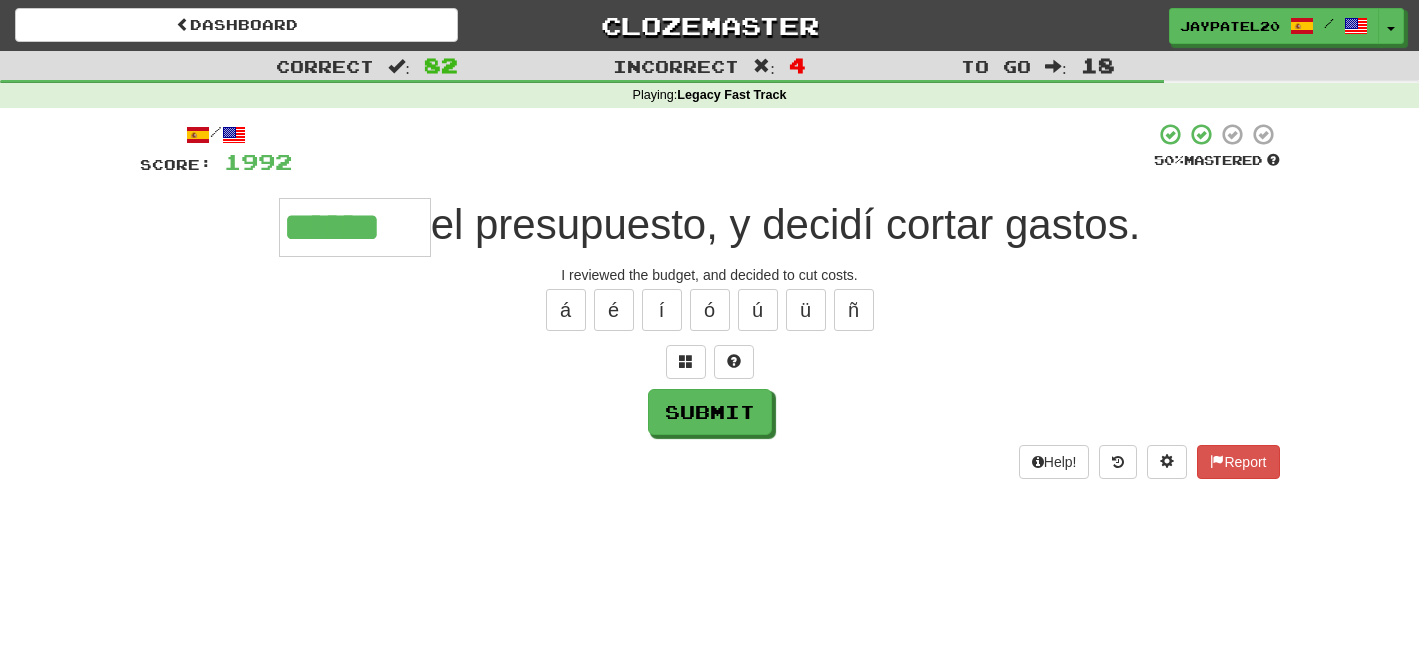 type on "******" 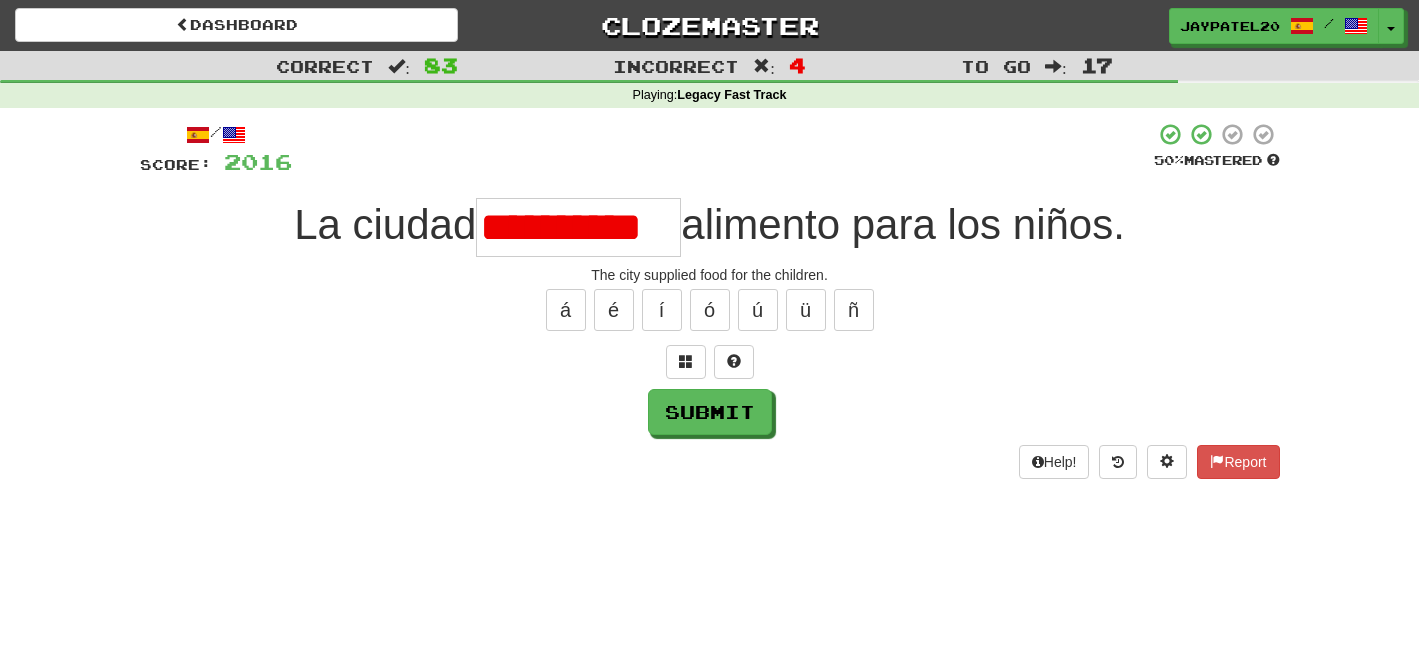 scroll, scrollTop: 0, scrollLeft: 0, axis: both 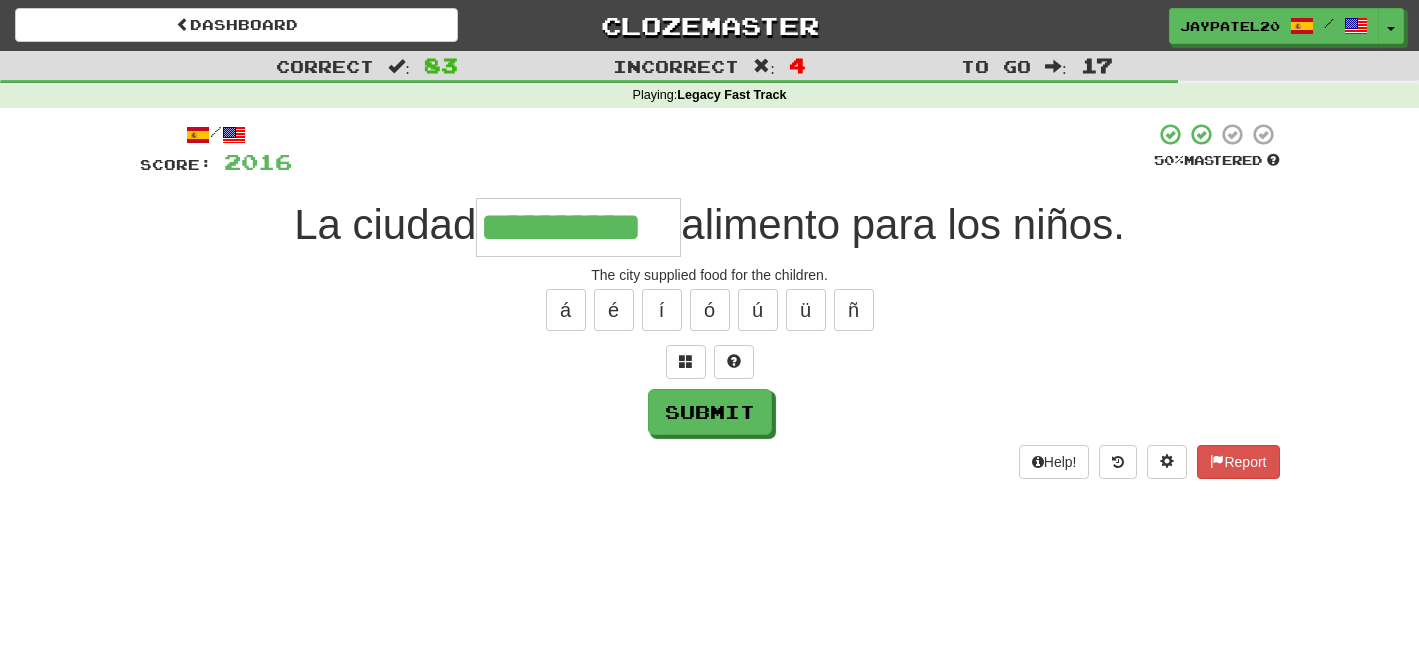 type on "**********" 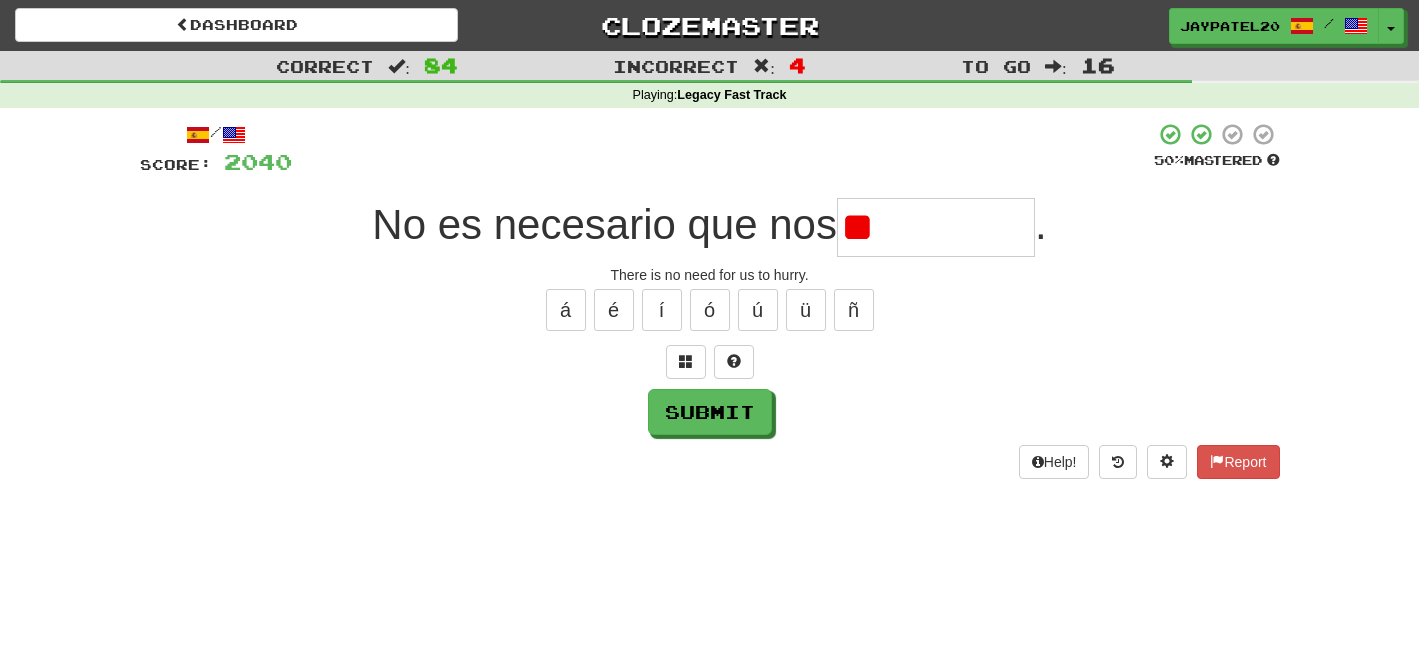 type on "*" 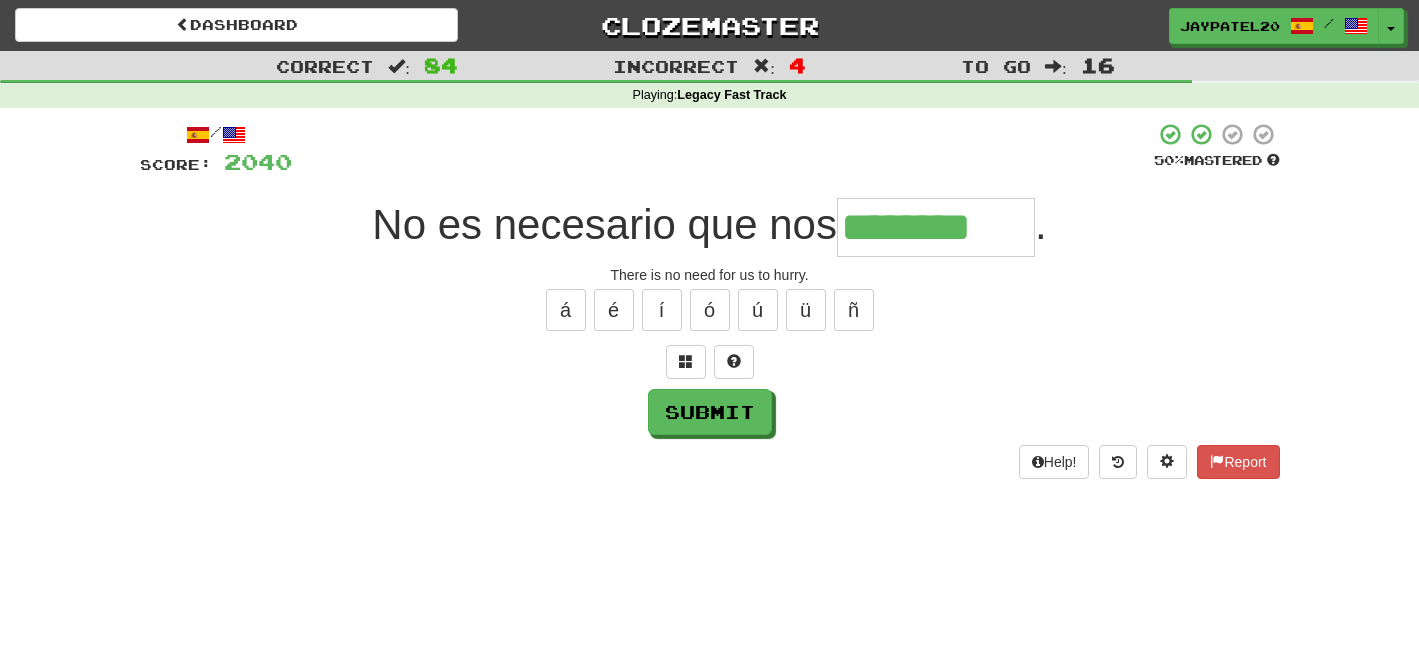 type on "********" 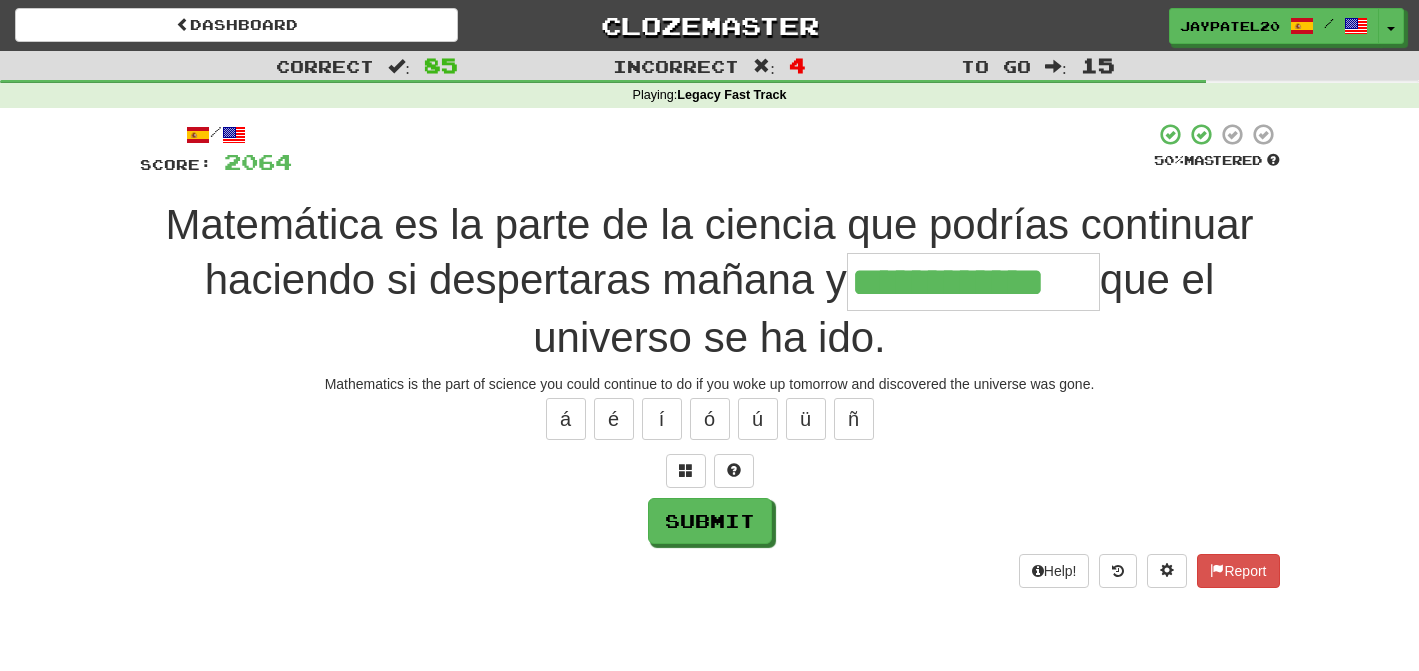 type on "**********" 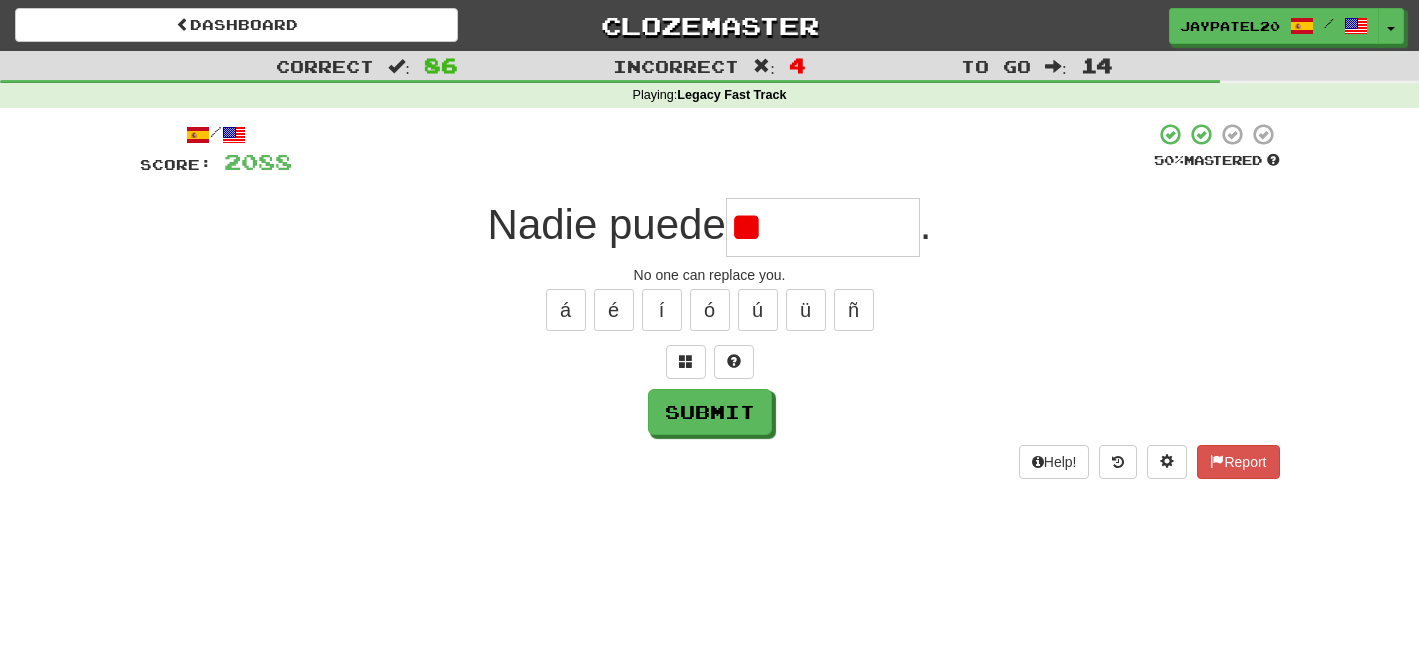 type on "*" 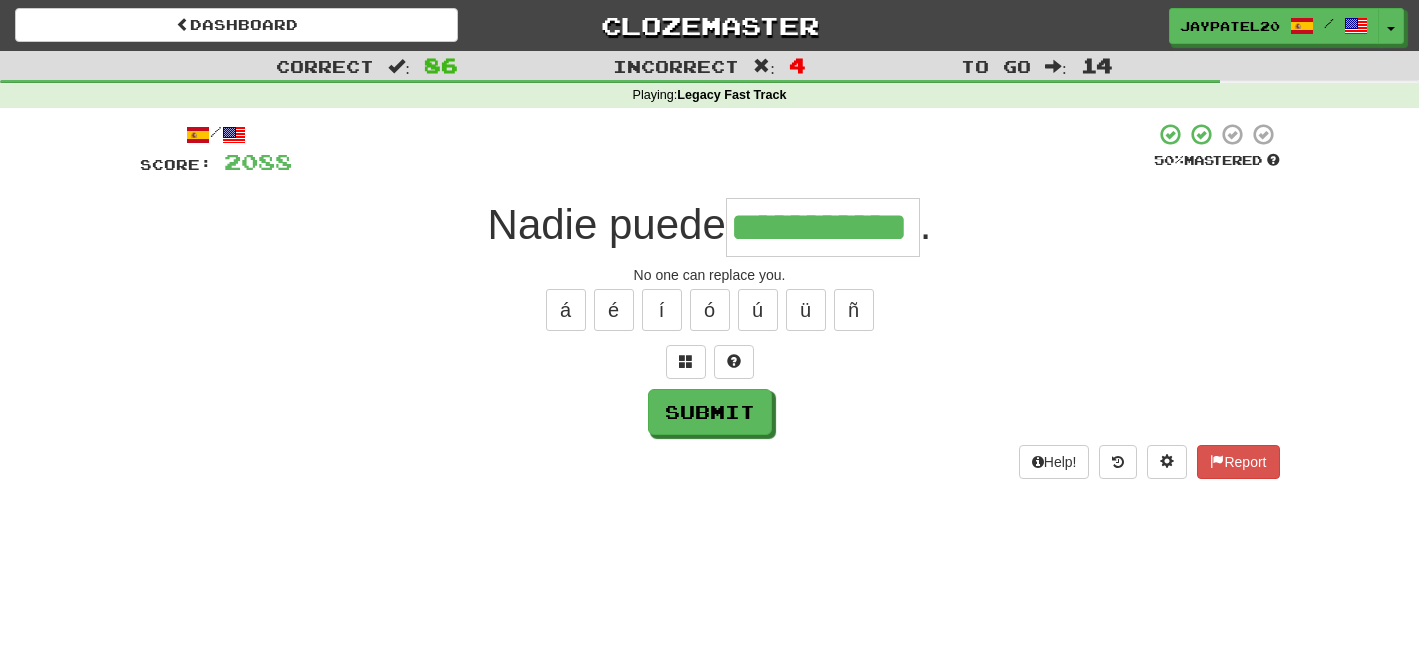 type on "**********" 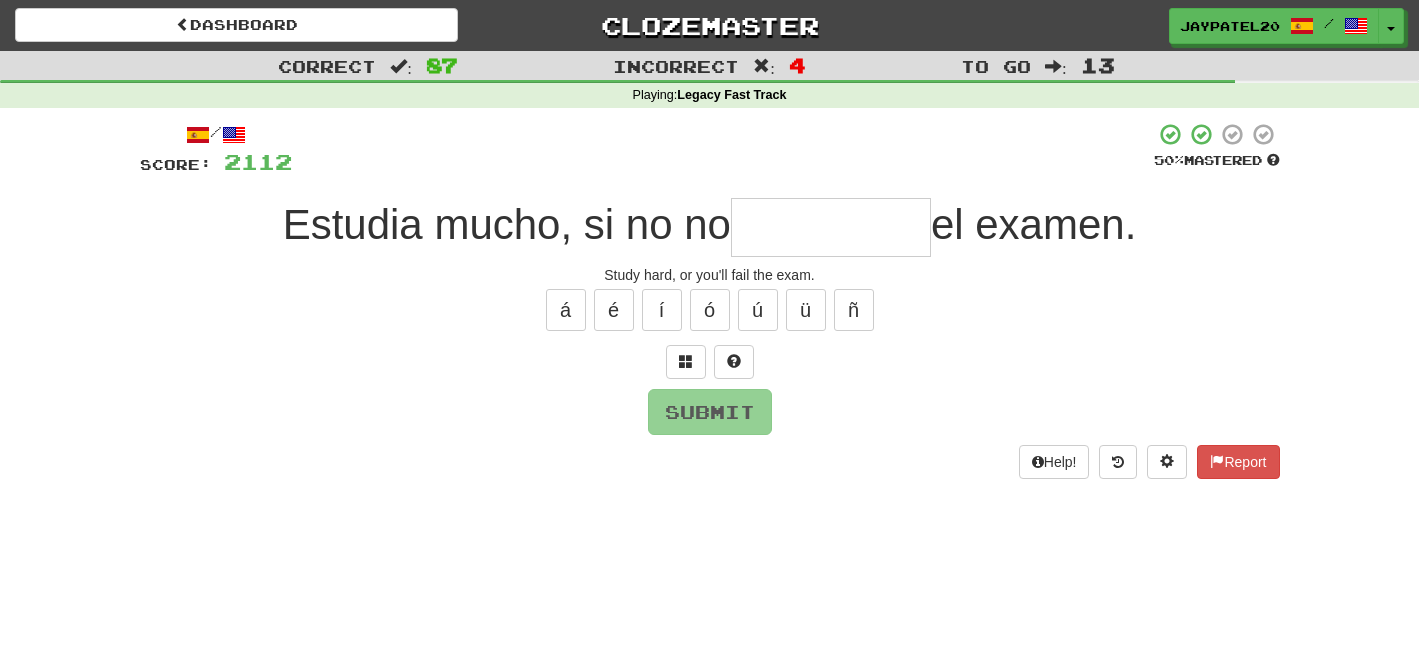 type on "*" 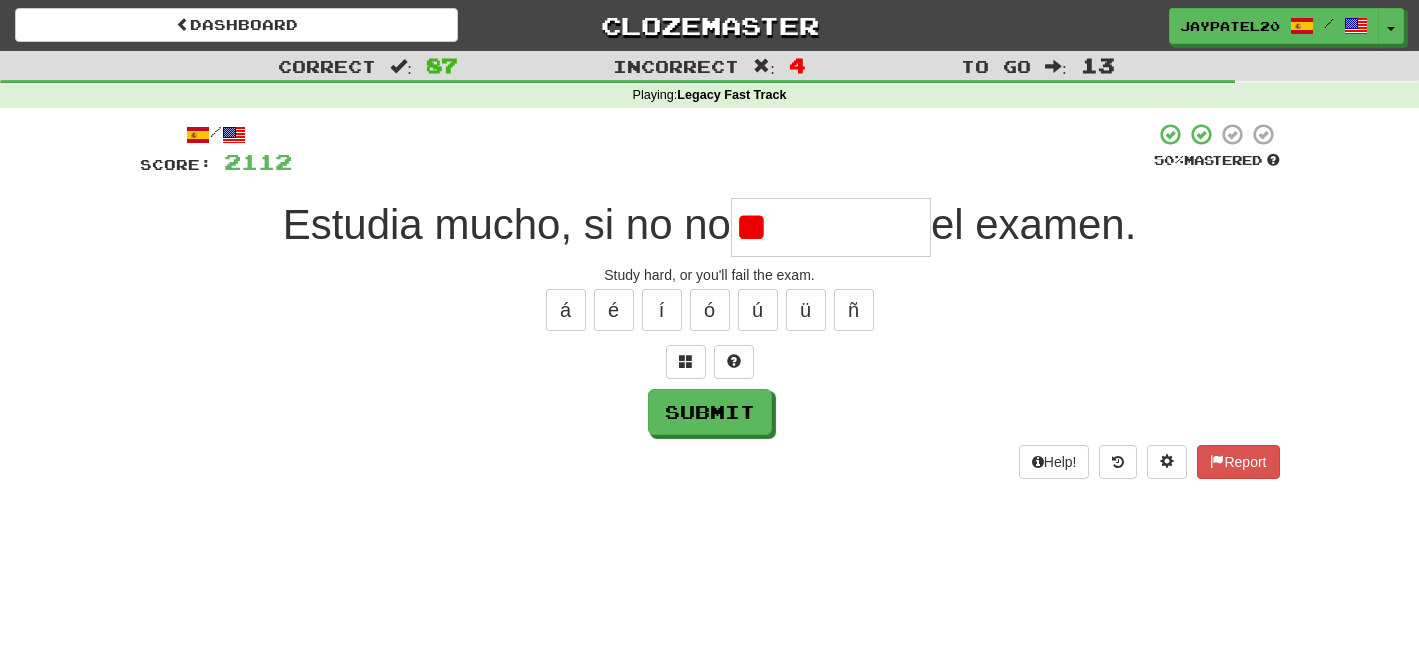 type on "*" 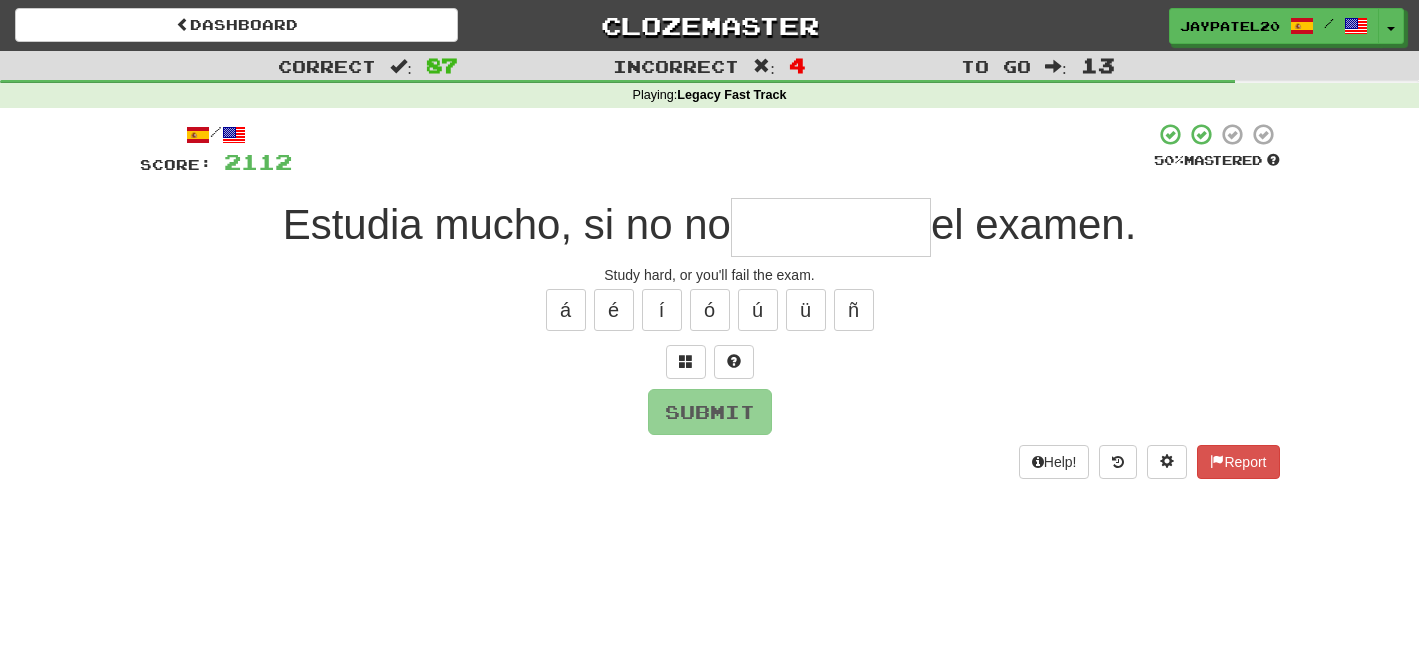 type on "*" 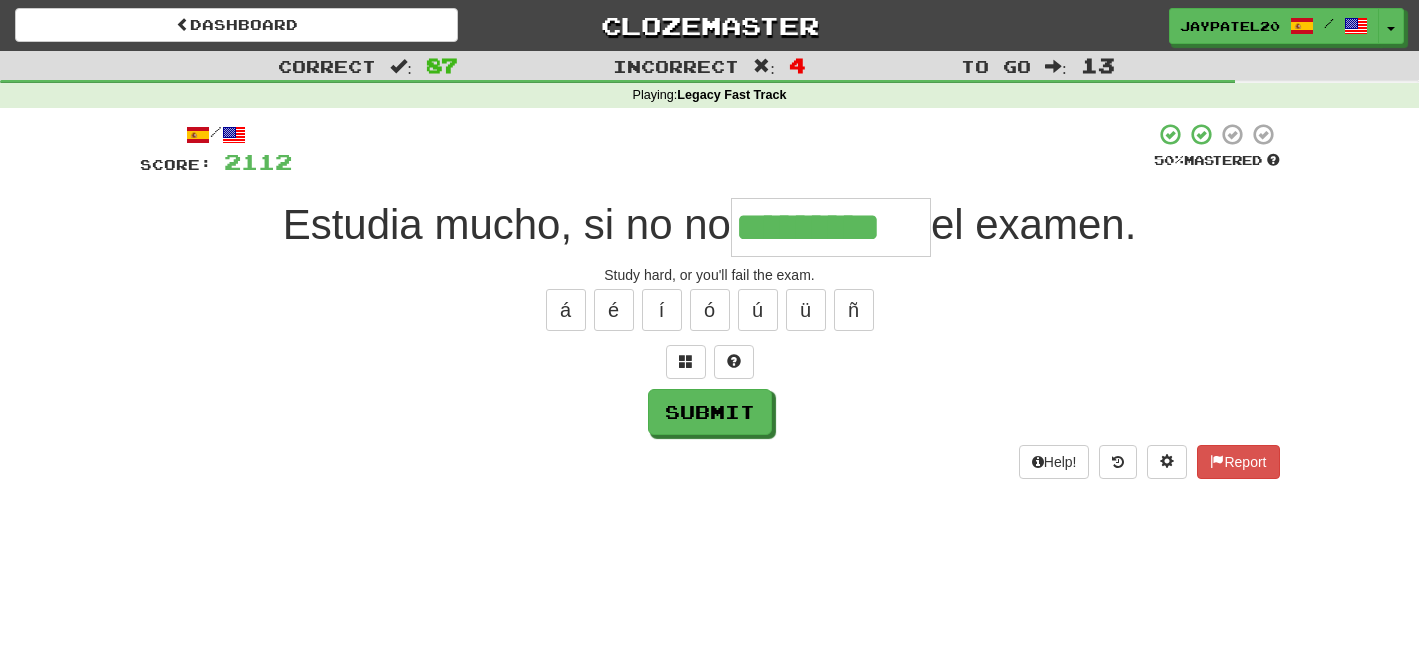 type on "*********" 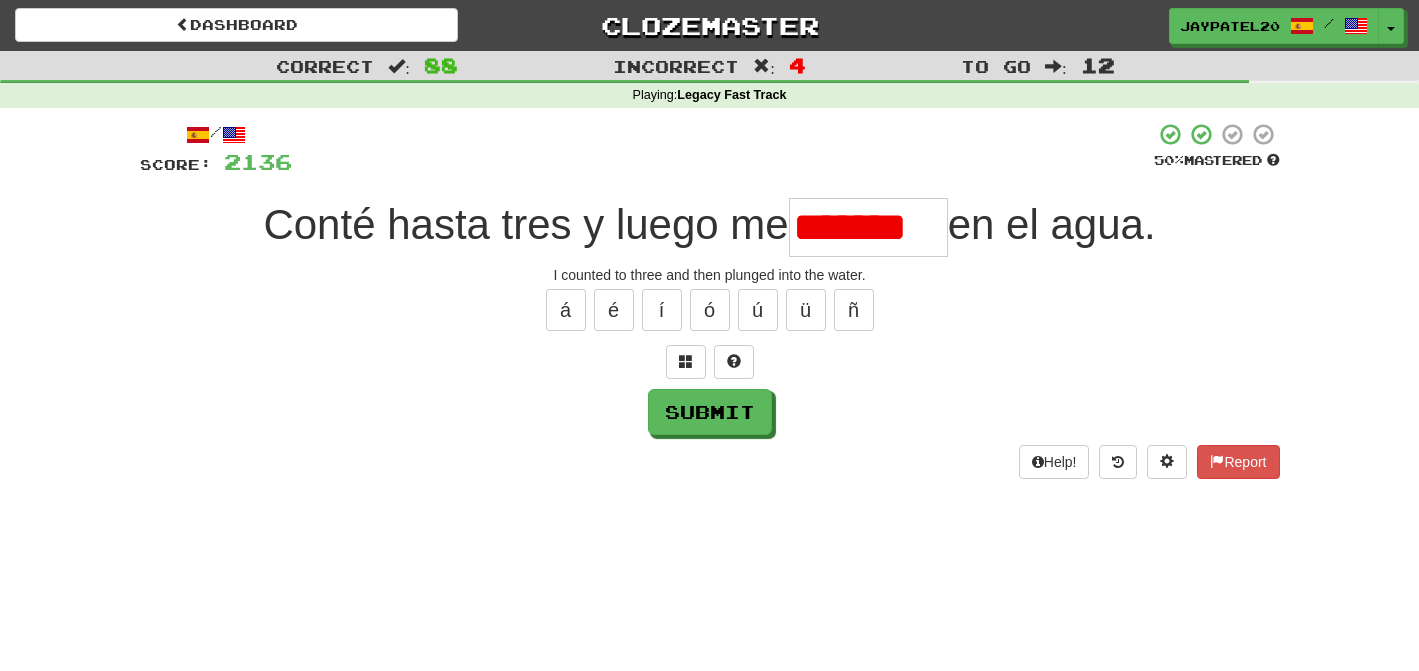type on "*******" 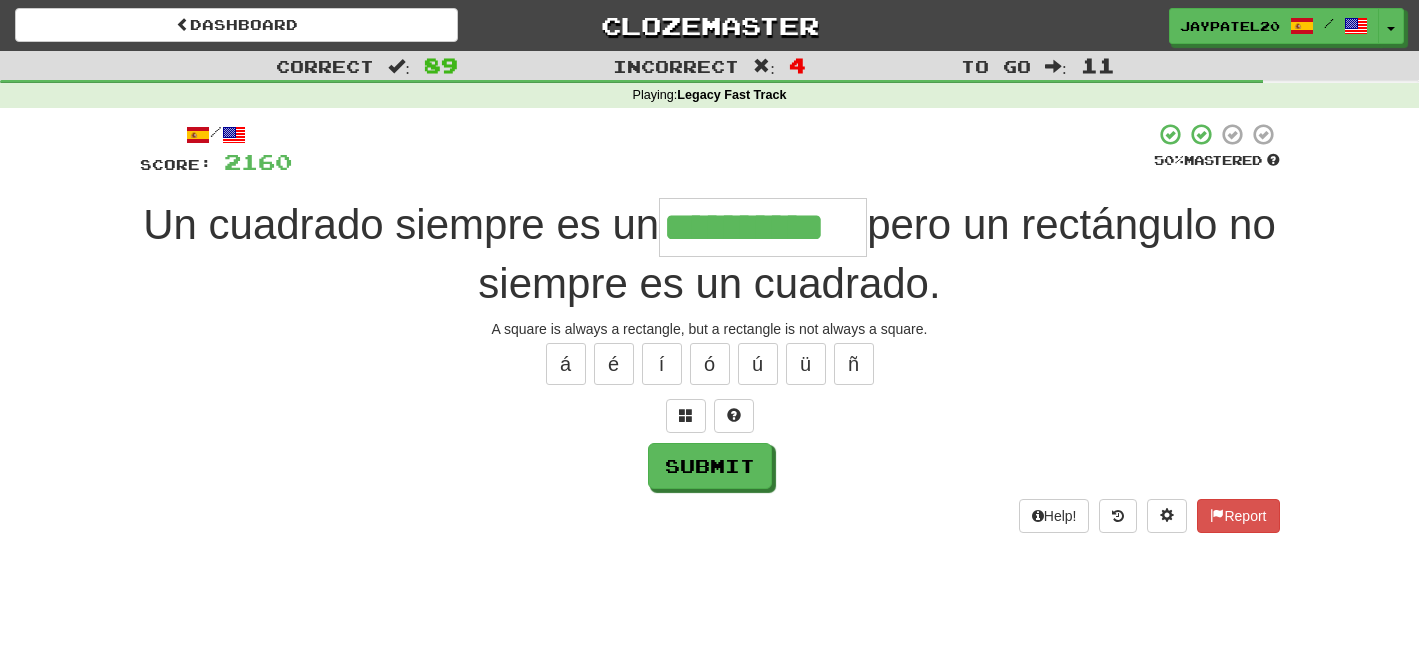 type on "**********" 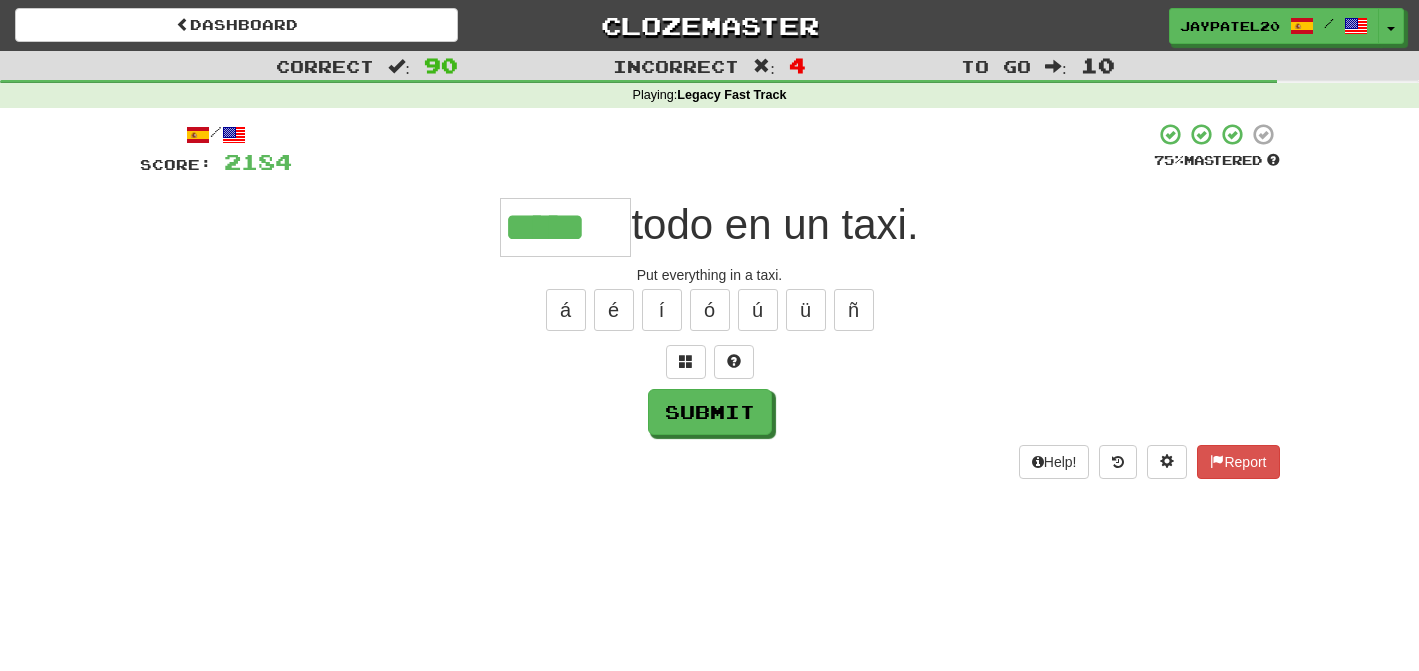 type on "*****" 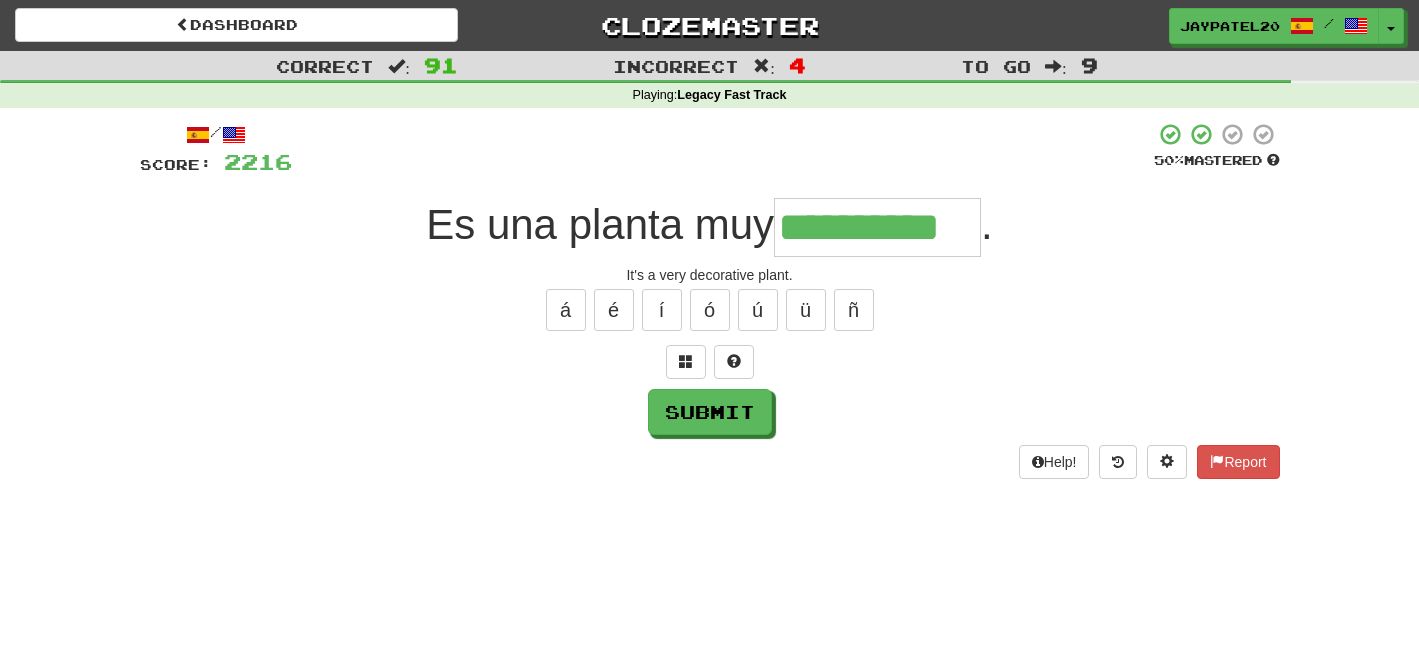 type on "**********" 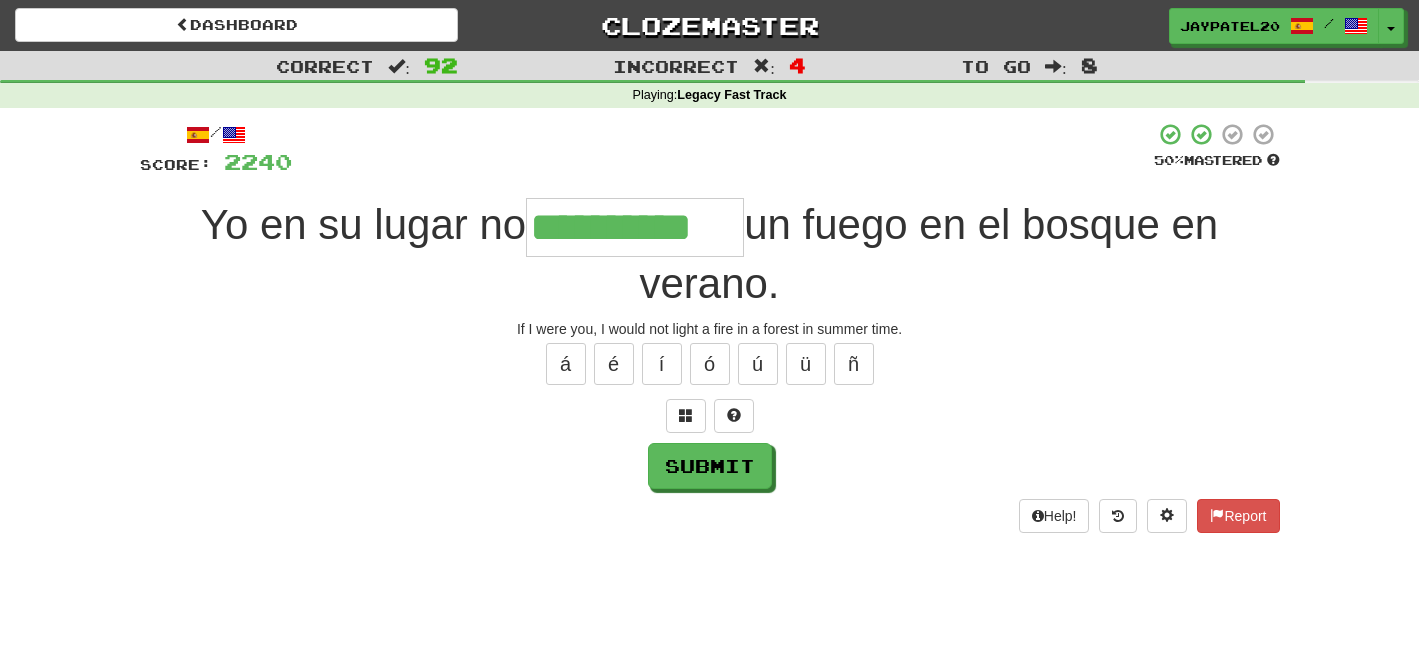 type on "**********" 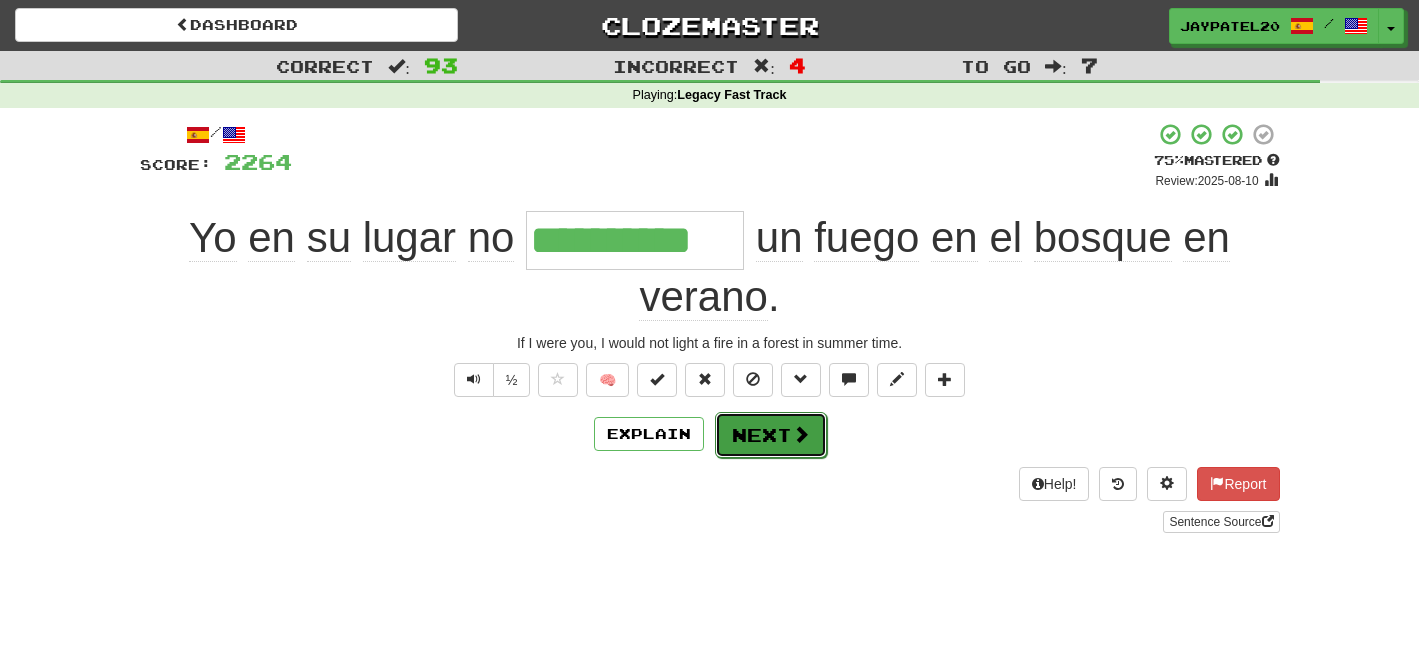 click on "Next" at bounding box center (771, 435) 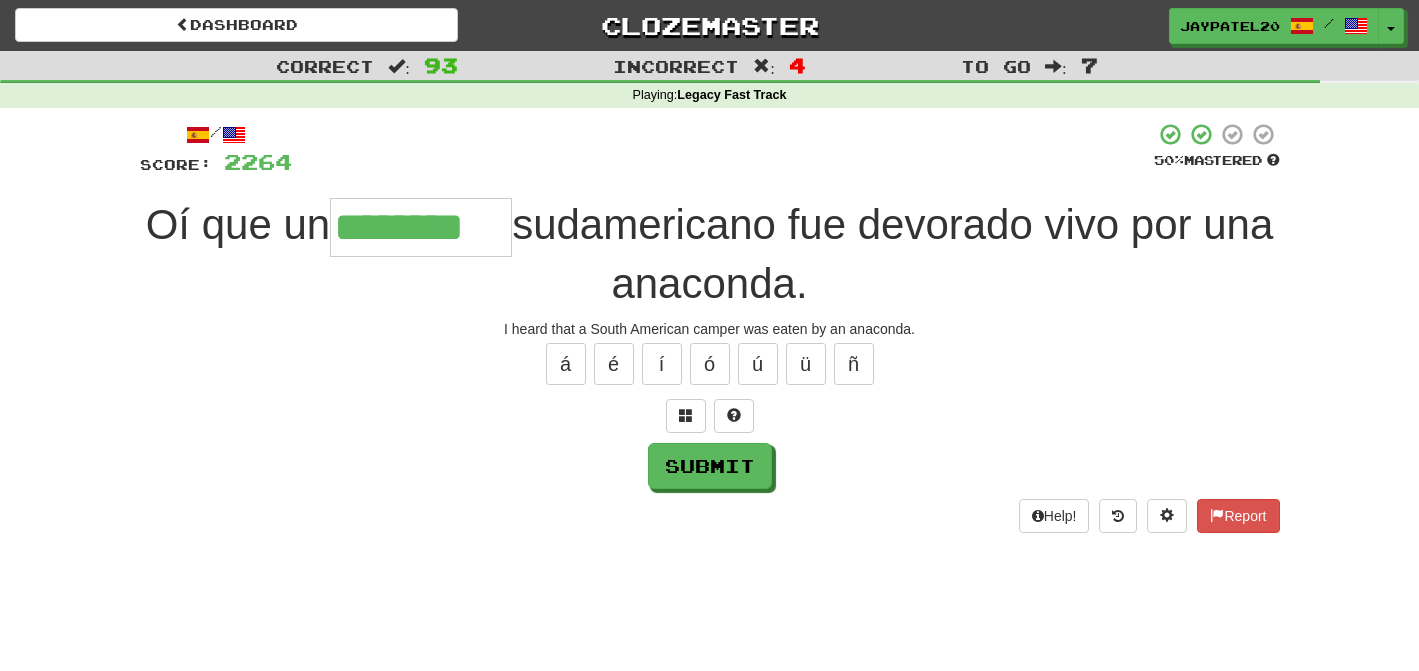 type on "********" 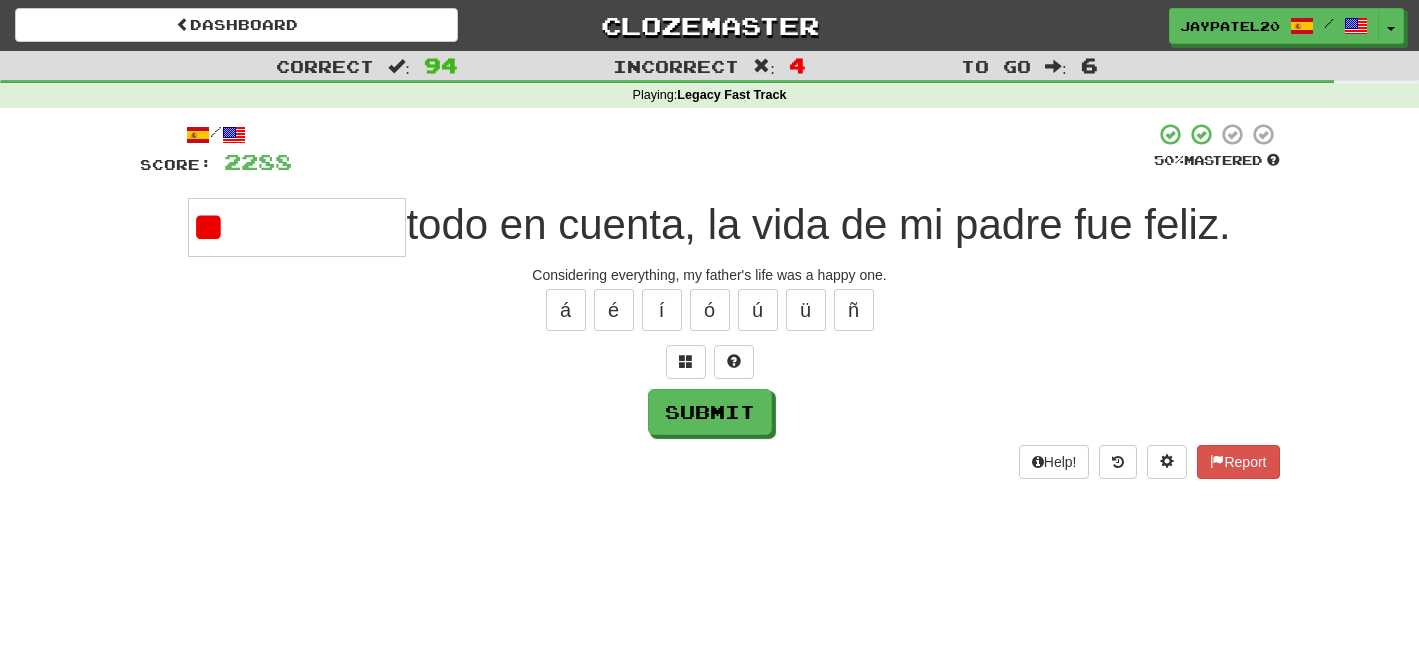type on "*" 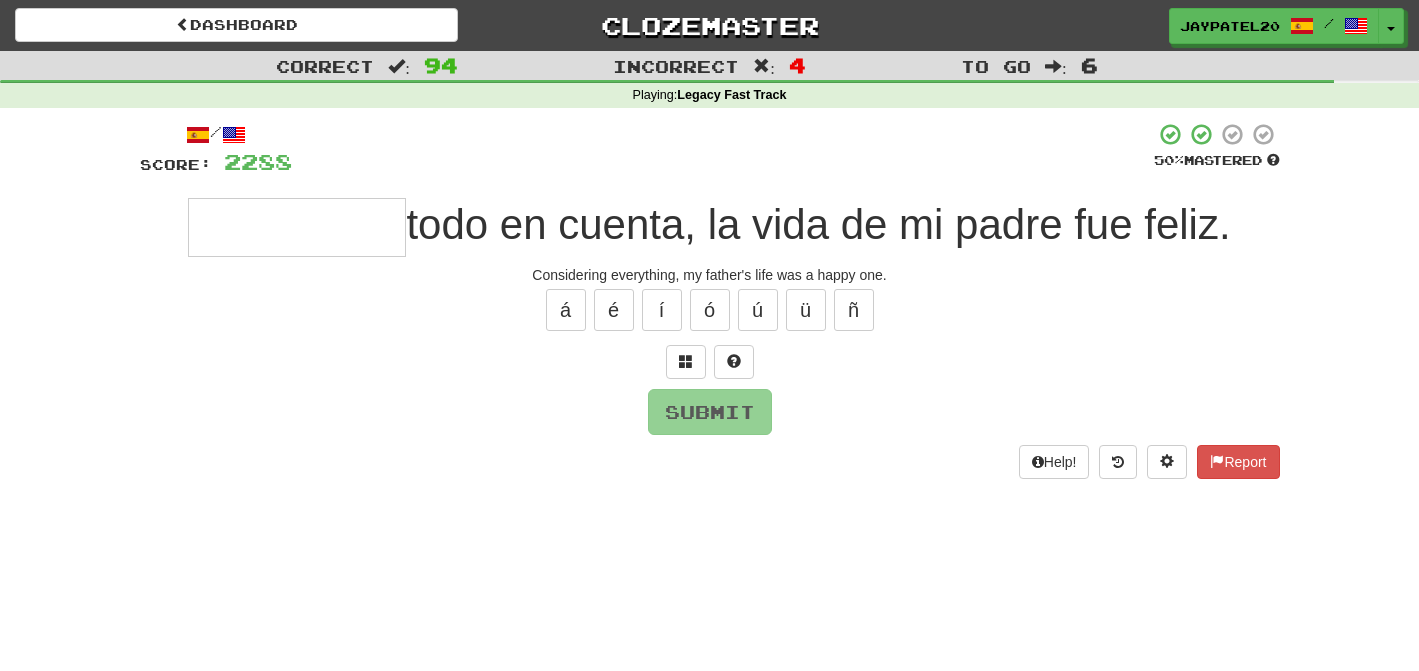 type on "*********" 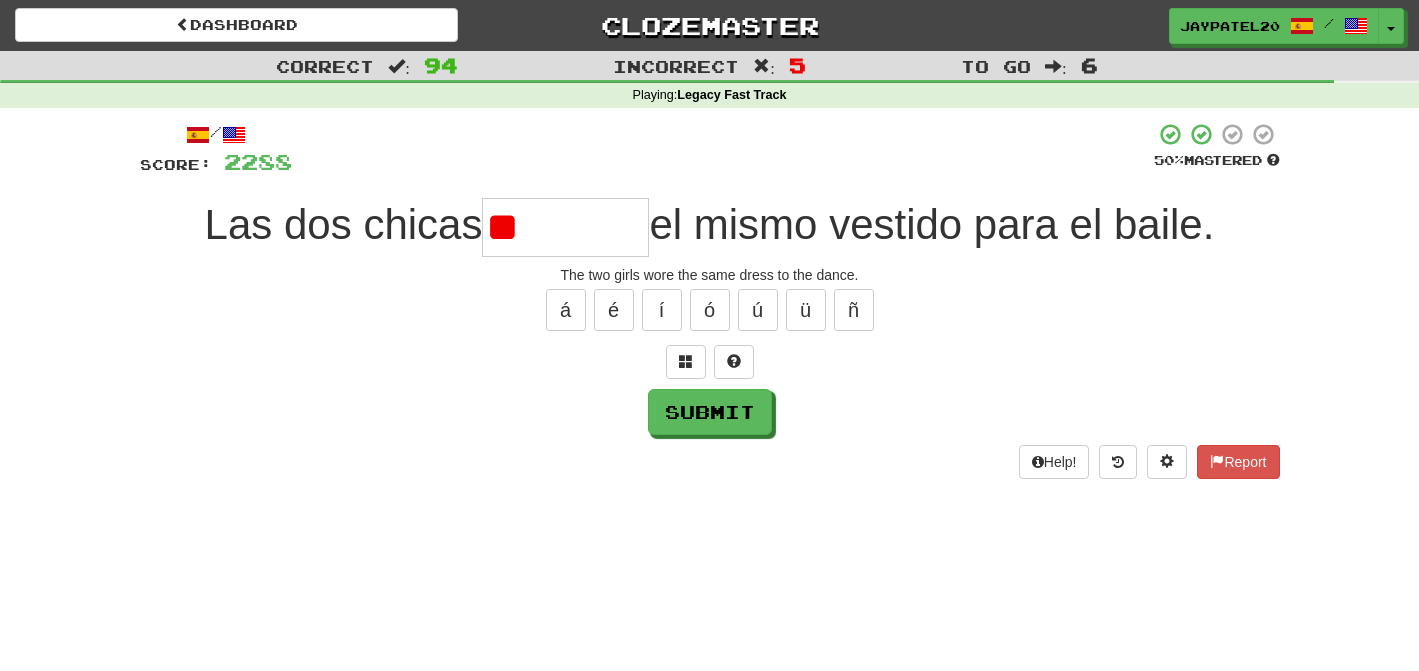 type on "*" 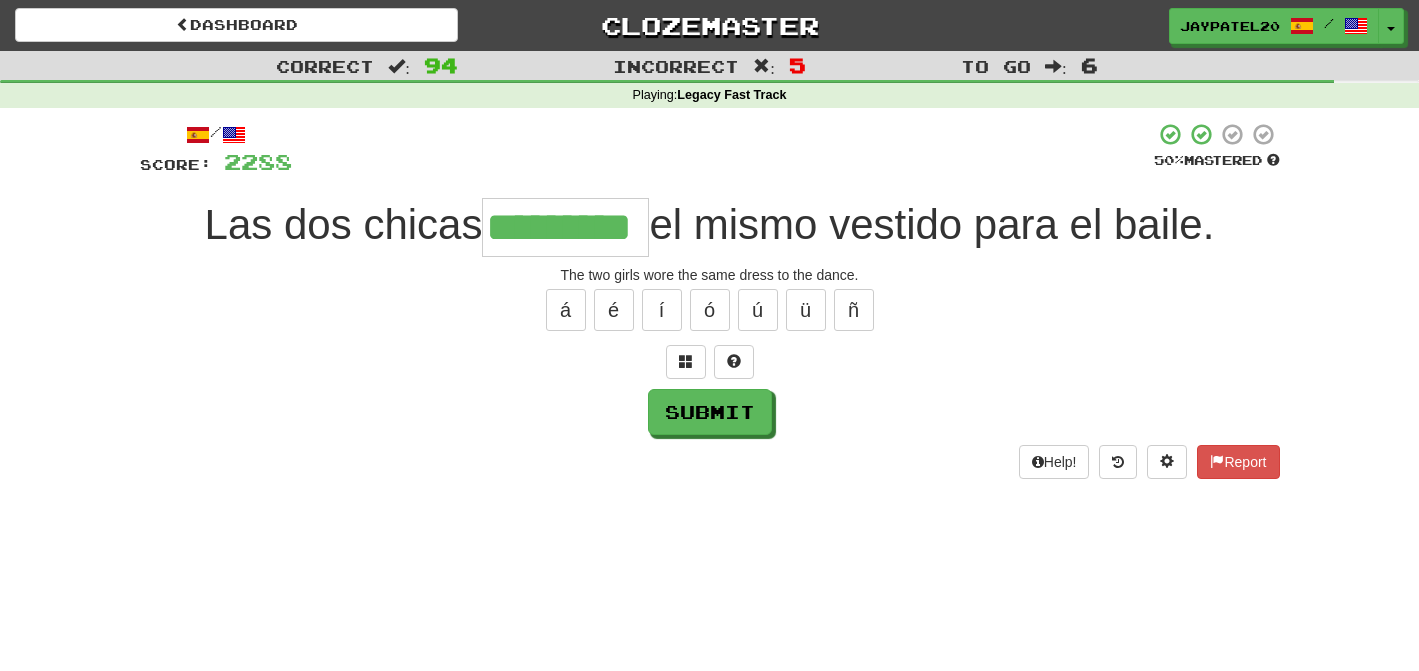 type on "*********" 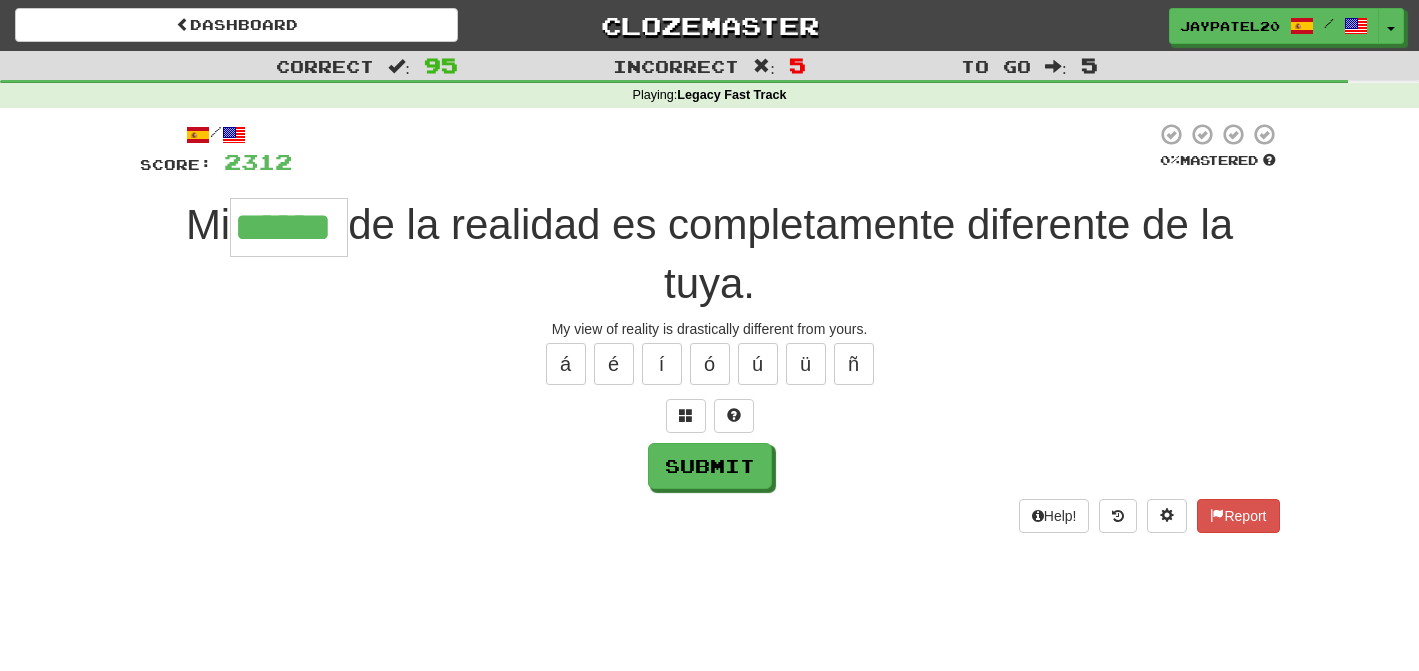 type on "******" 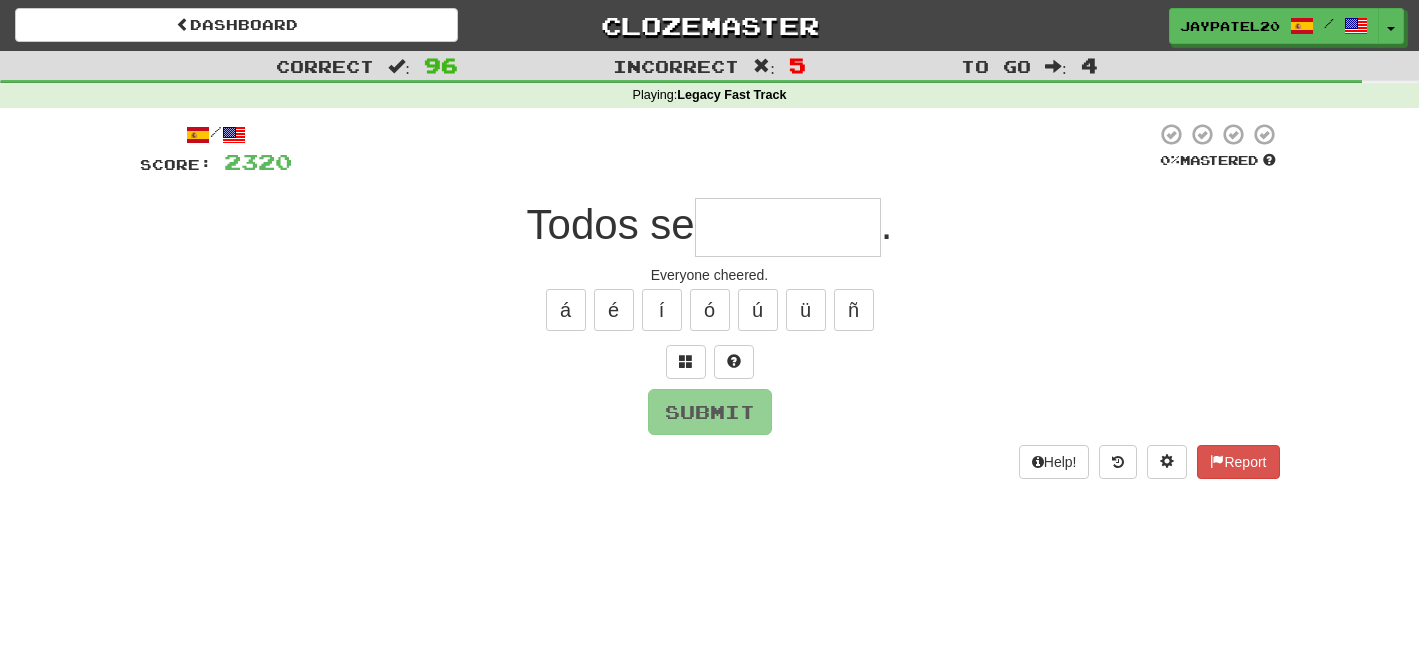 type on "*" 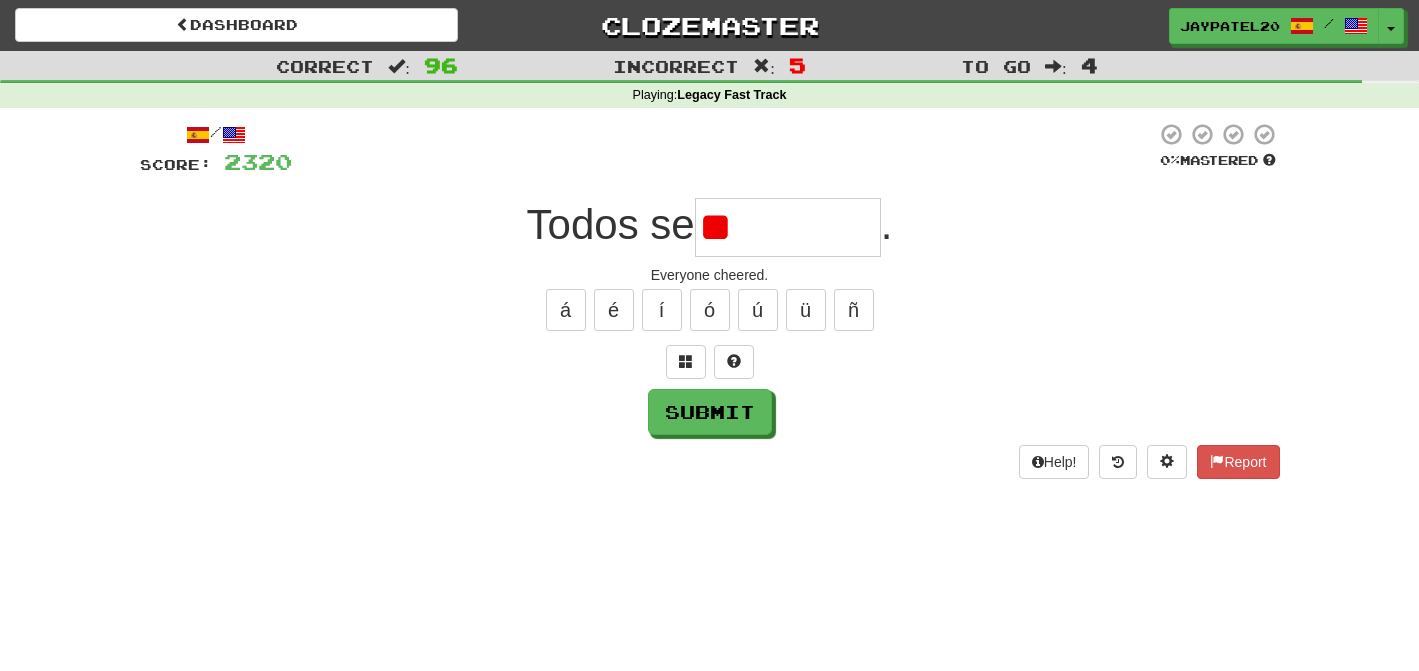 type on "*********" 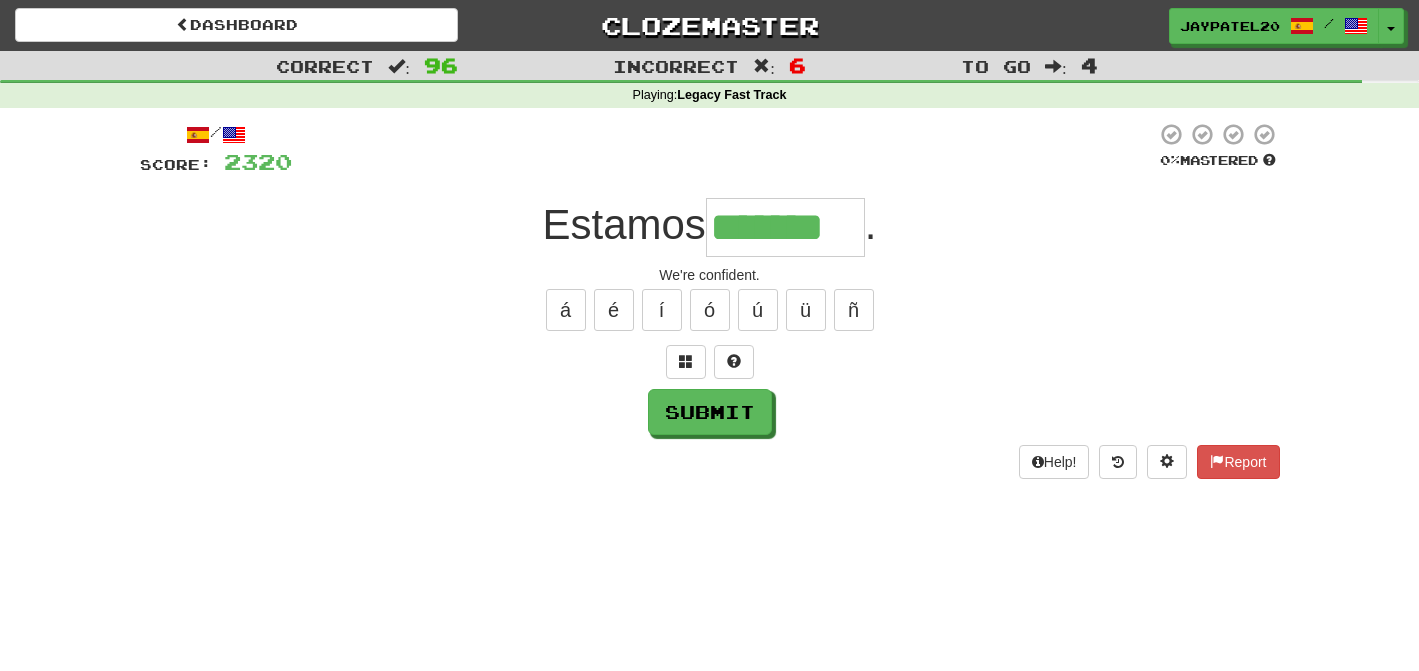 type on "*******" 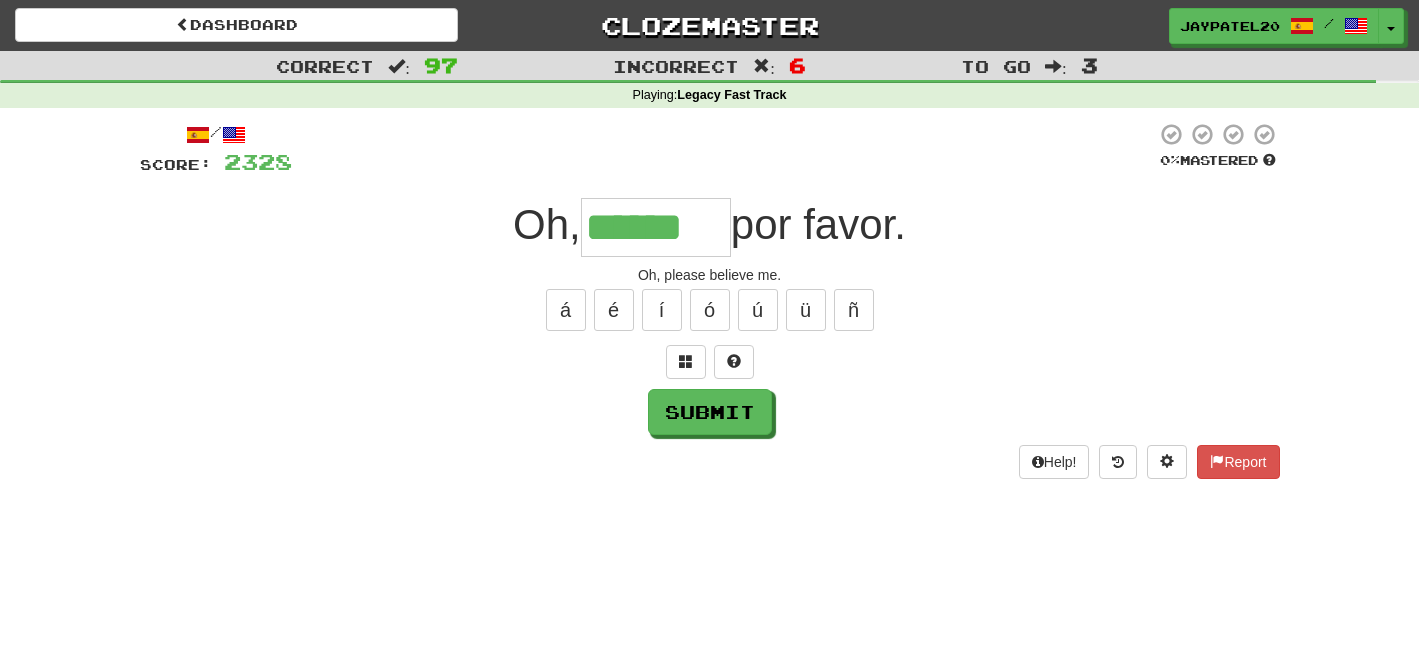 type on "******" 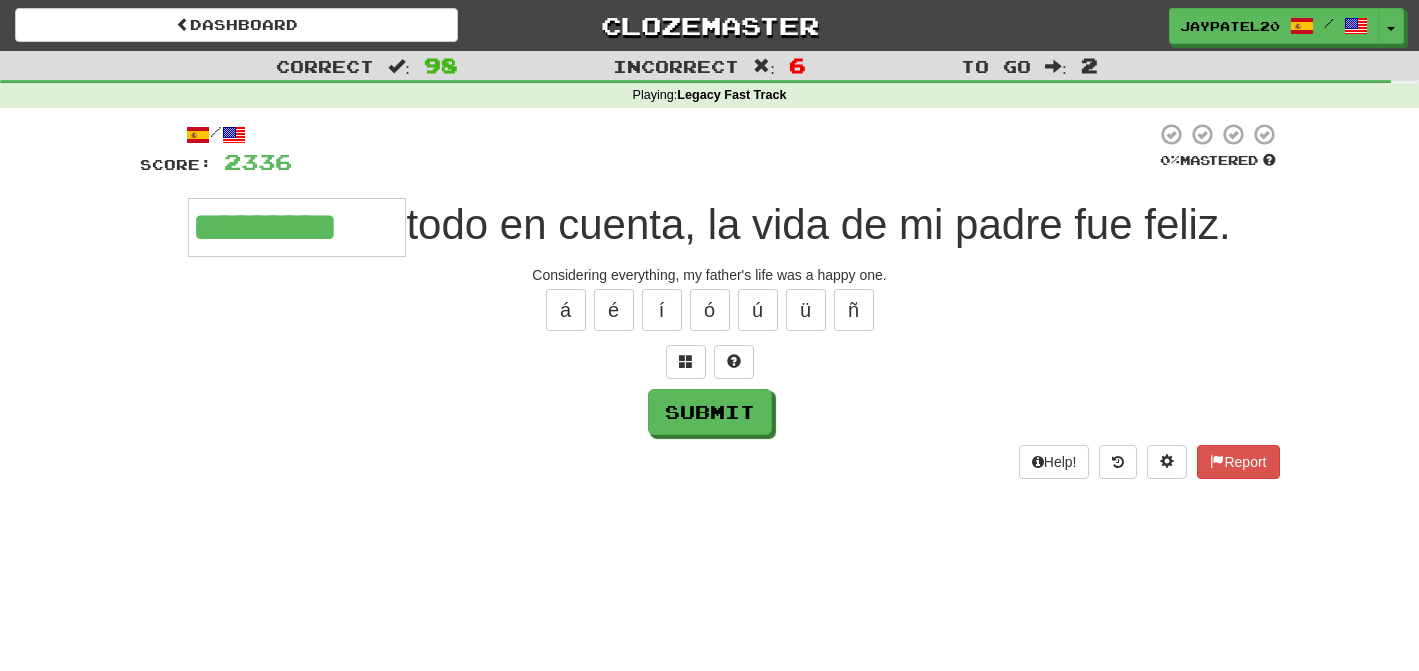 type on "*********" 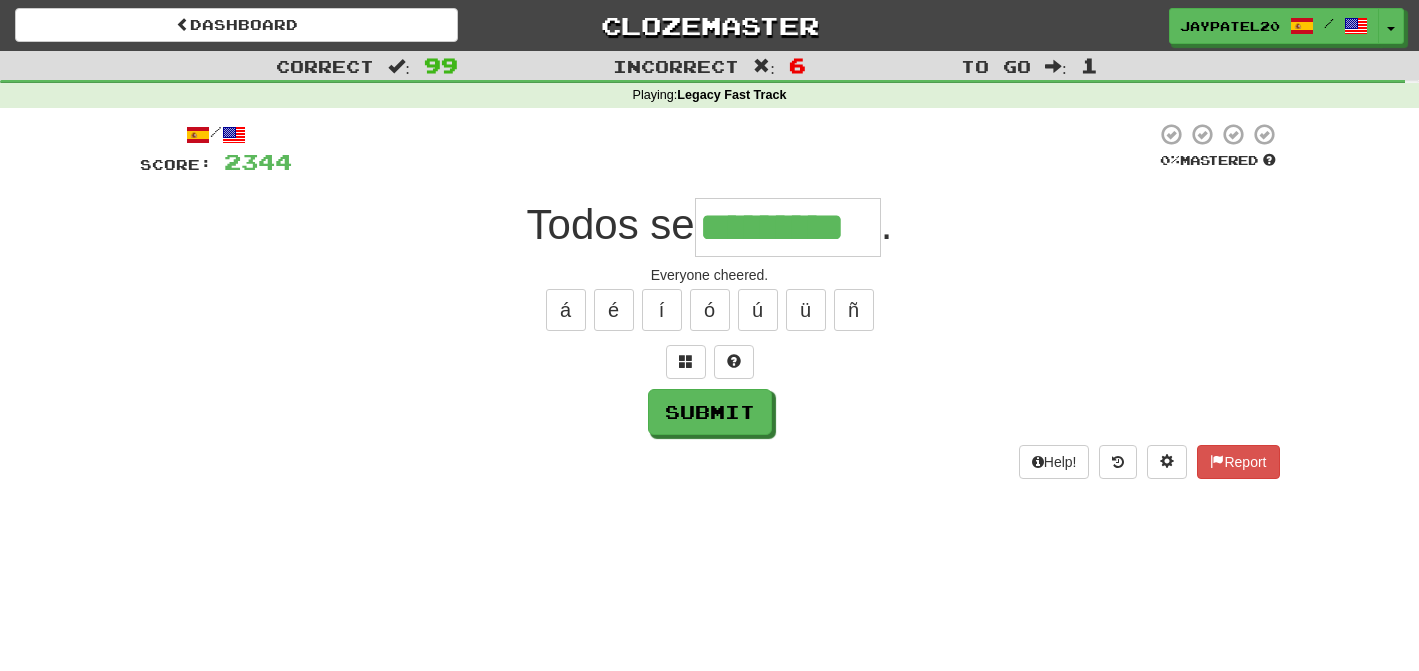 type on "*********" 